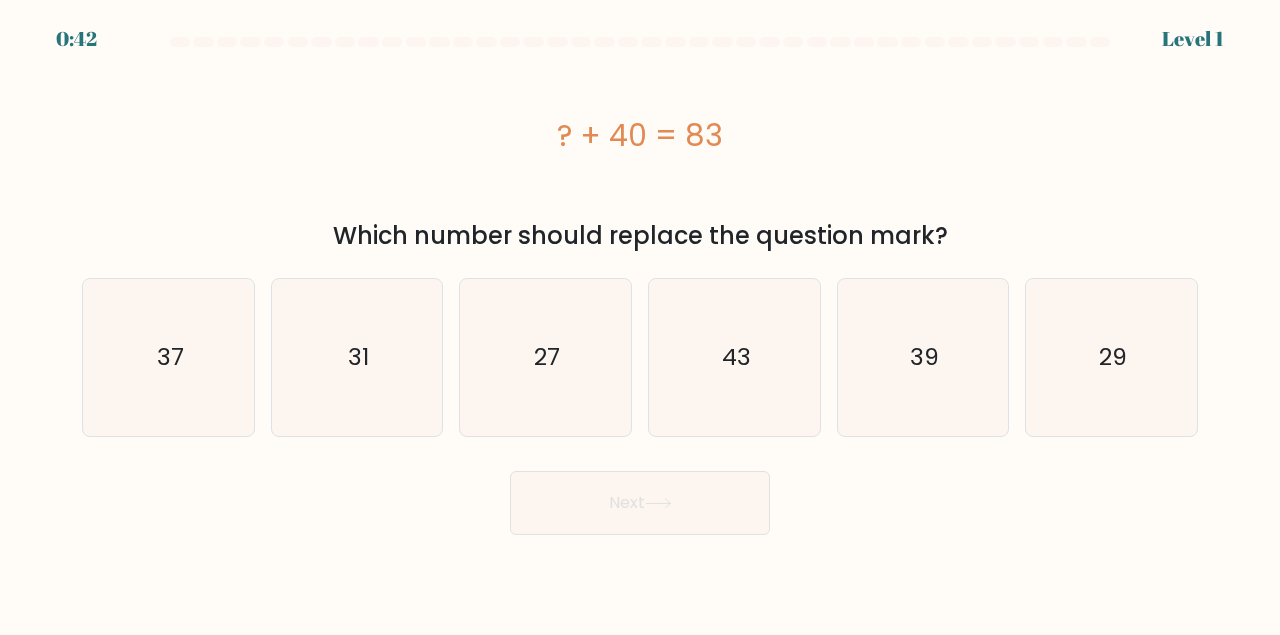 scroll, scrollTop: 0, scrollLeft: 0, axis: both 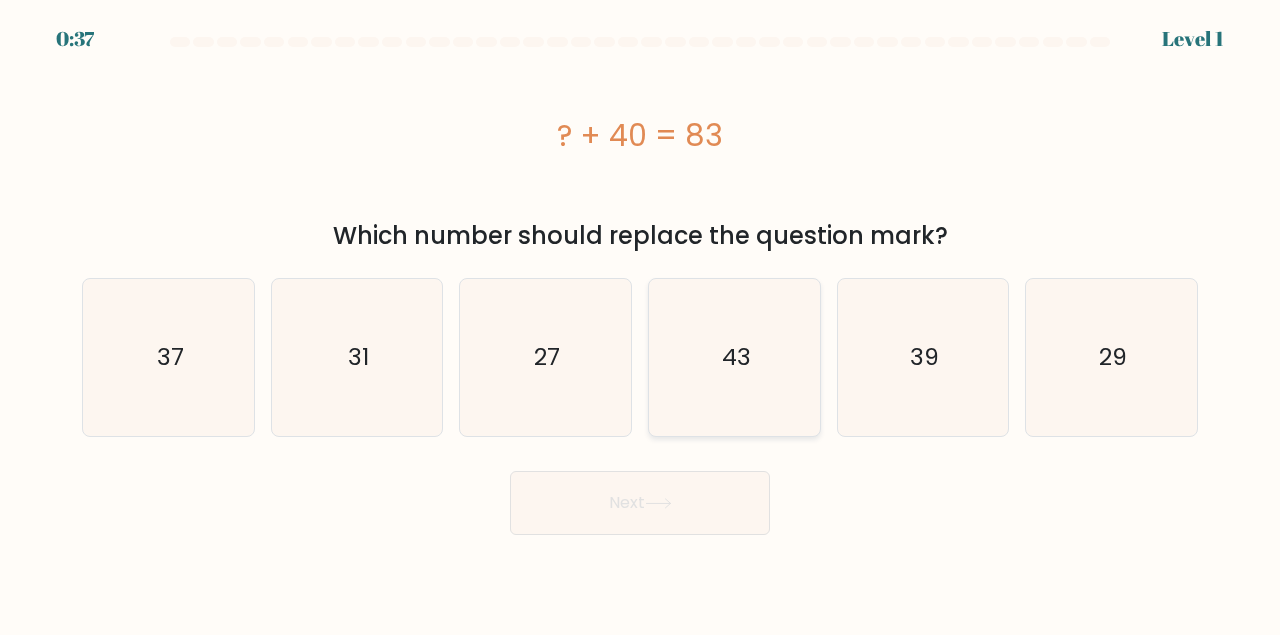 click on "43" 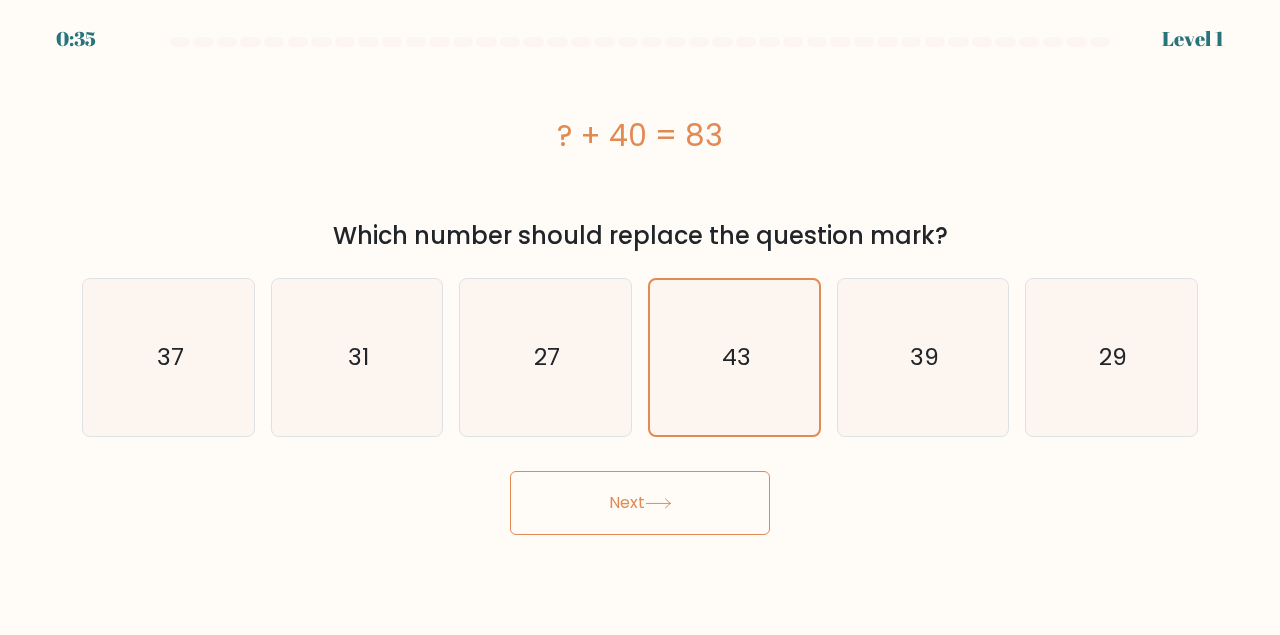 click on "Next" at bounding box center [640, 503] 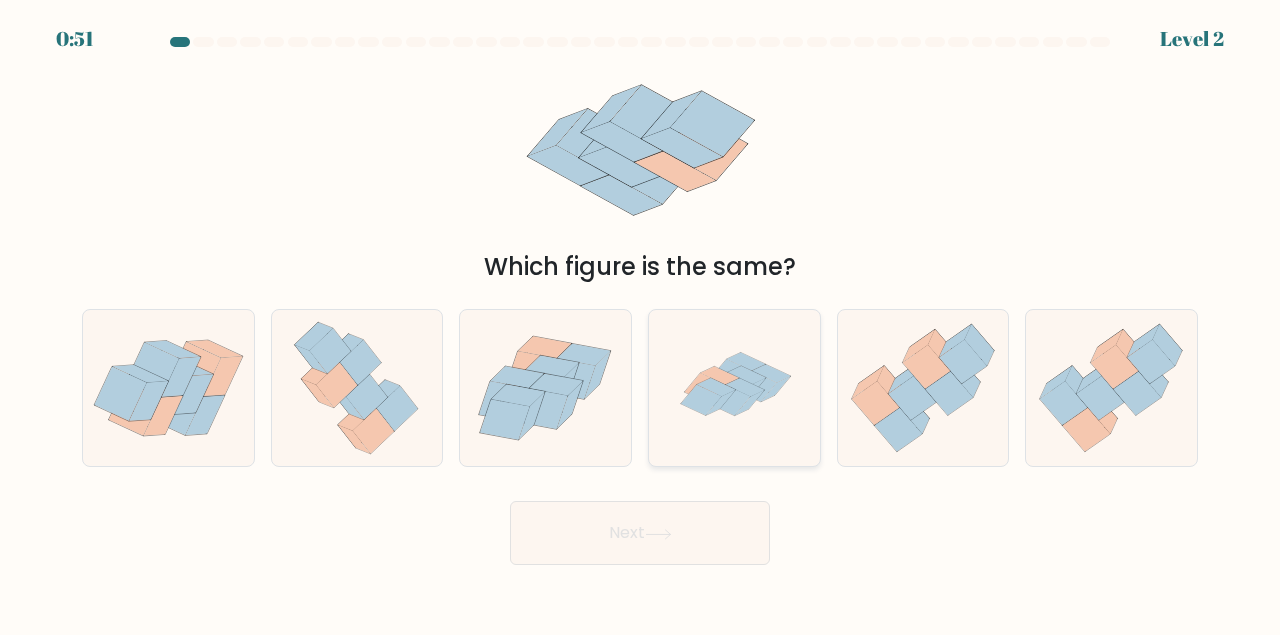 click 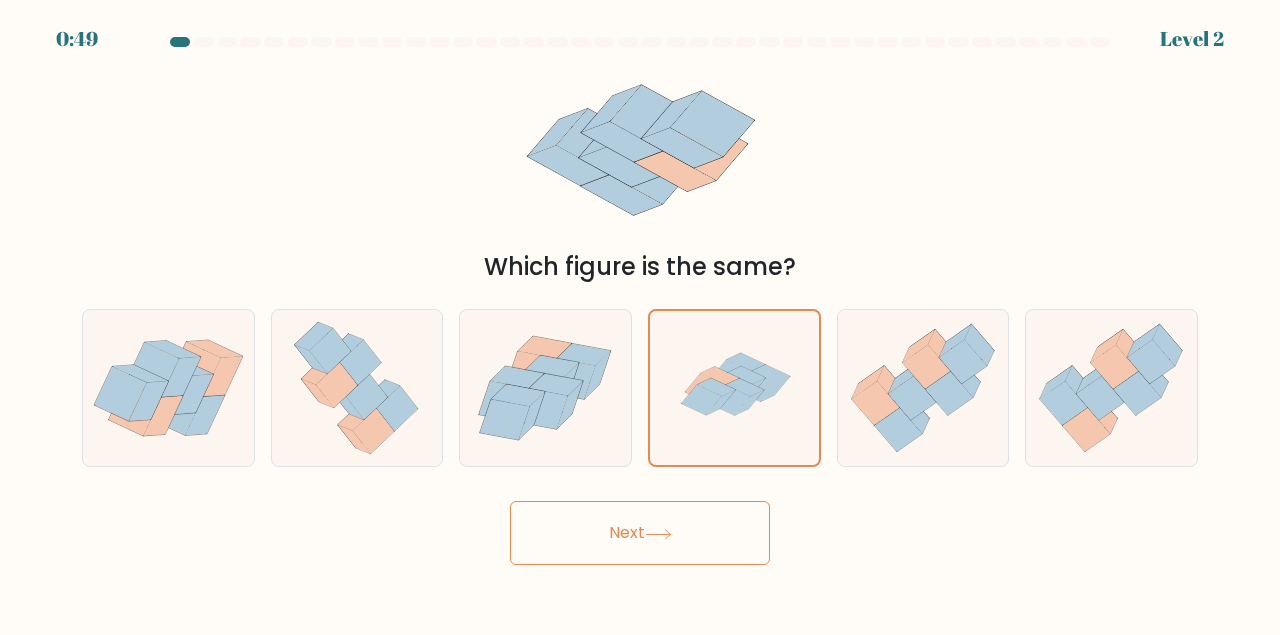 click 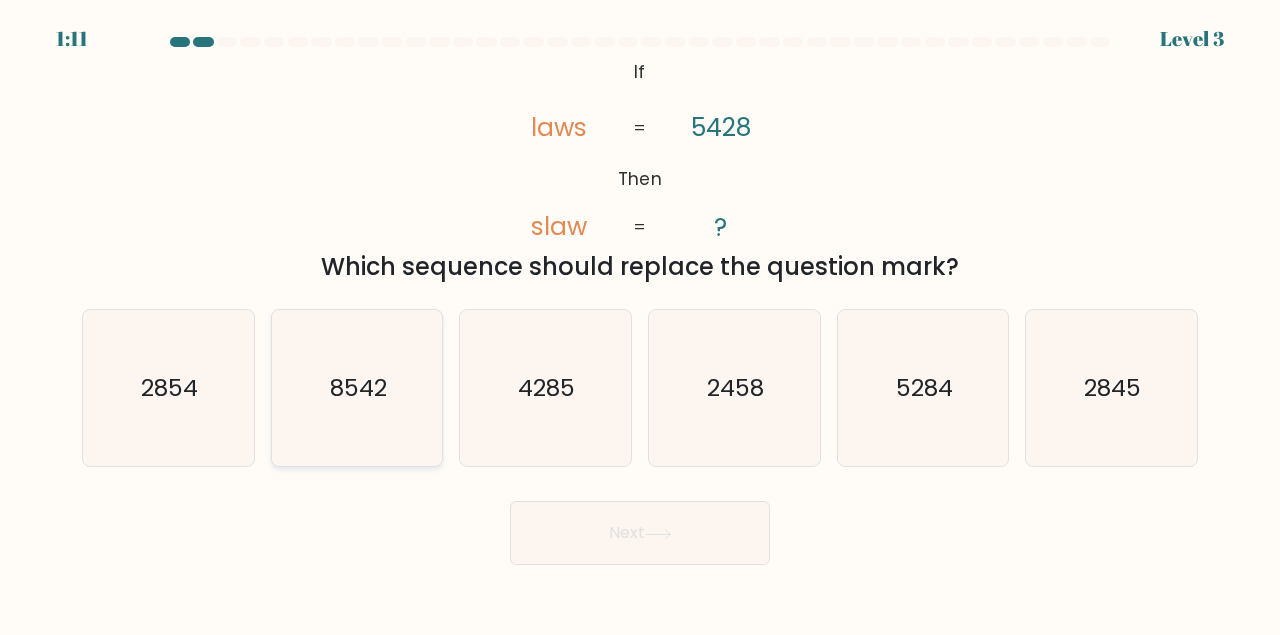 click on "8542" 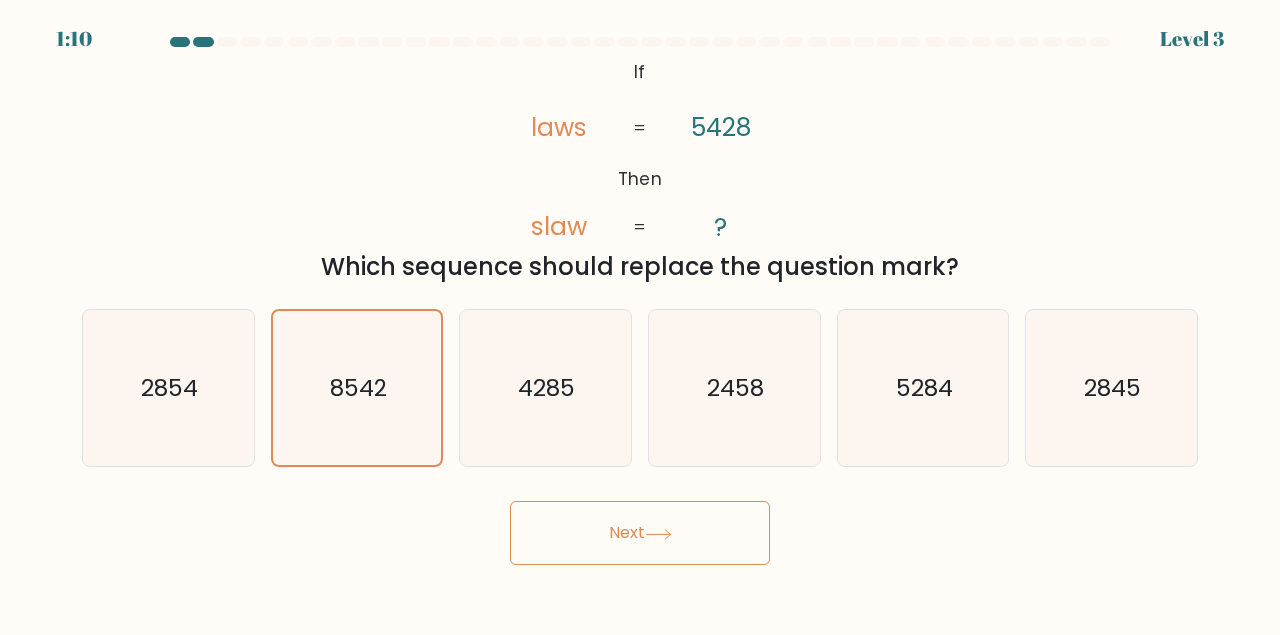 click on "Next" at bounding box center [640, 533] 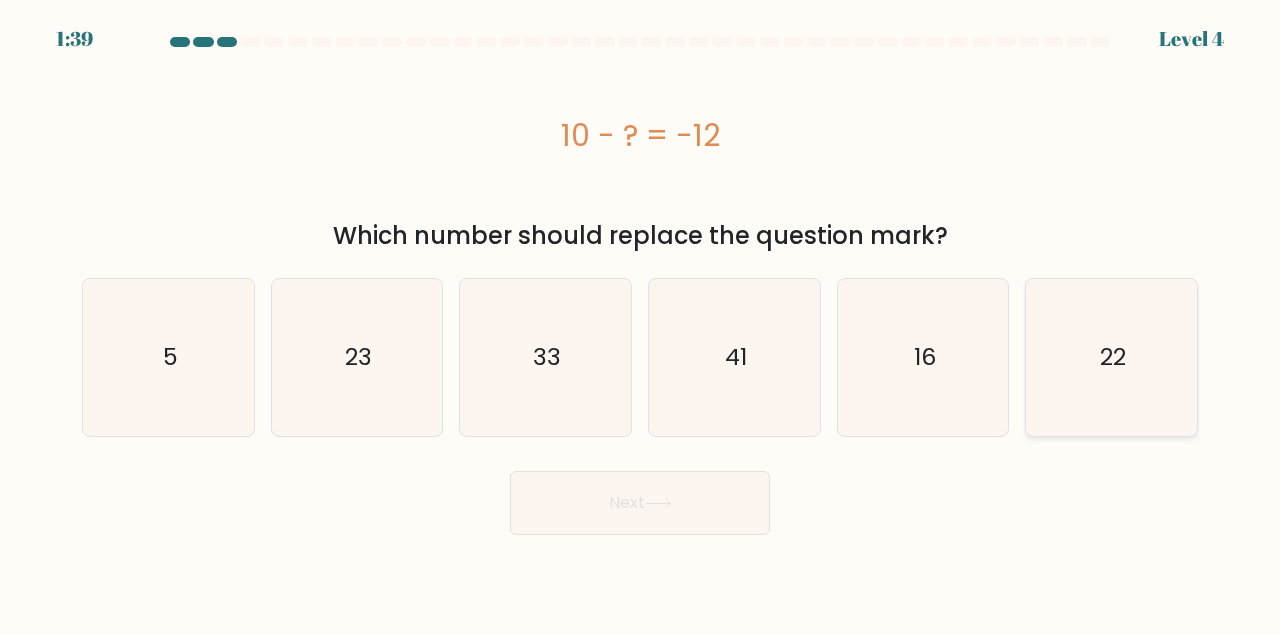 click on "22" 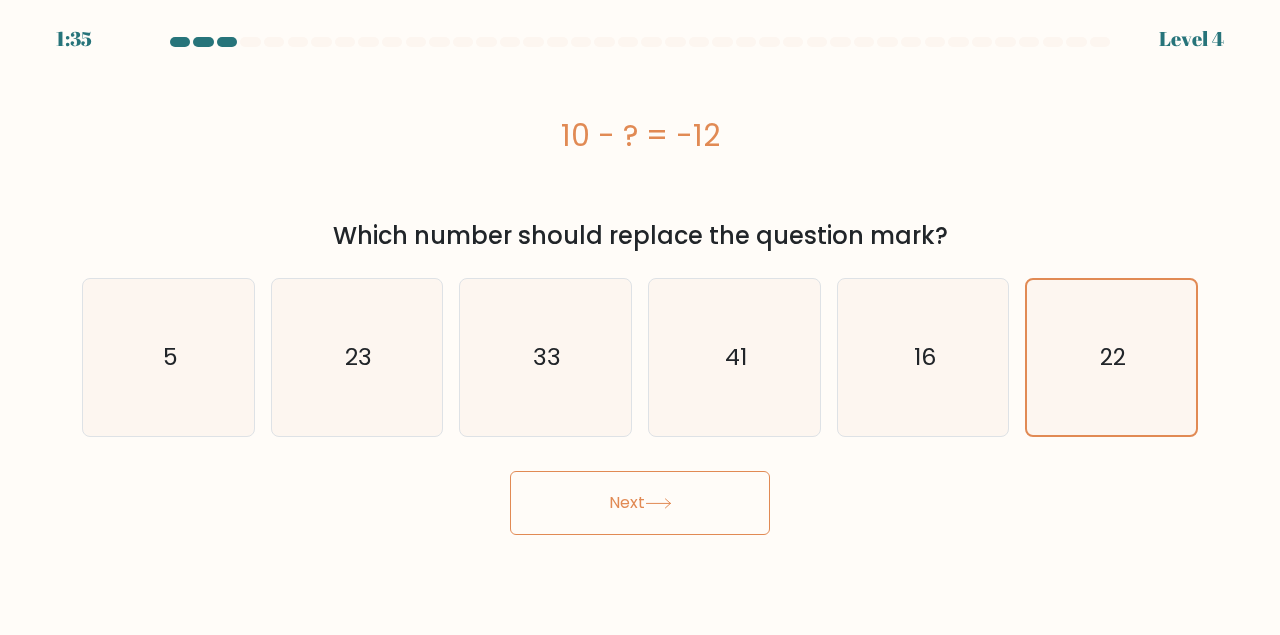 click on "Next" at bounding box center (640, 503) 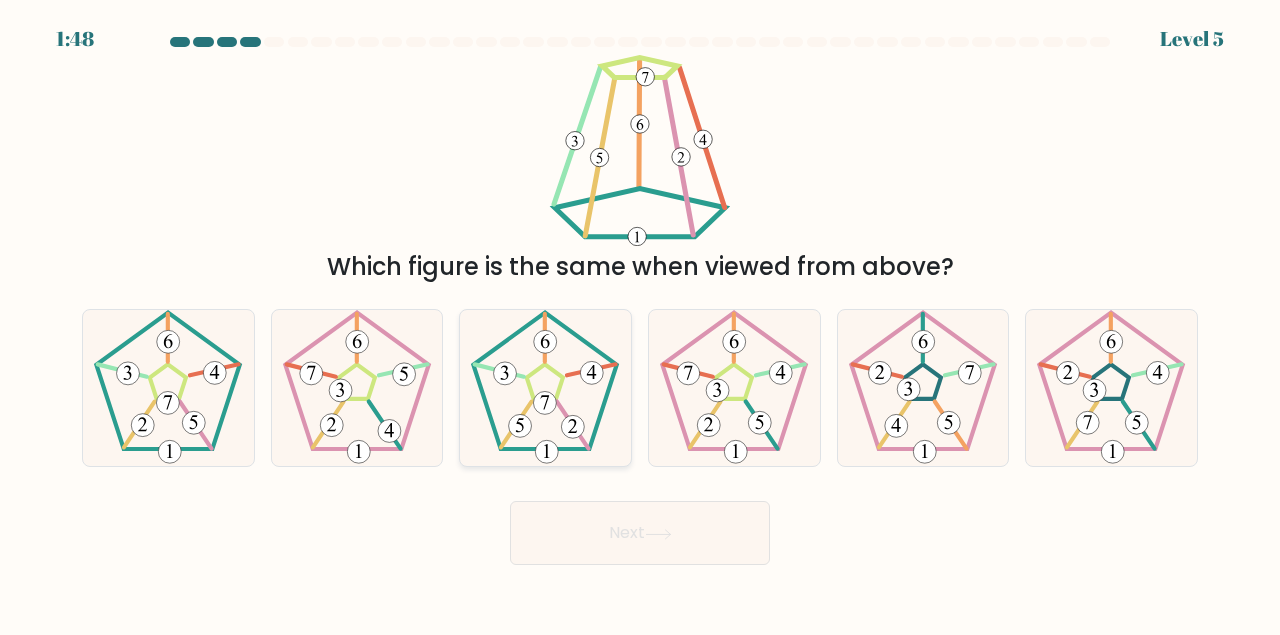 click 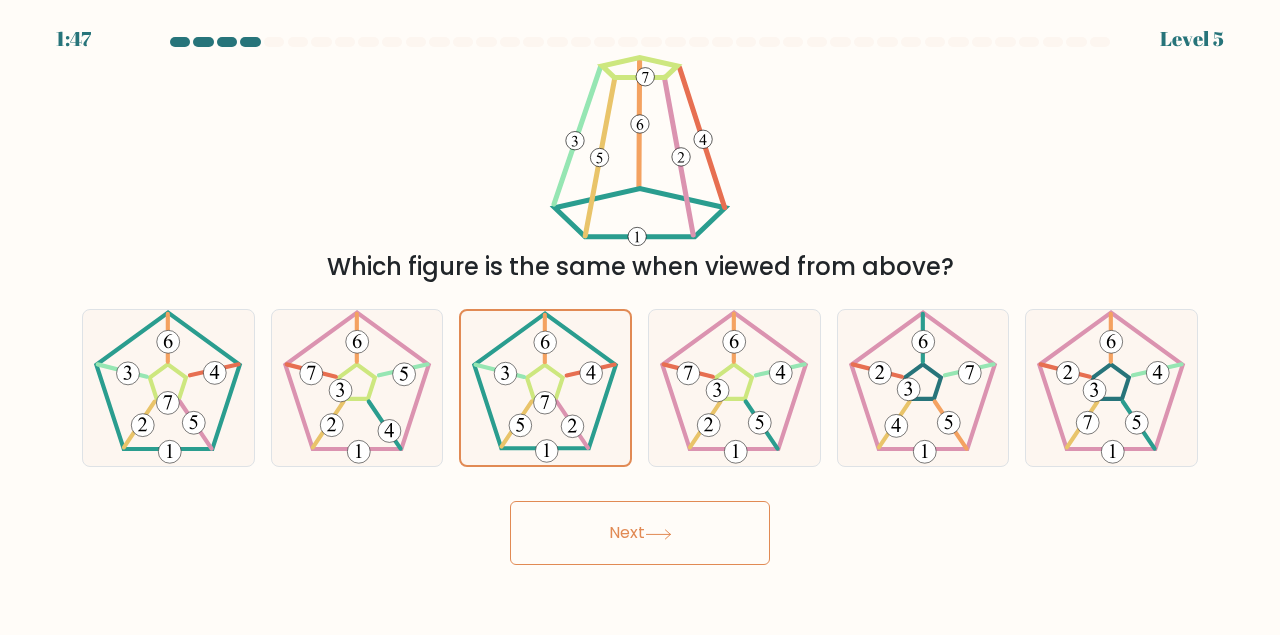 click on "Next" at bounding box center (640, 533) 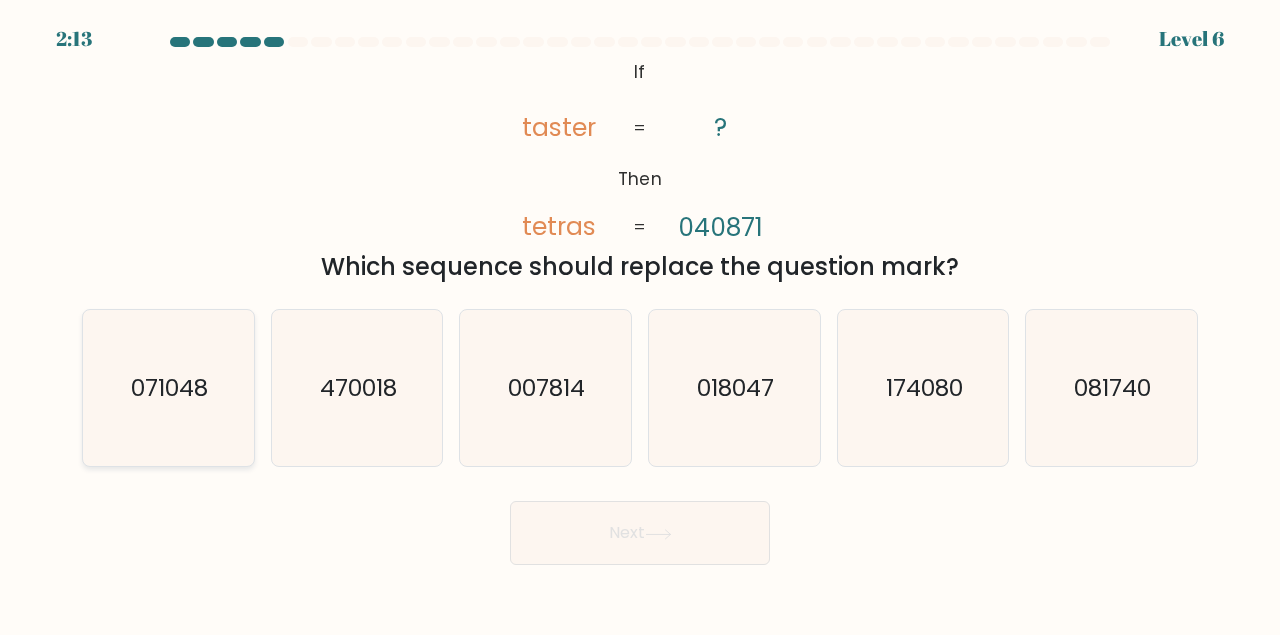 click on "071048" 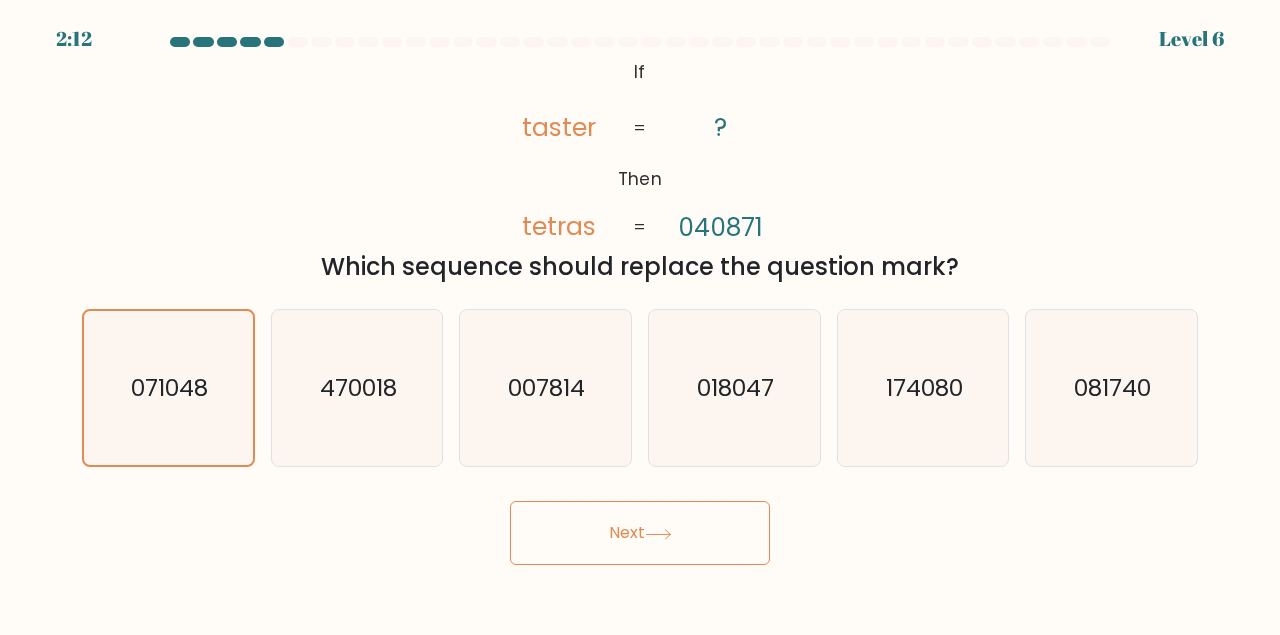 click on "Next" at bounding box center [640, 533] 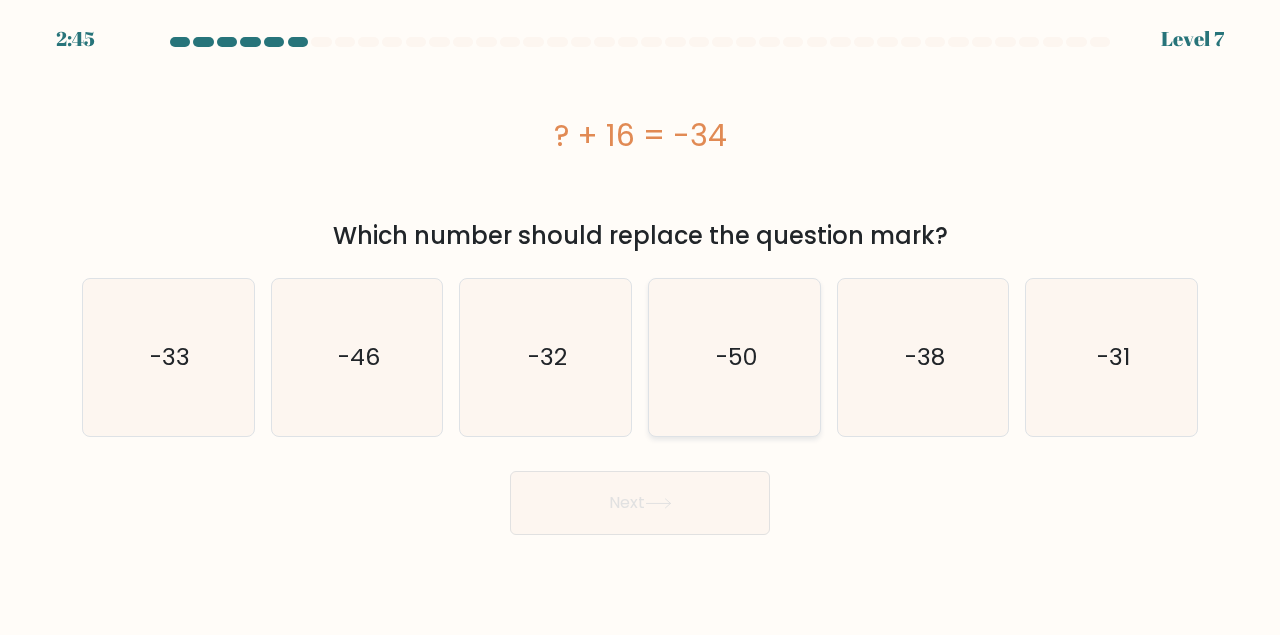 click on "-50" 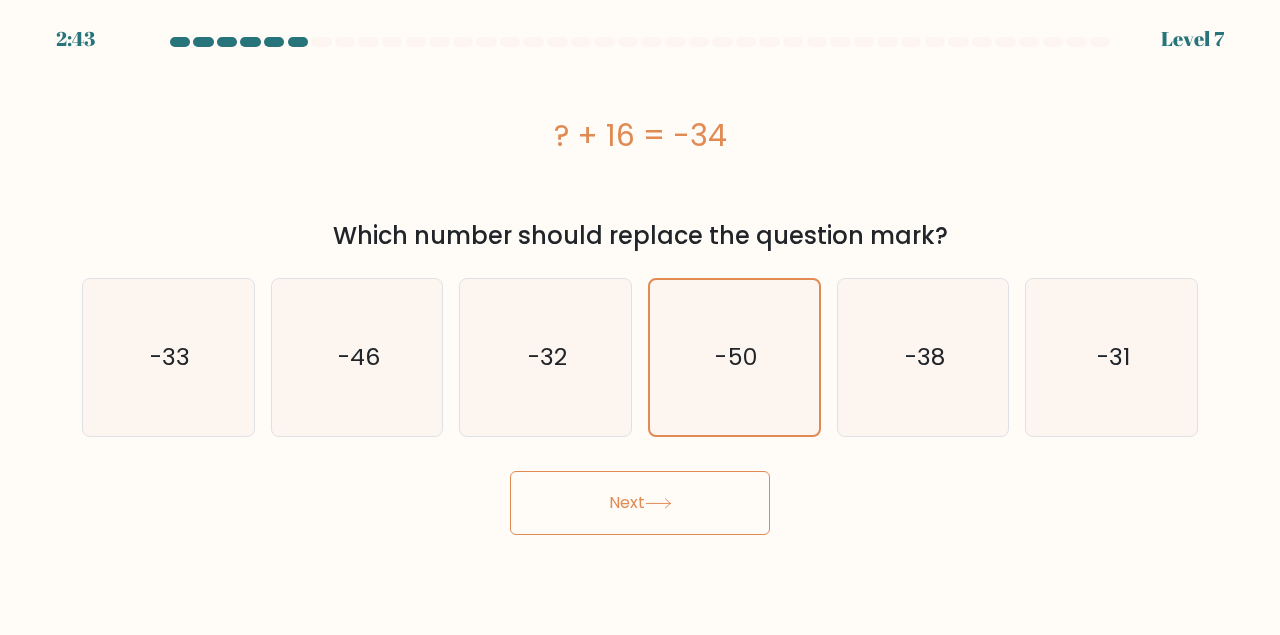 click on "Next" at bounding box center [640, 503] 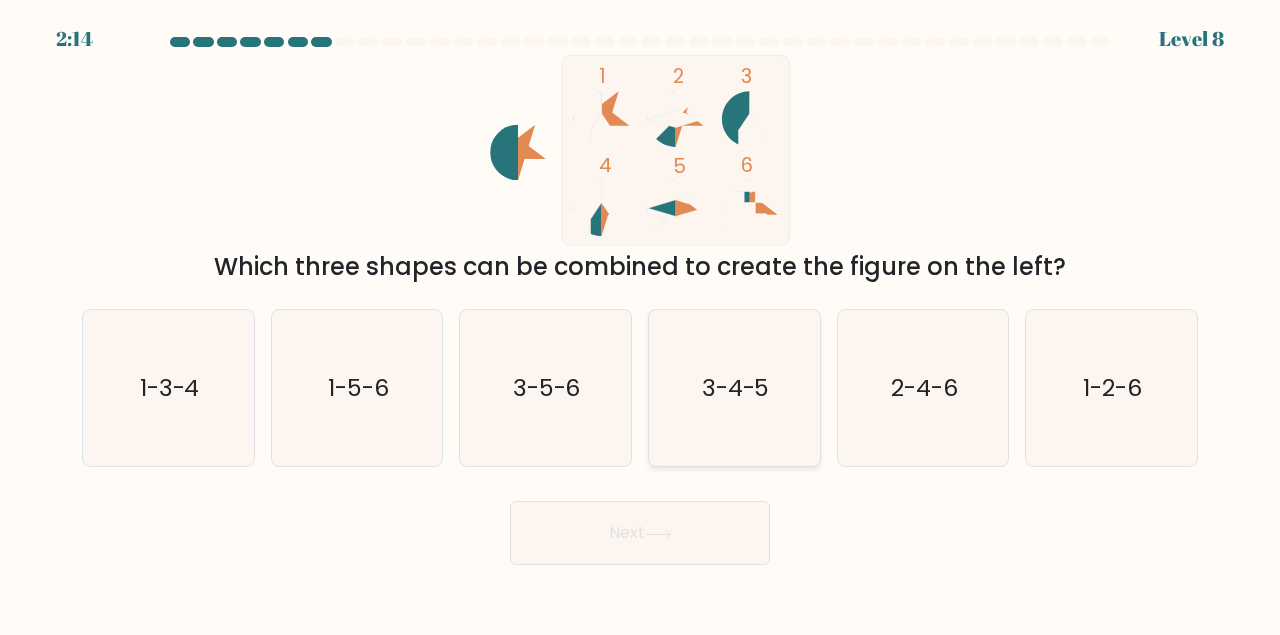 click on "3-4-5" 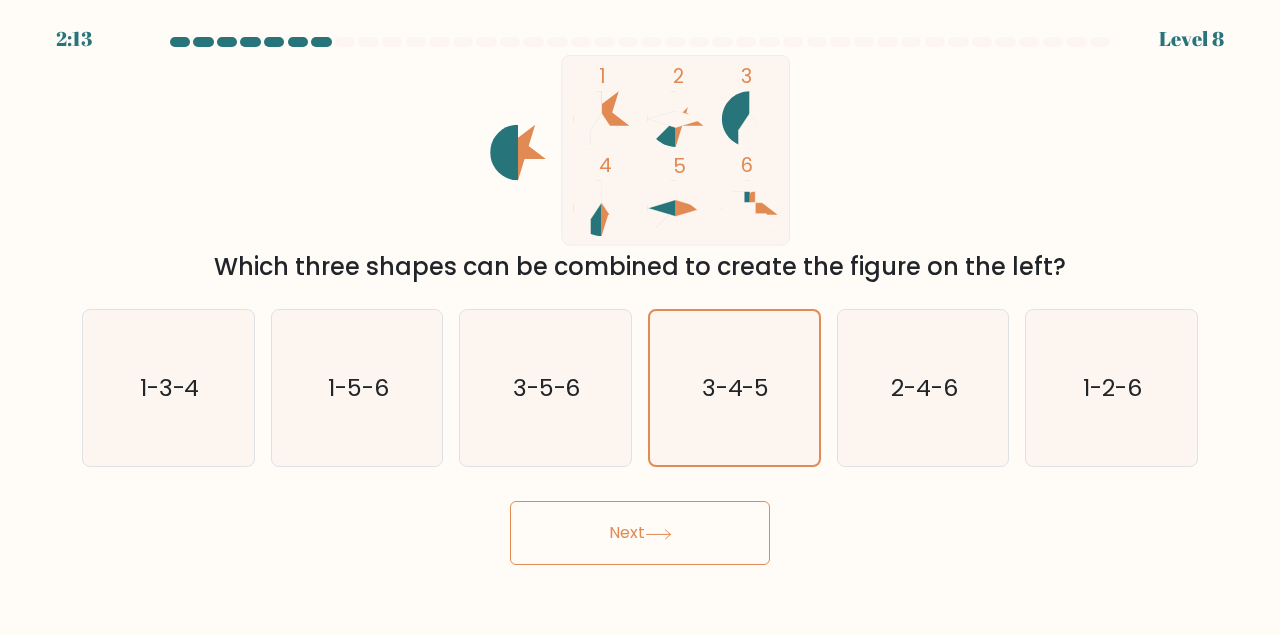 click on "Next" at bounding box center [640, 533] 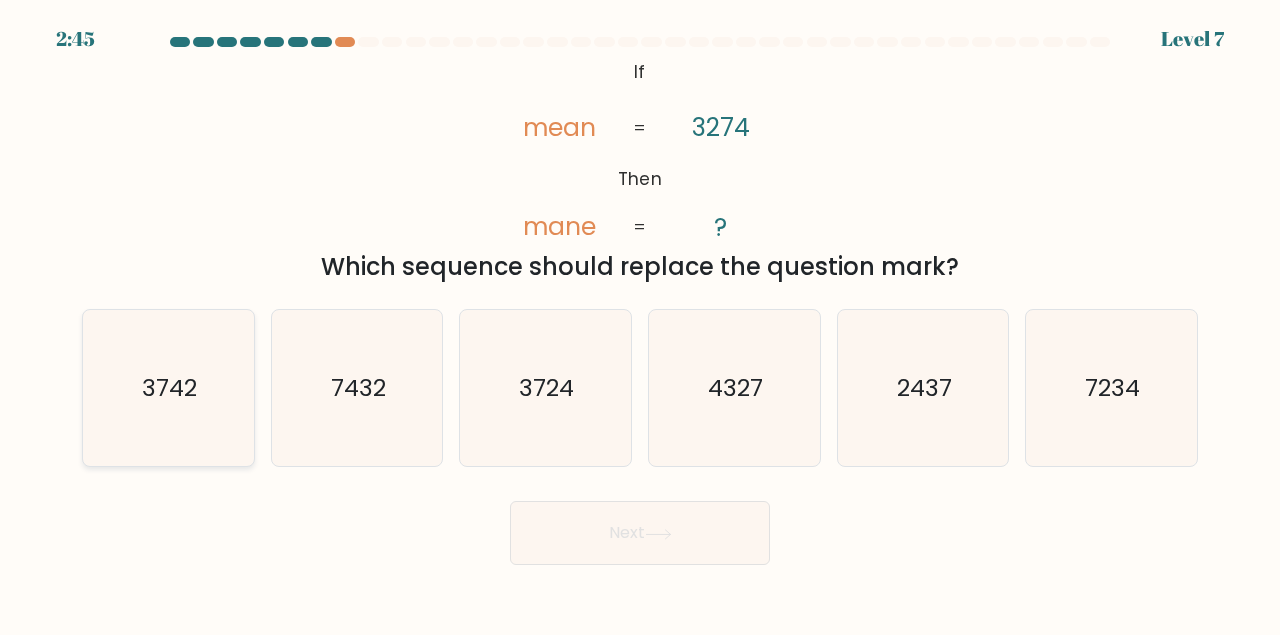 click on "3742" 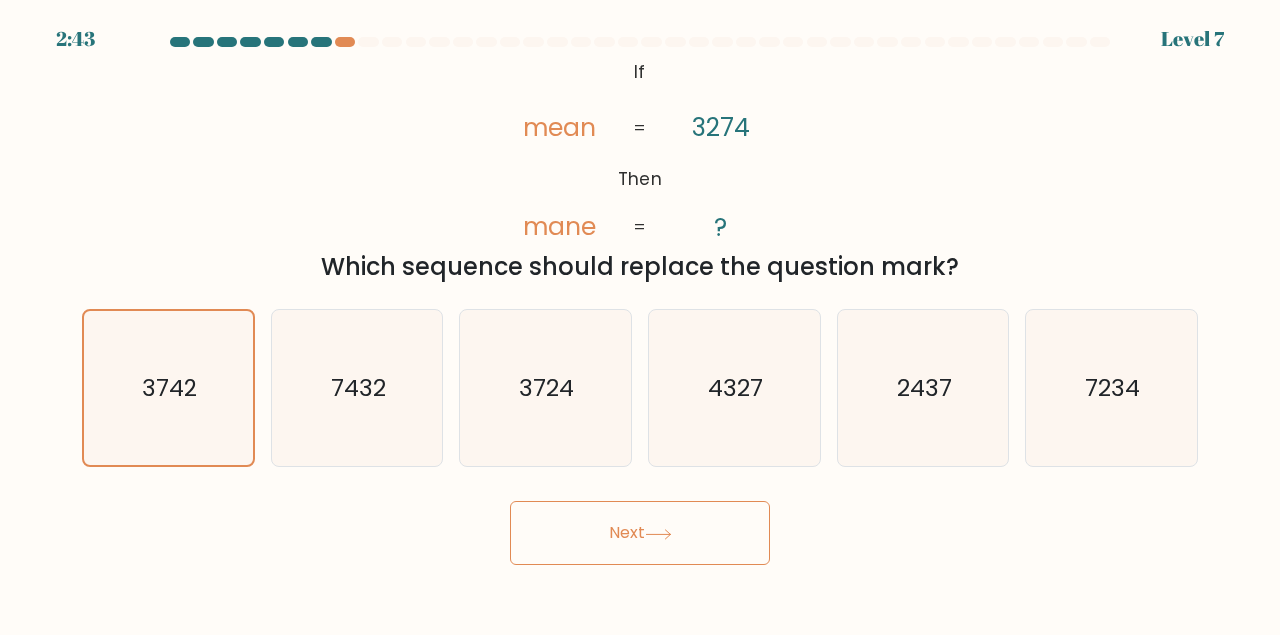 click on "Next" at bounding box center [640, 533] 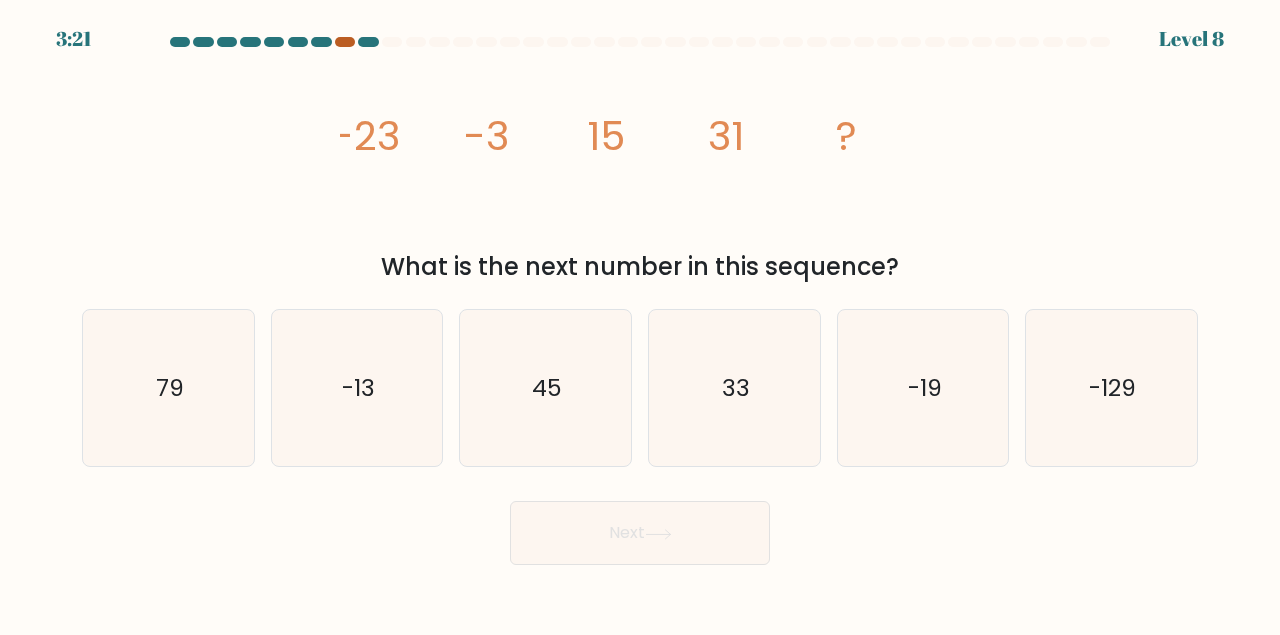 click at bounding box center (345, 42) 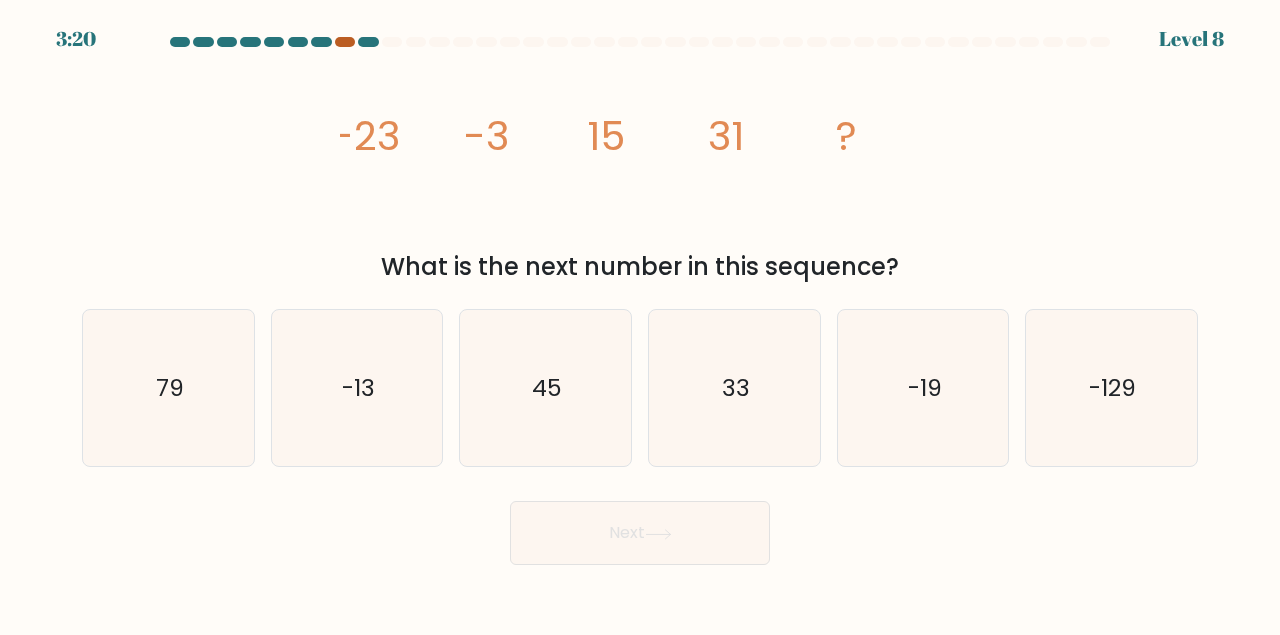 click at bounding box center (345, 42) 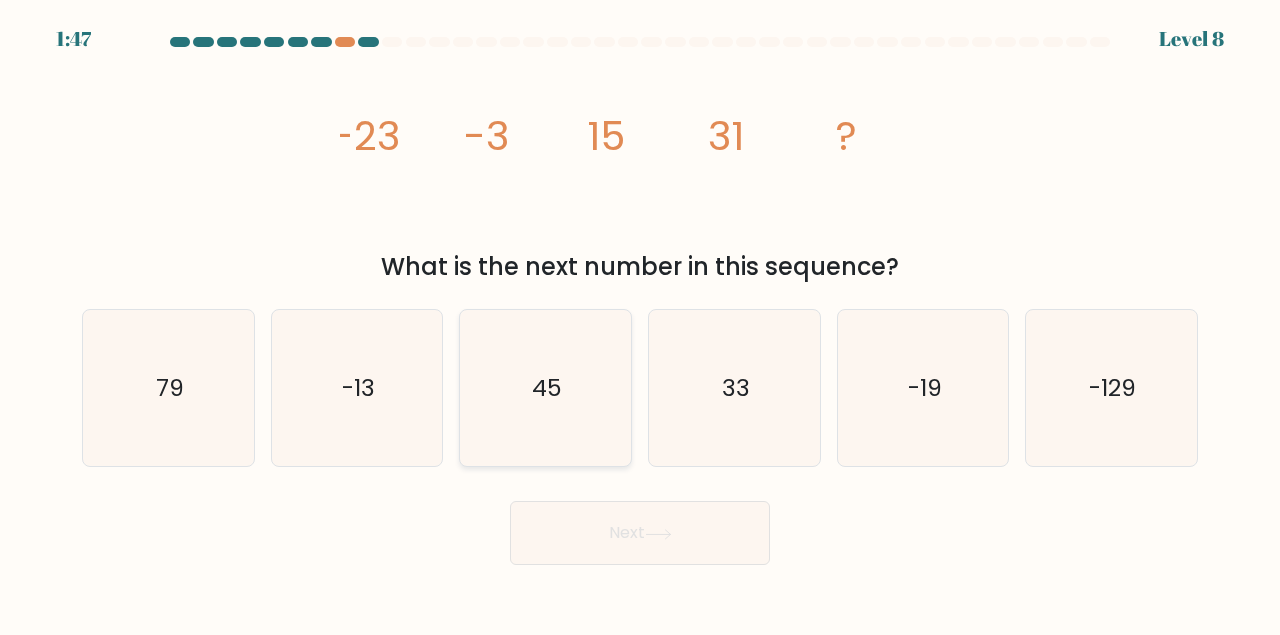click on "45" 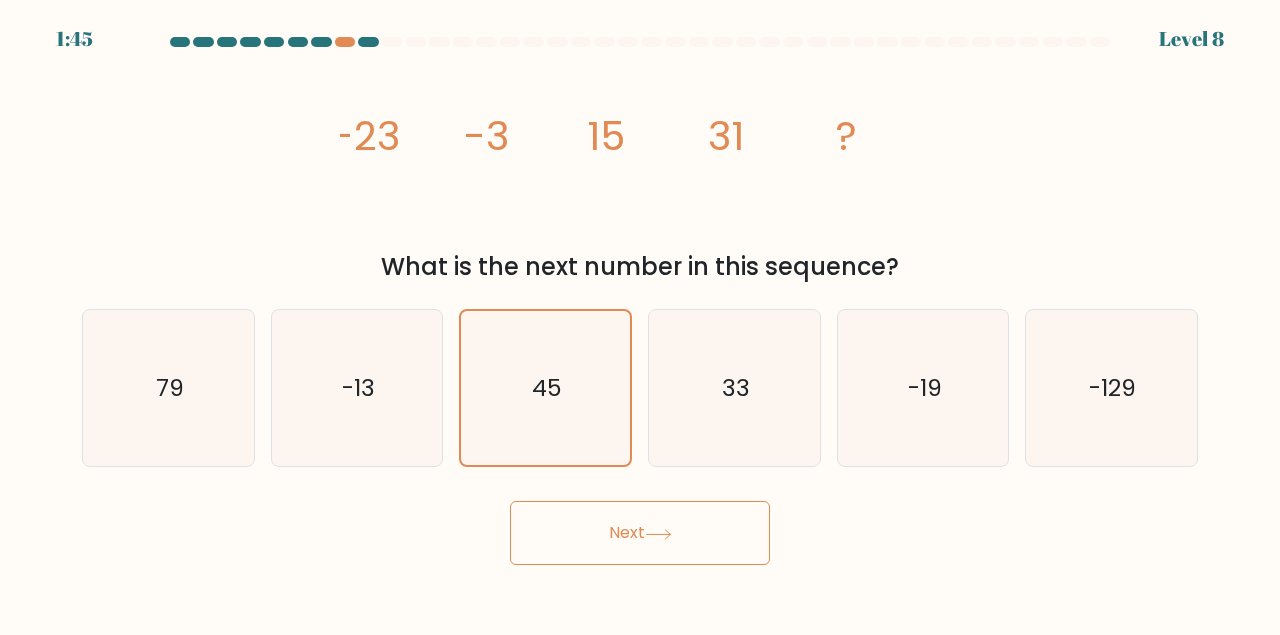 click on "Next" at bounding box center [640, 533] 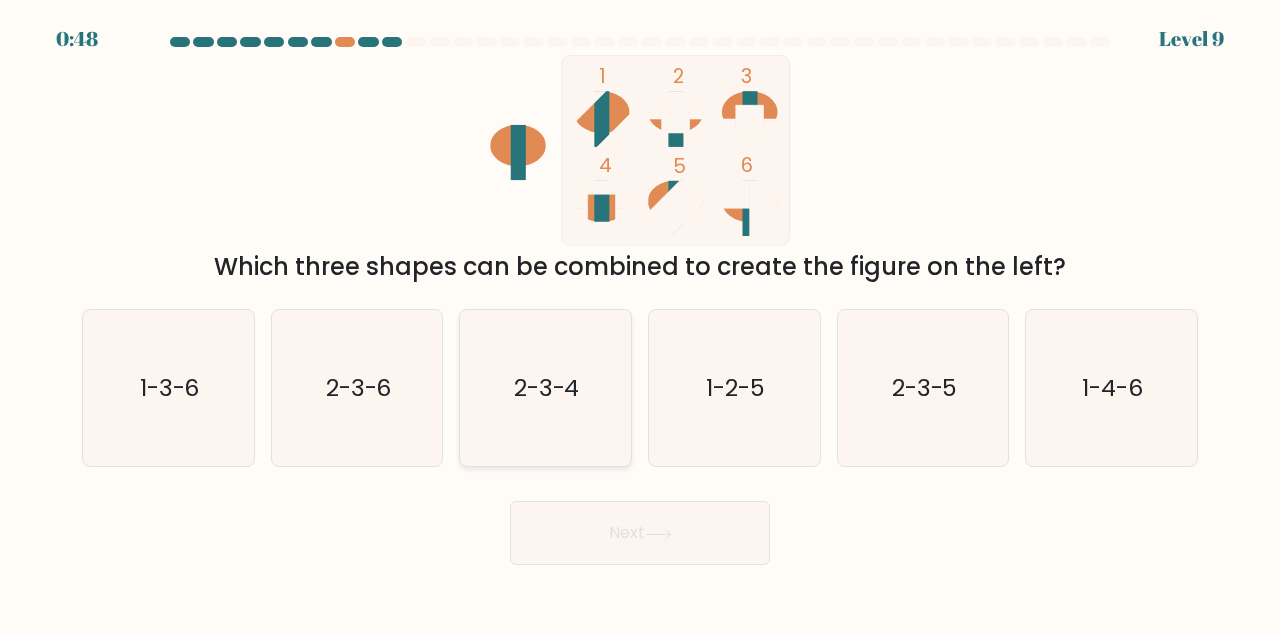 click on "2-3-4" 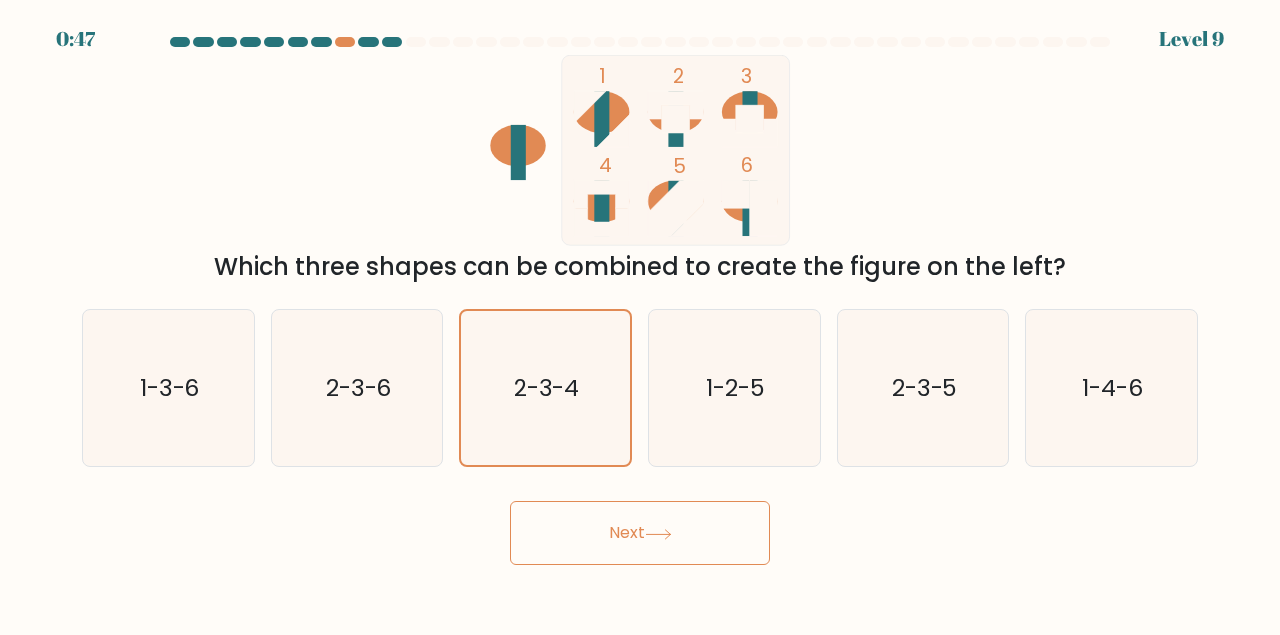 click on "Next" at bounding box center [640, 533] 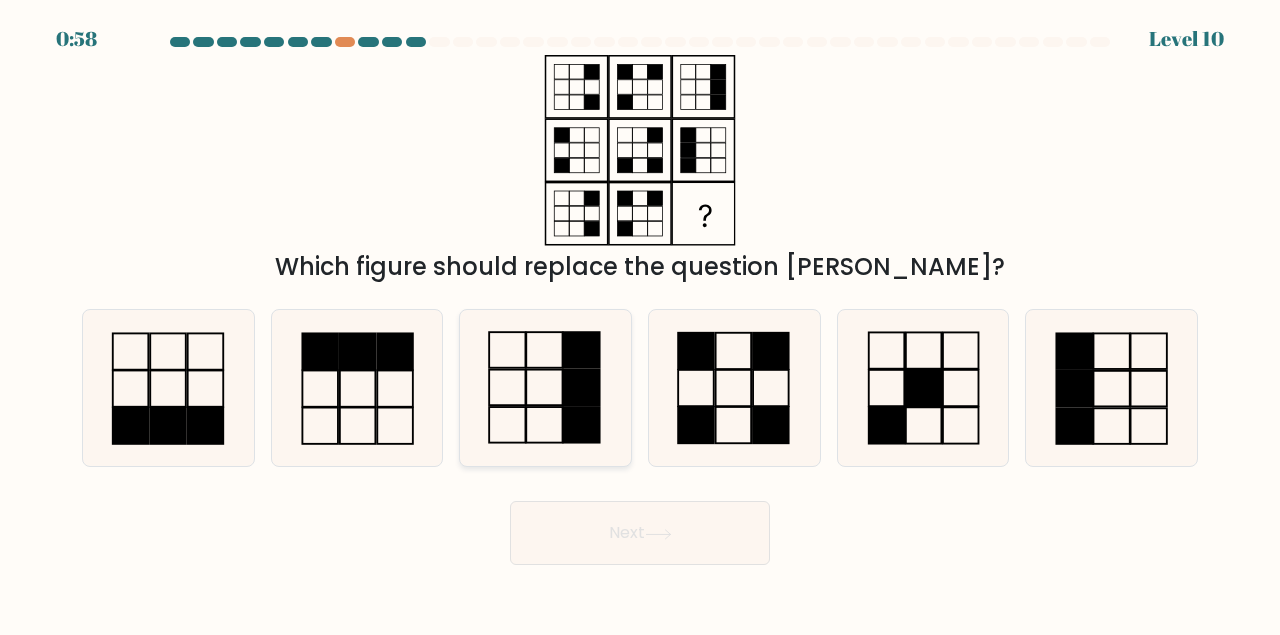 click 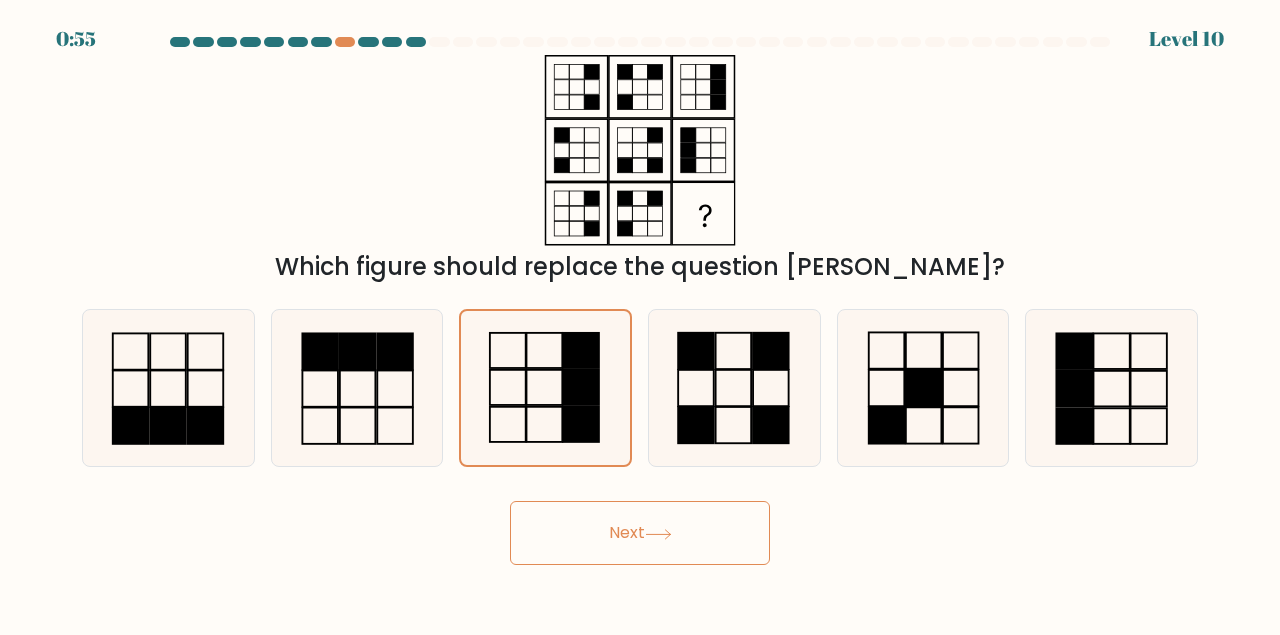 click on "Next" at bounding box center (640, 533) 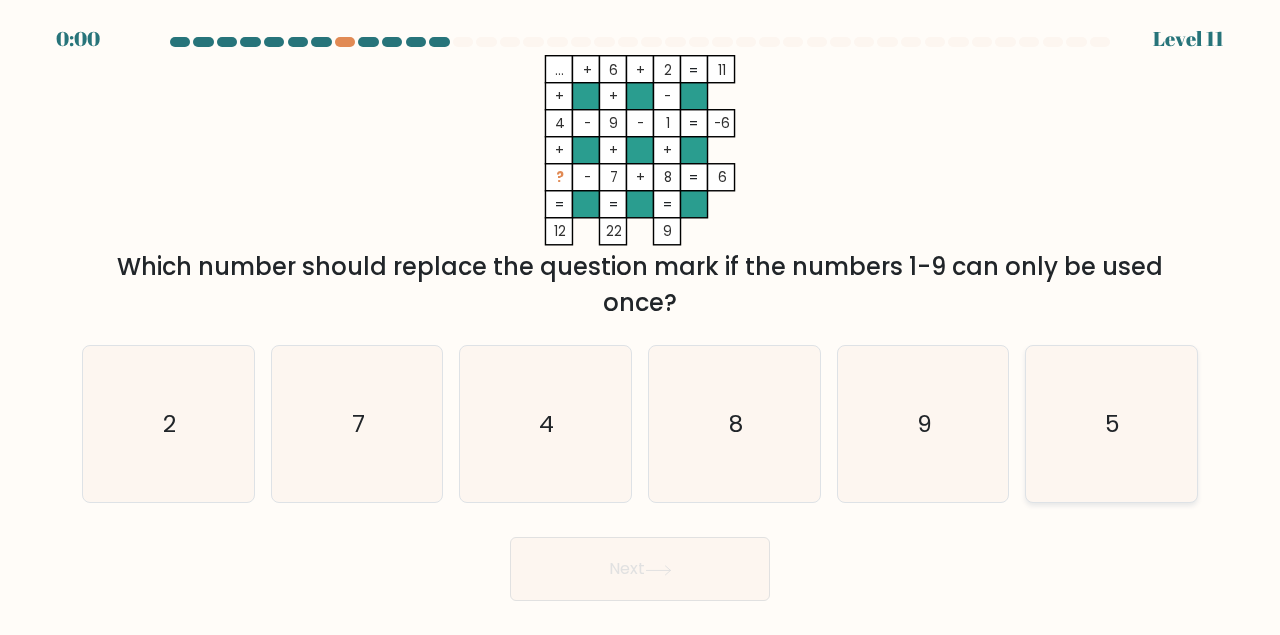 click on "5" 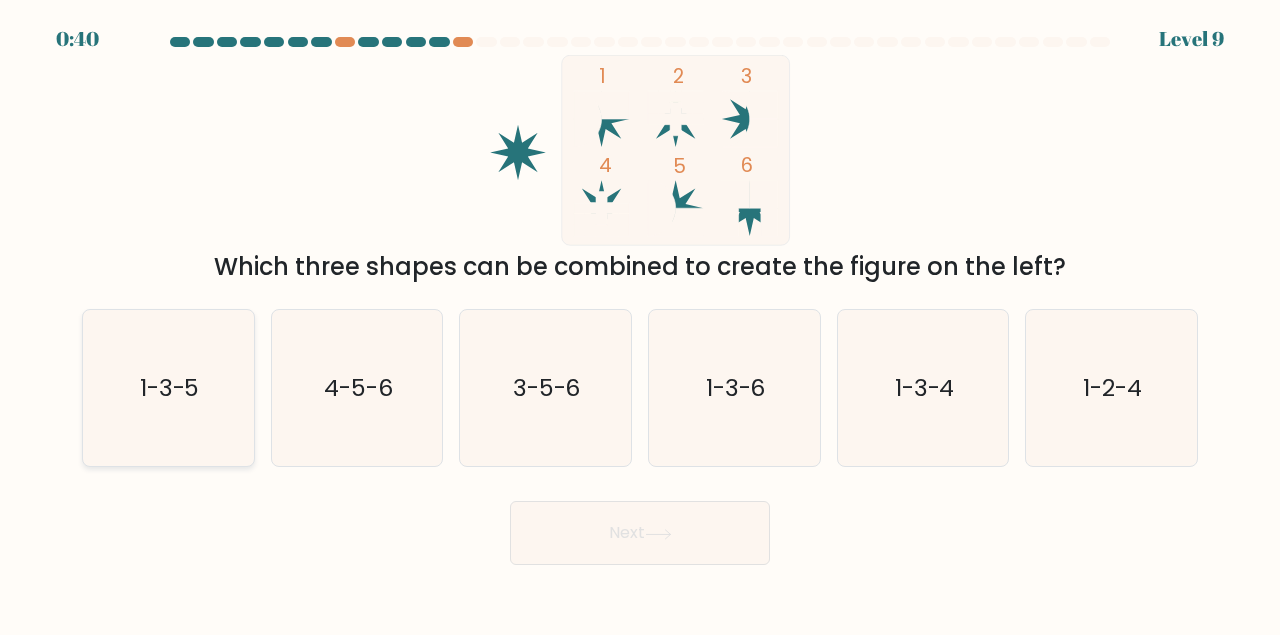 scroll, scrollTop: 0, scrollLeft: 0, axis: both 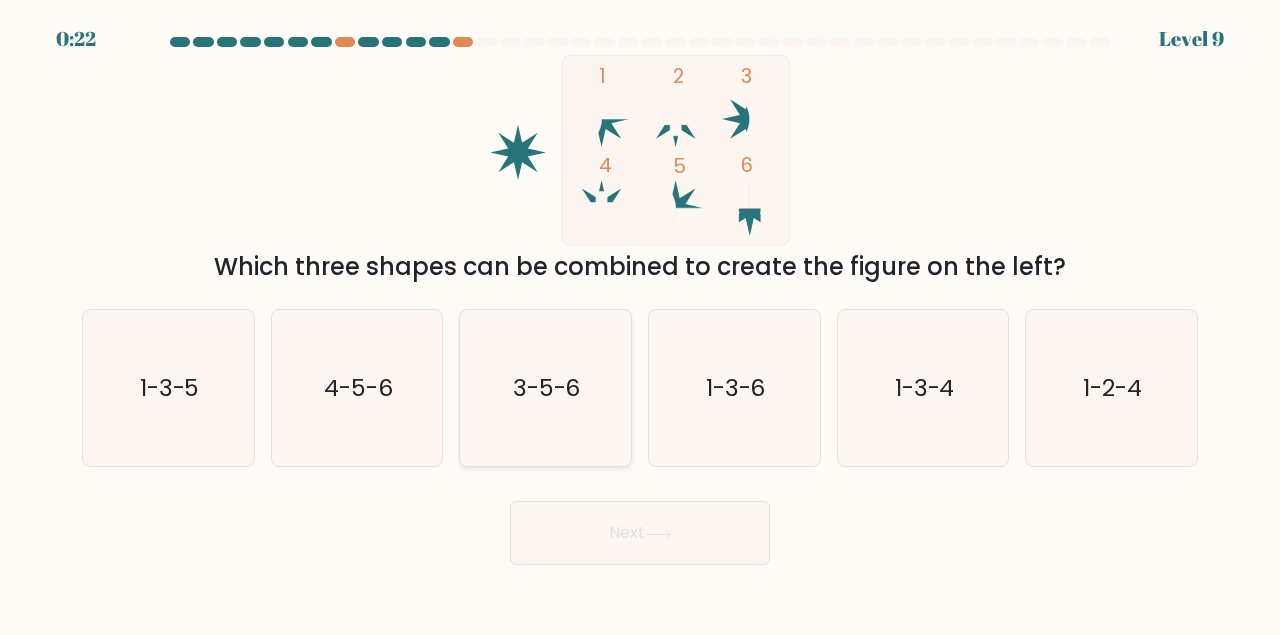 click on "3-5-6" 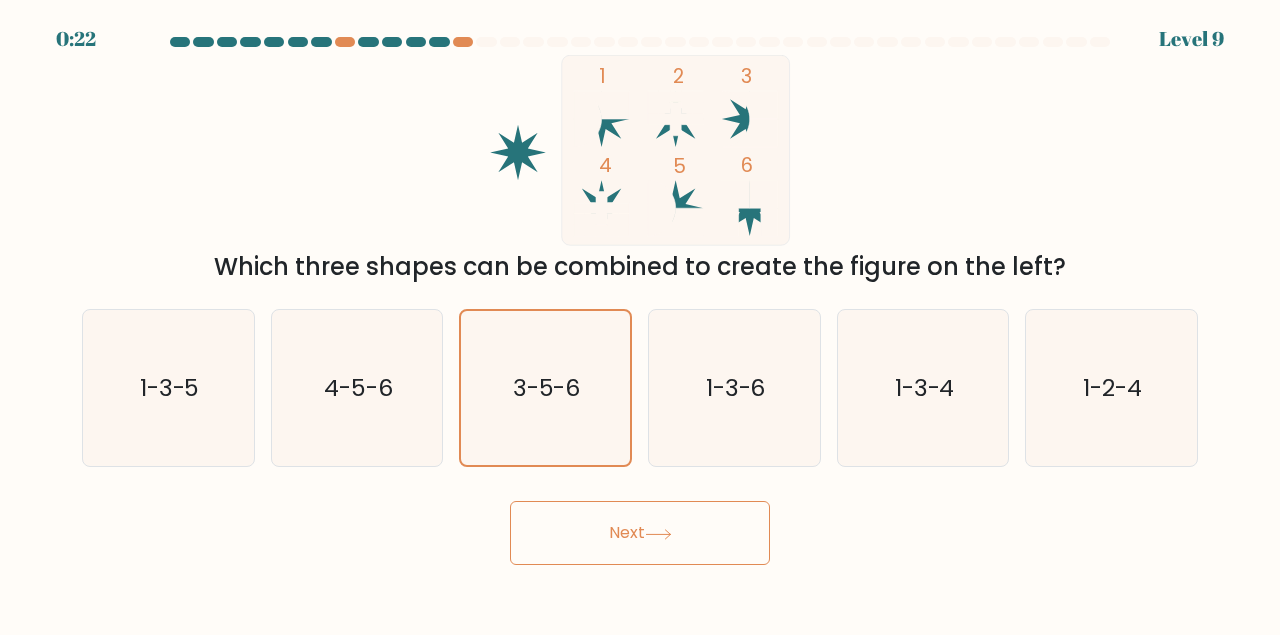 click 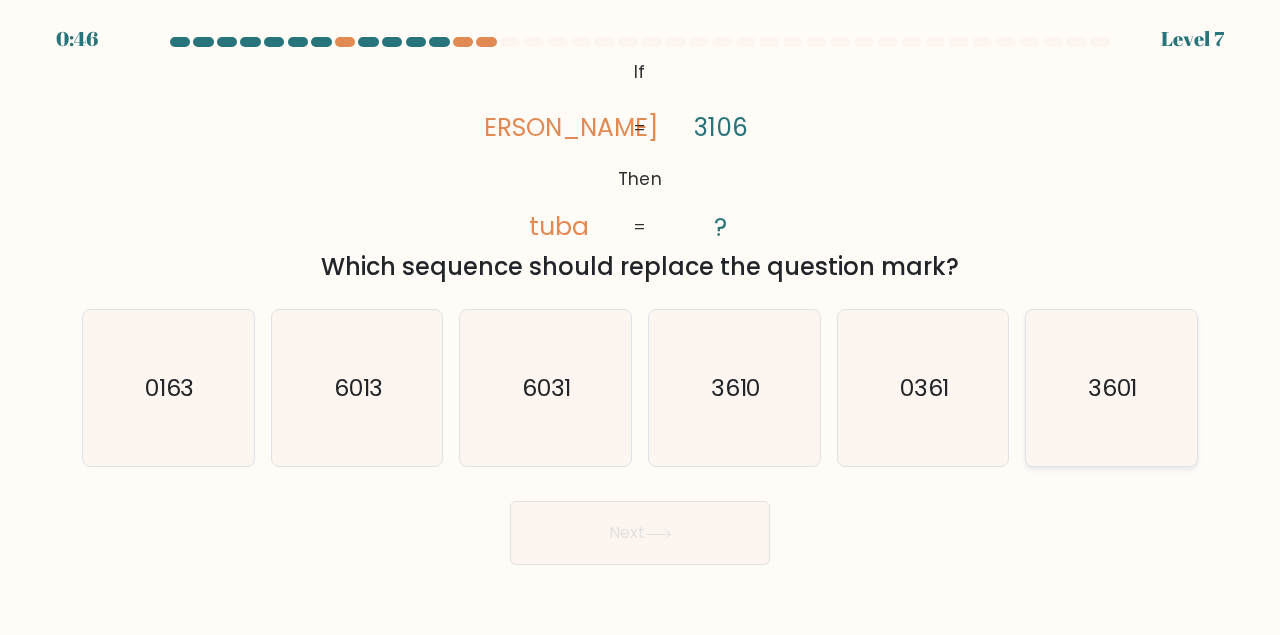 click on "3601" 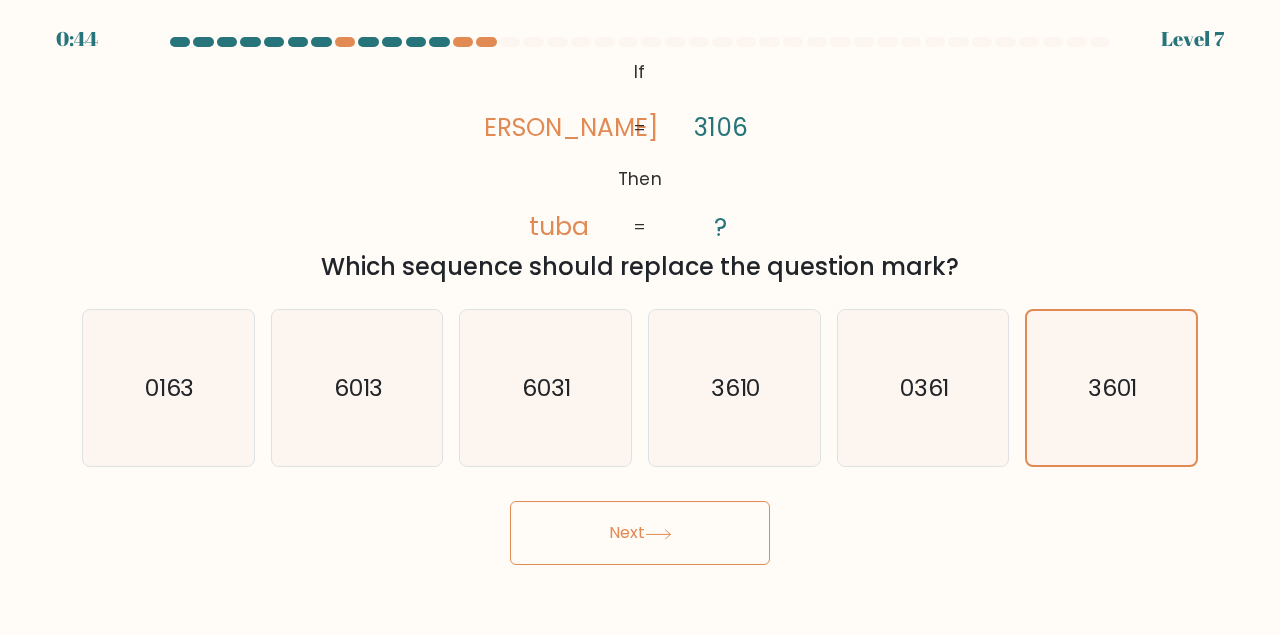 click on "Next" at bounding box center (640, 533) 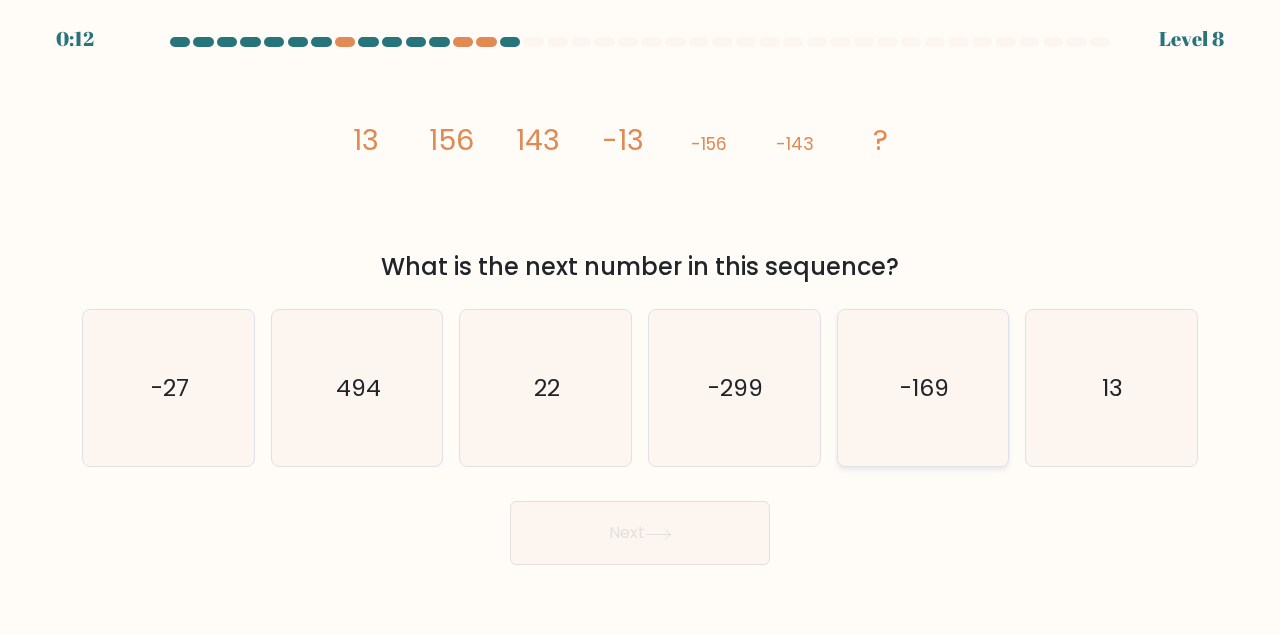 click on "-169" 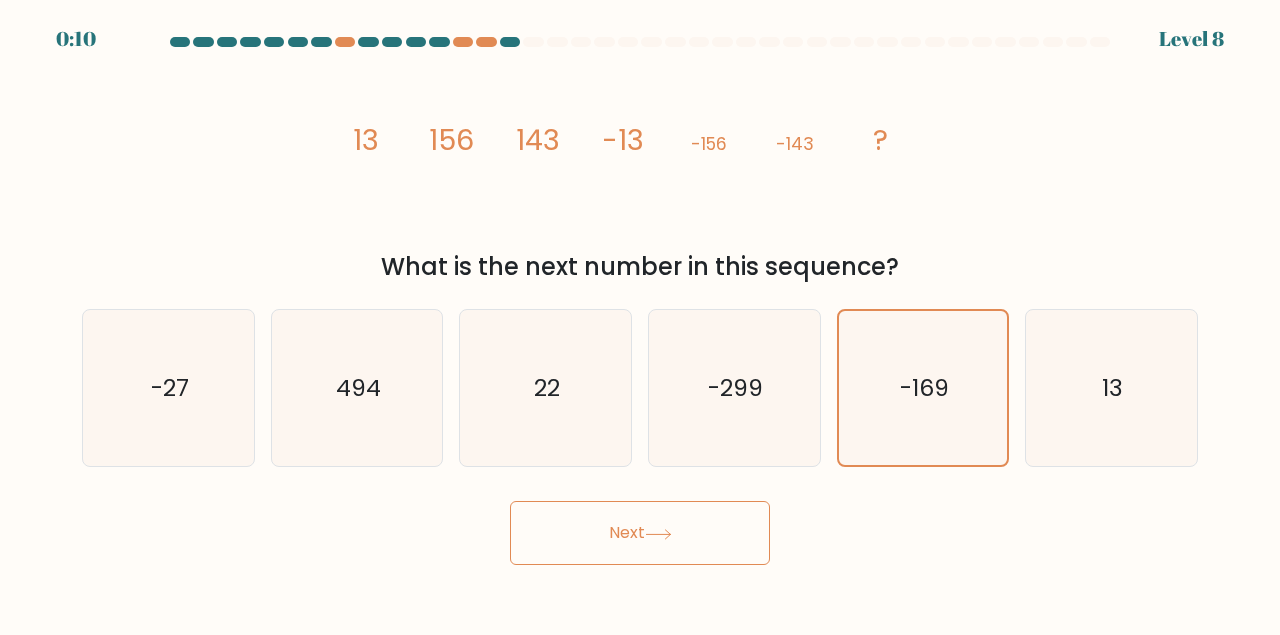 click on "Next" at bounding box center [640, 533] 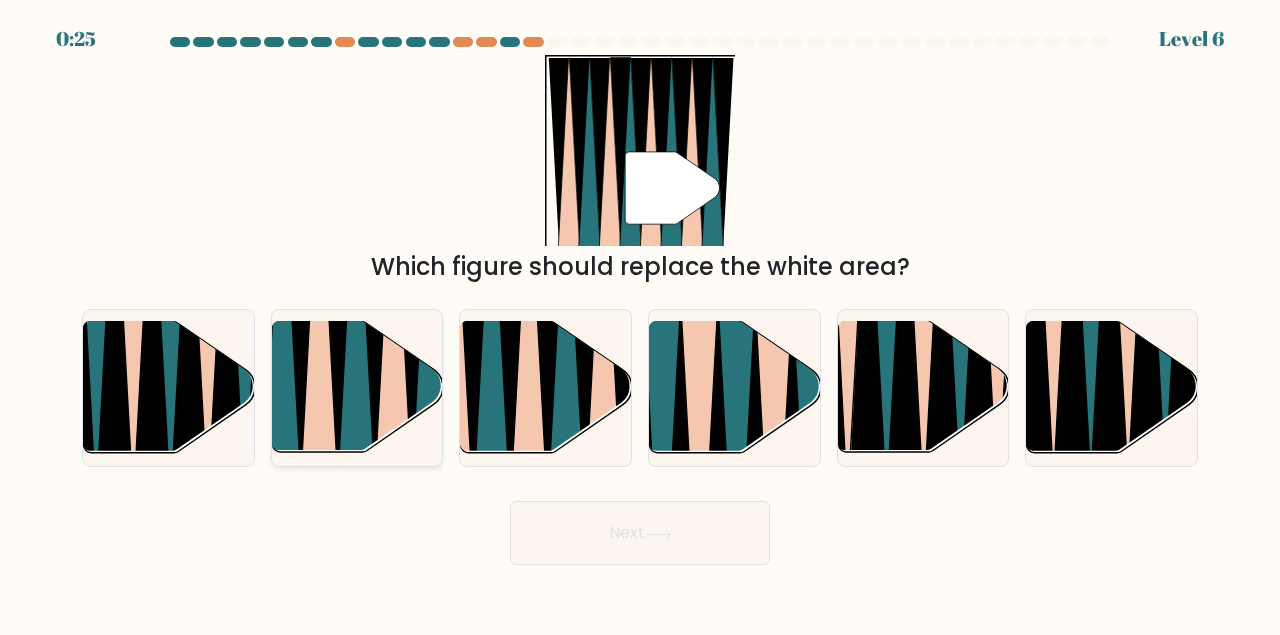 click 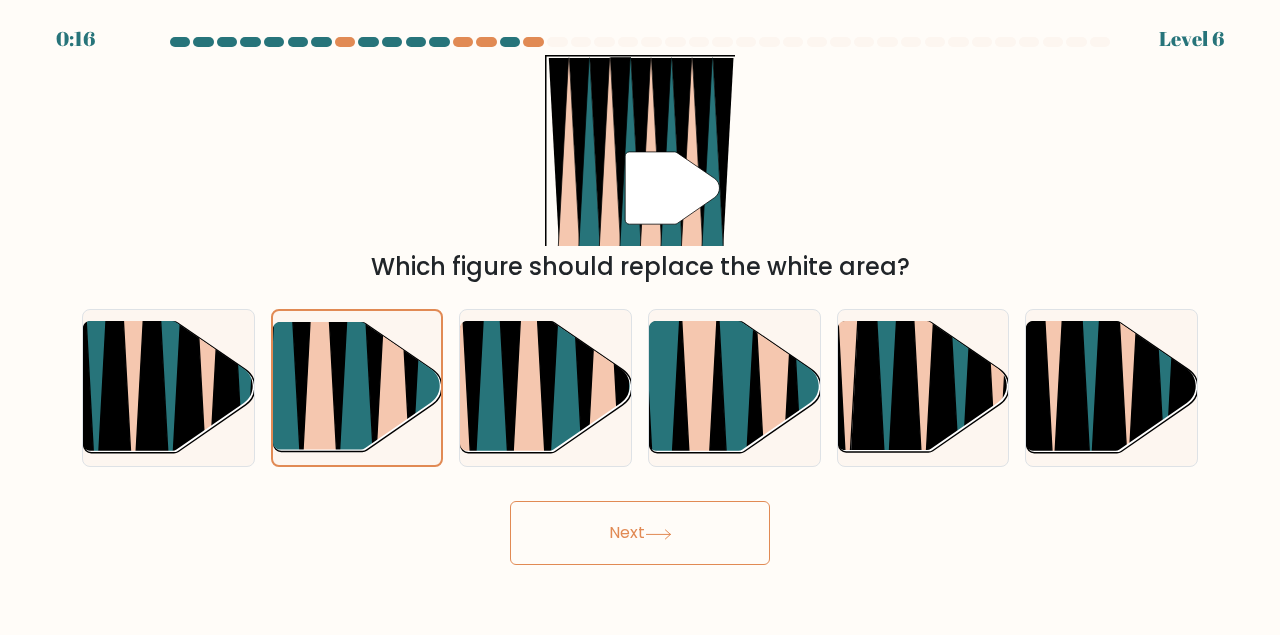 click on "Next" at bounding box center (640, 533) 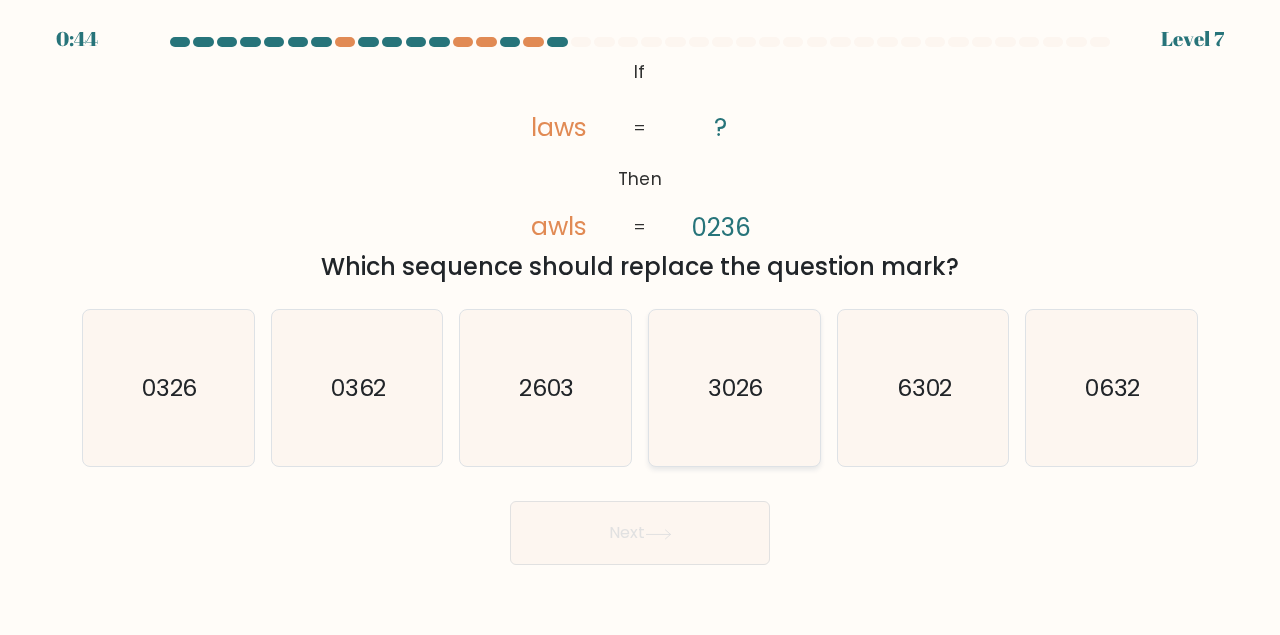 drag, startPoint x: 731, startPoint y: 381, endPoint x: 745, endPoint y: 455, distance: 75.31268 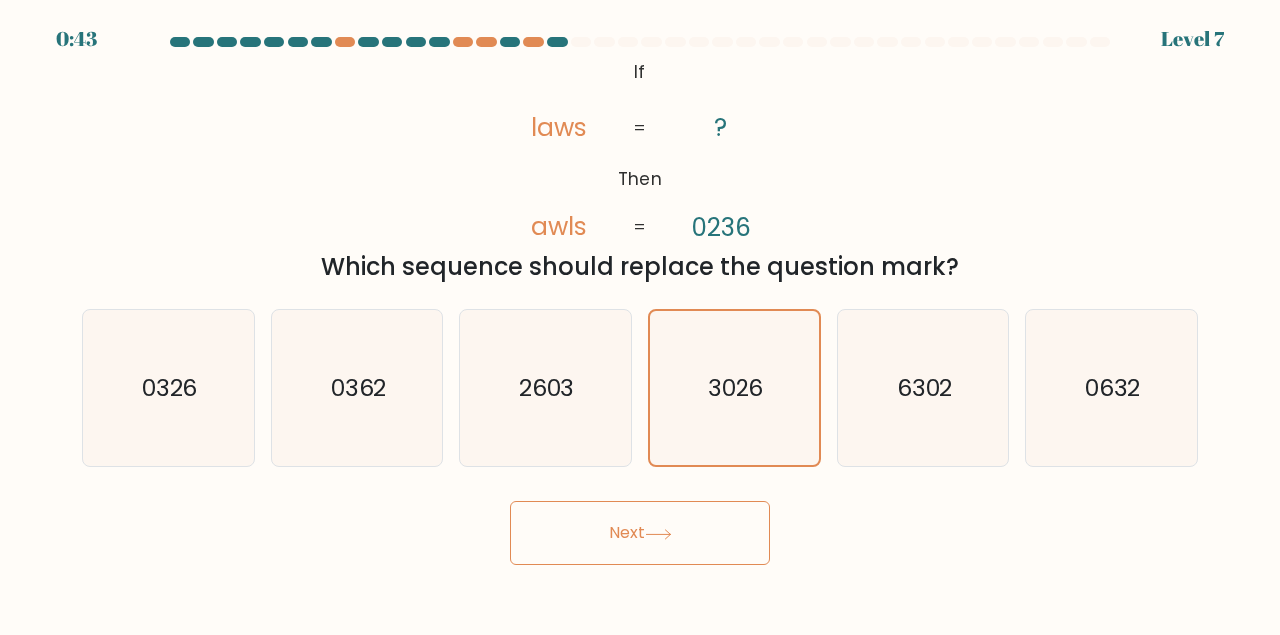click on "Next" at bounding box center [640, 533] 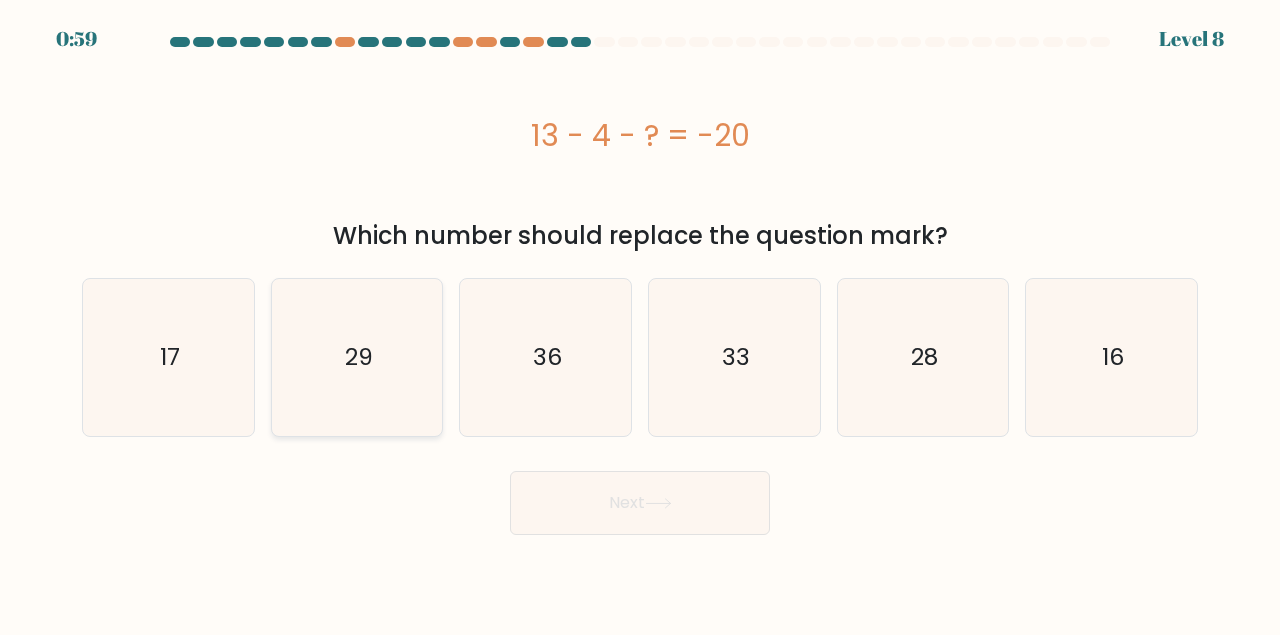 click on "29" 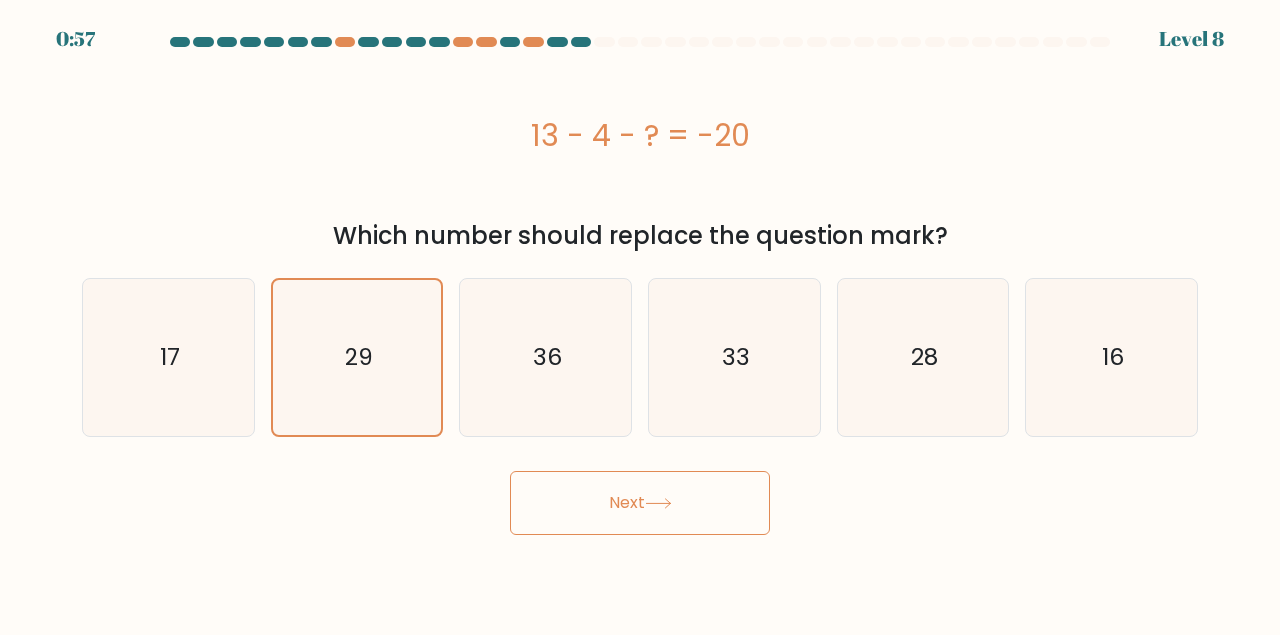 click 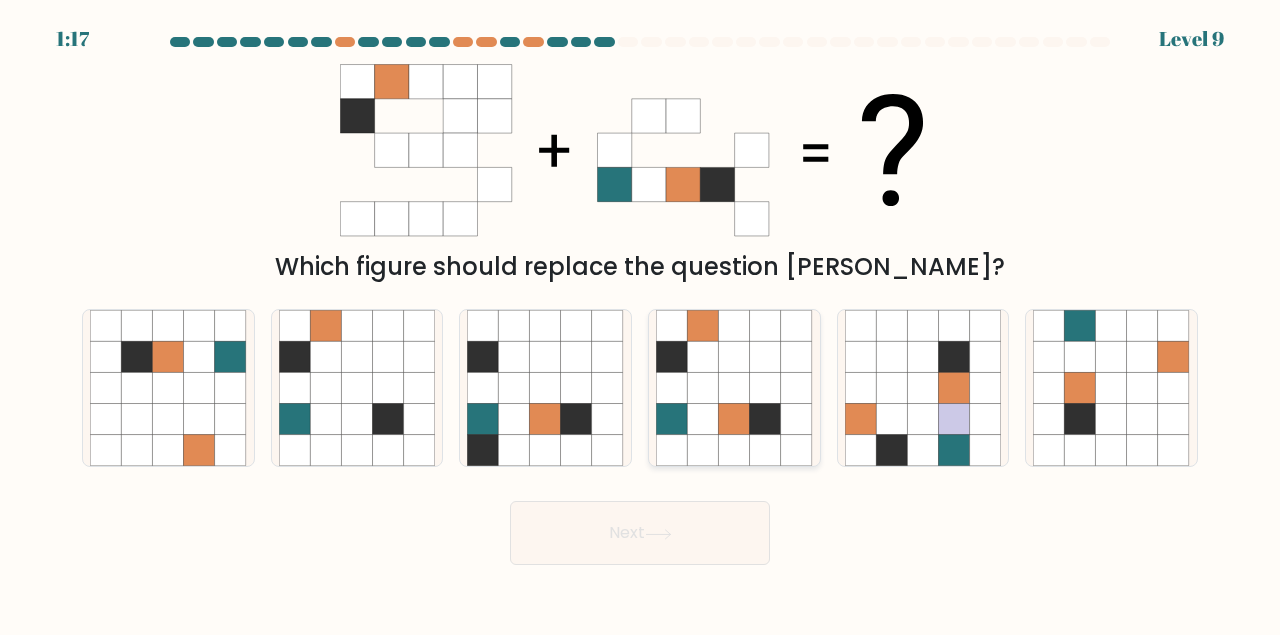 click 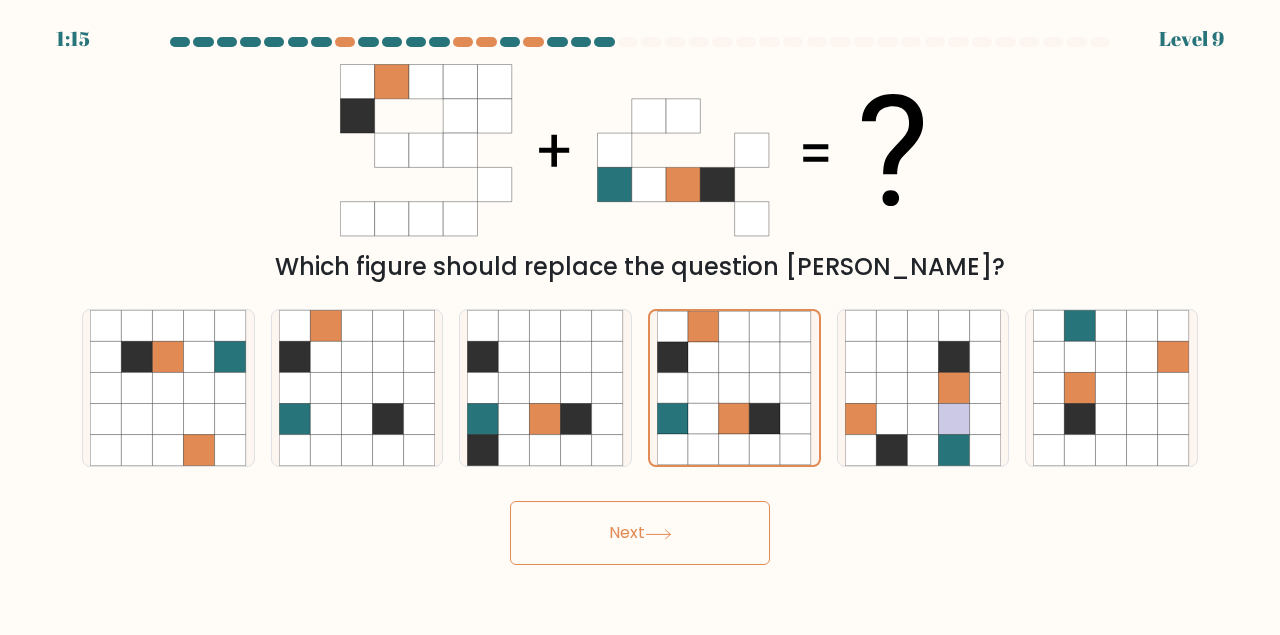 click on "Next" at bounding box center [640, 533] 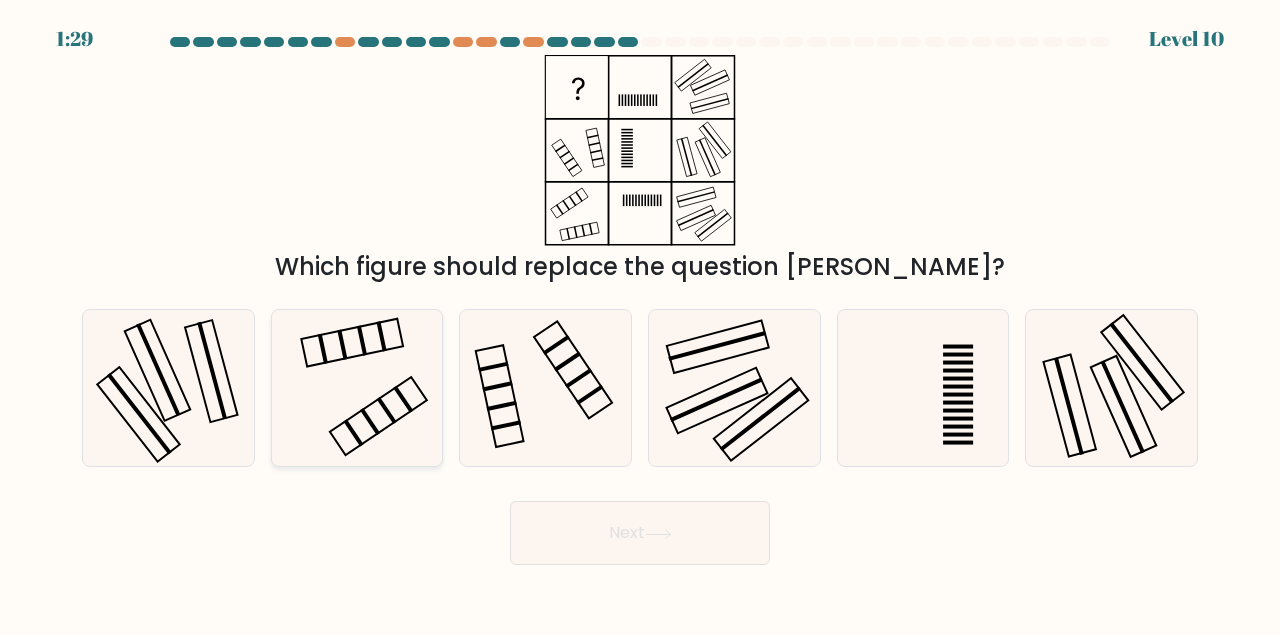 click 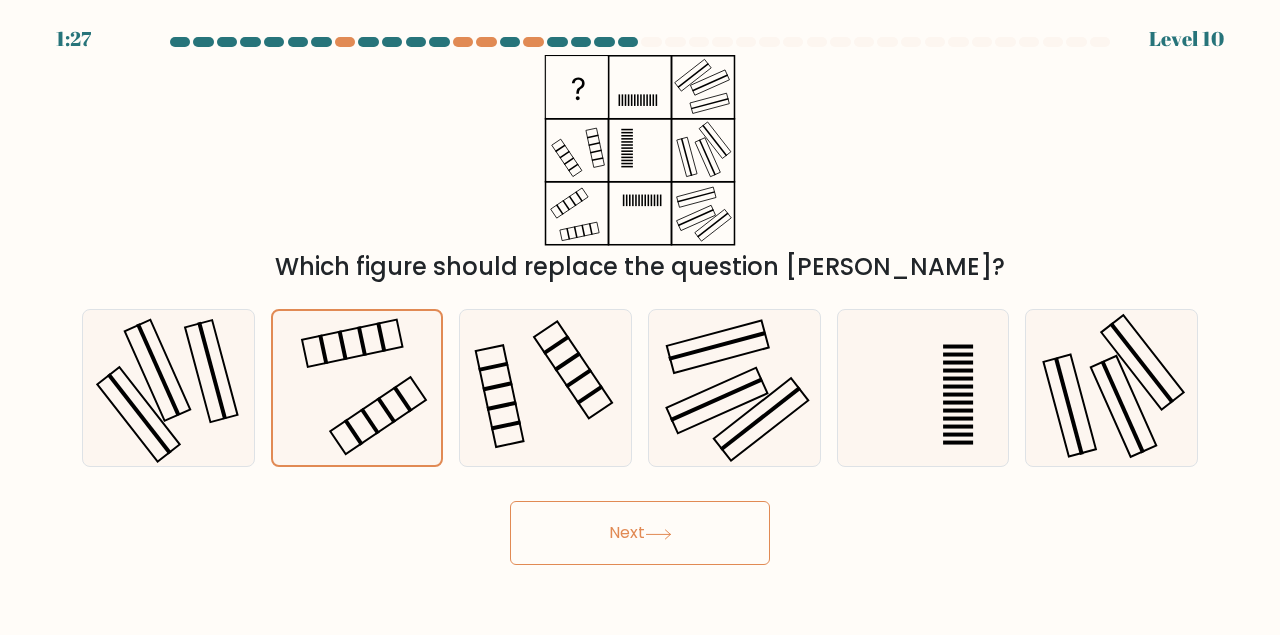 click on "Next" at bounding box center [640, 533] 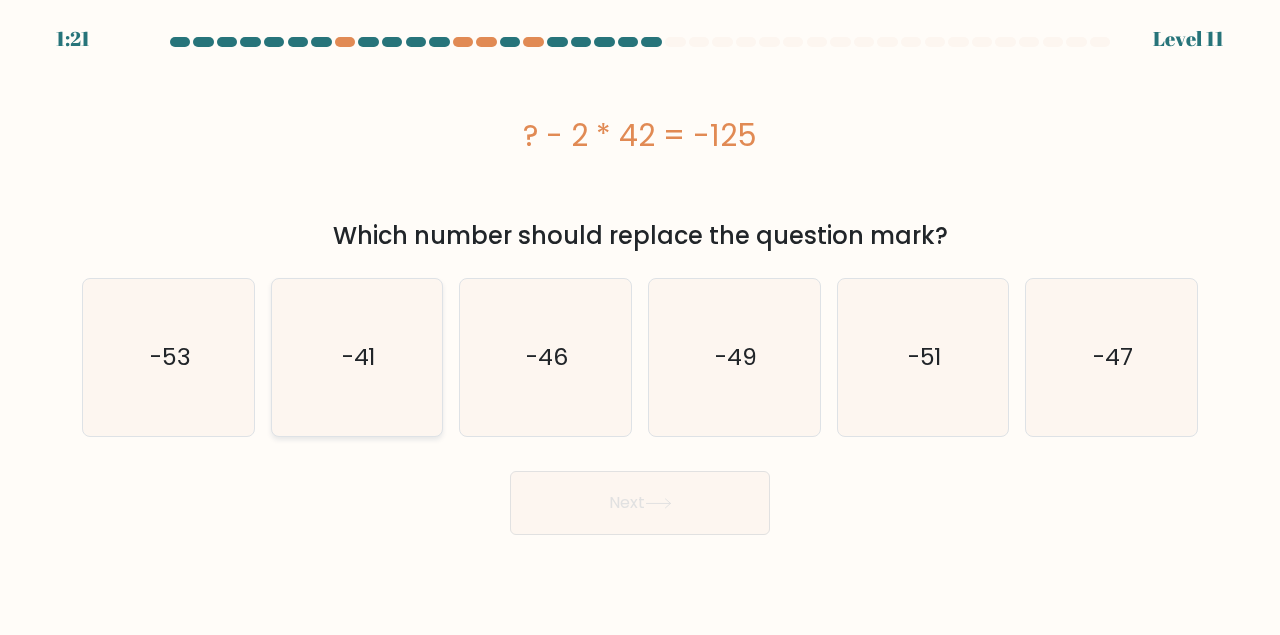 click on "-41" 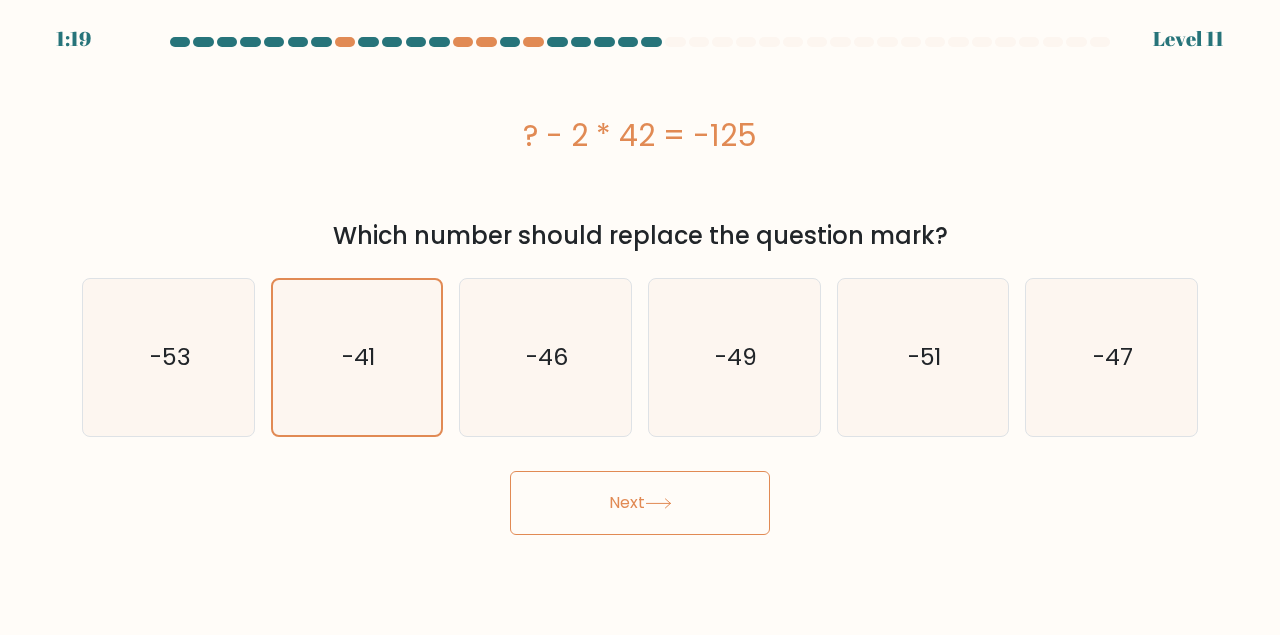 click on "Next" at bounding box center [640, 503] 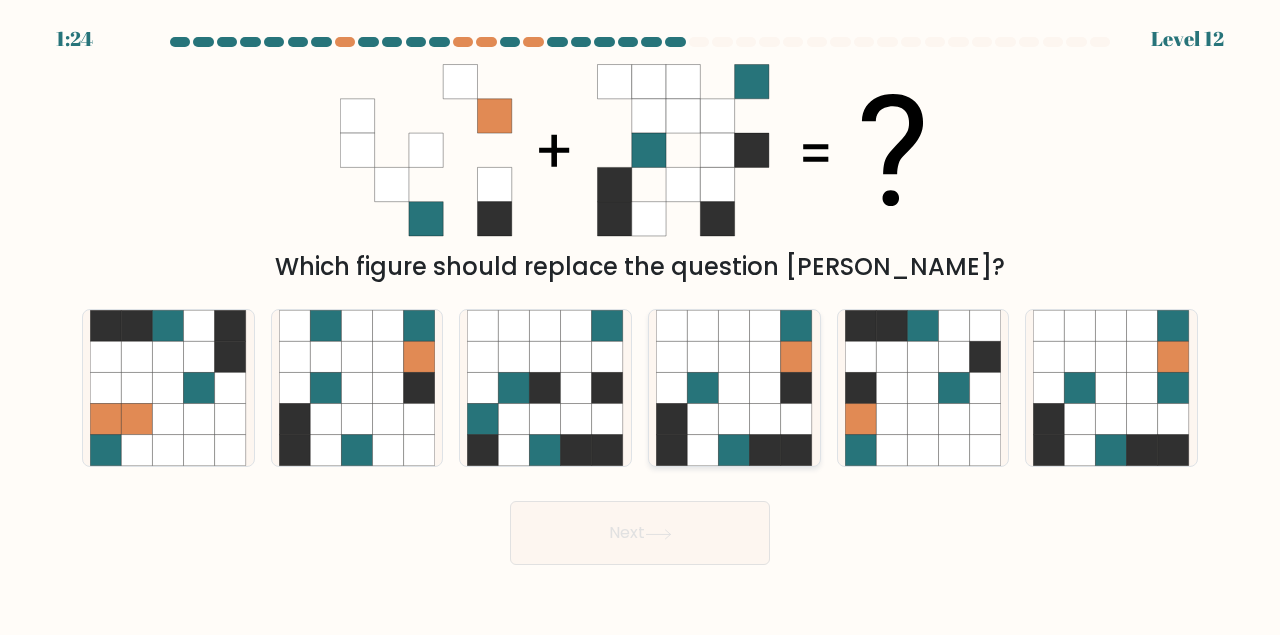 click 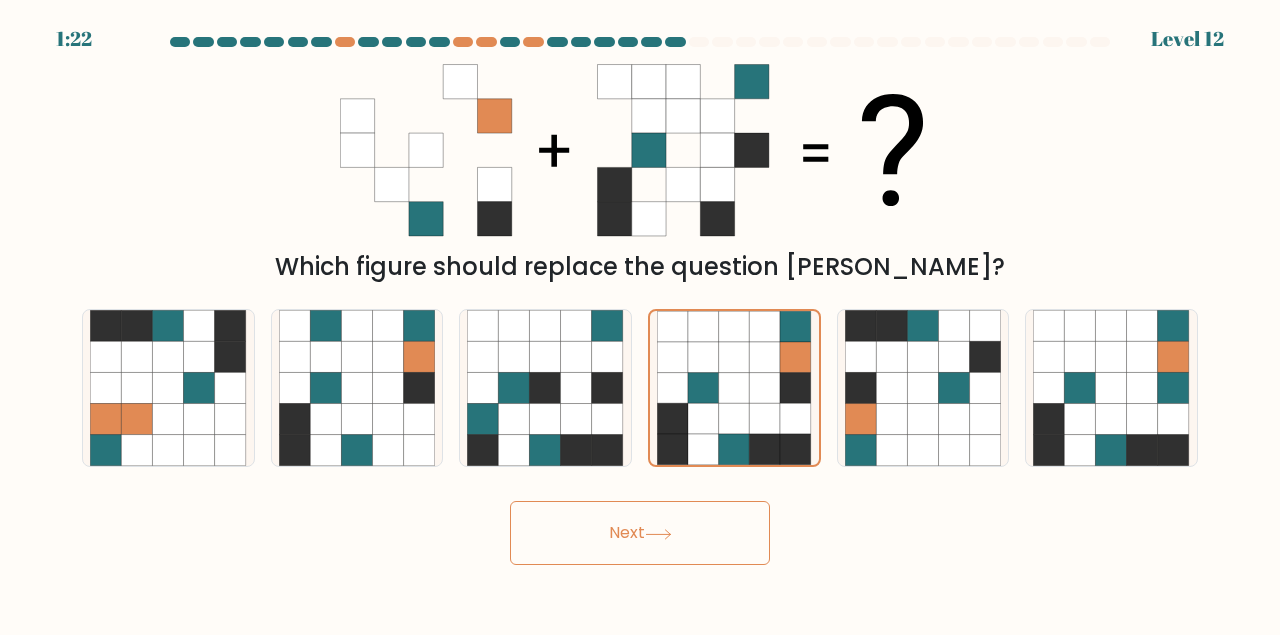 click on "Next" at bounding box center [640, 533] 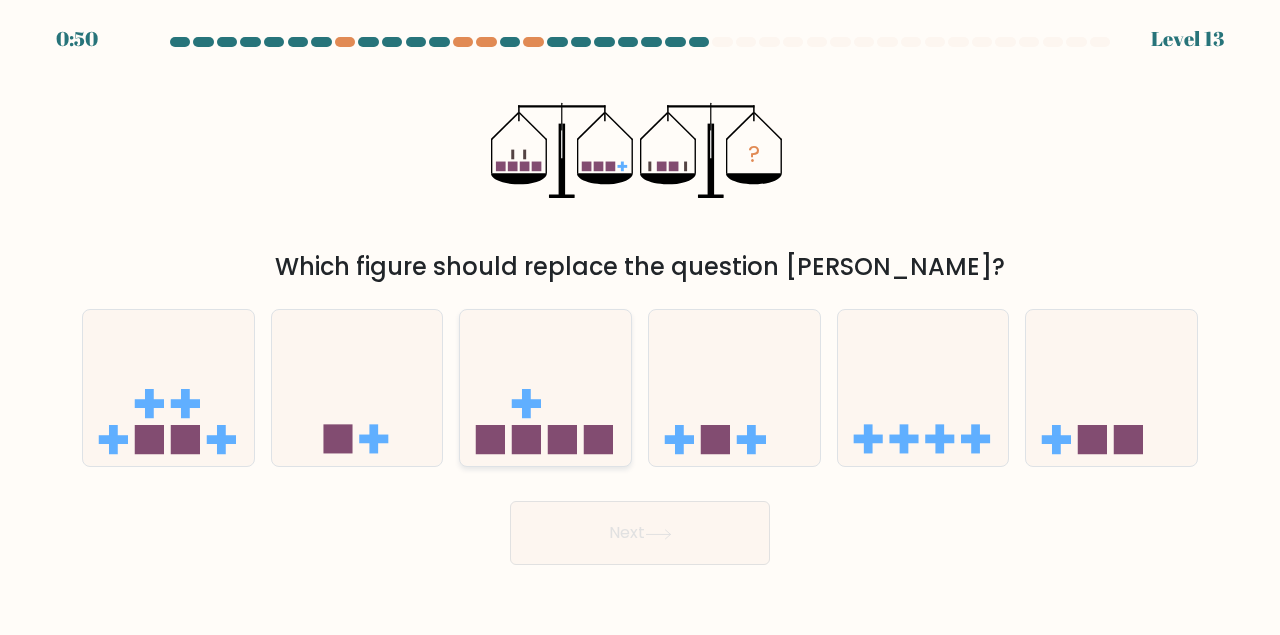 click 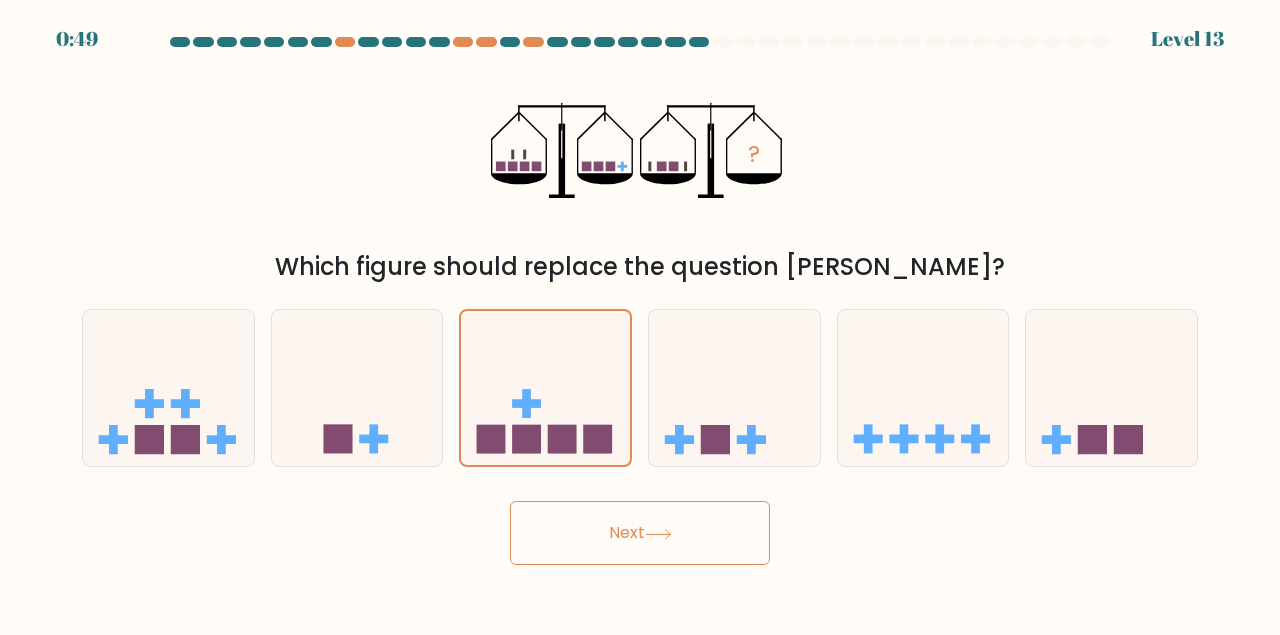 click on "Next" at bounding box center (640, 533) 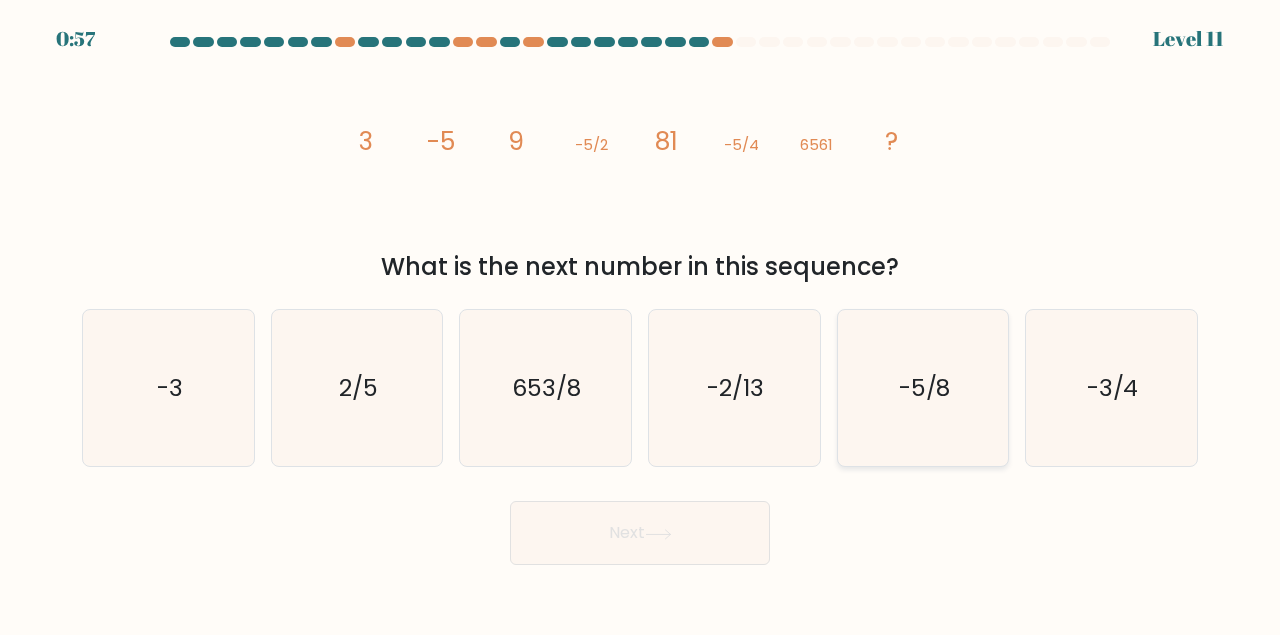 click on "-5/8" 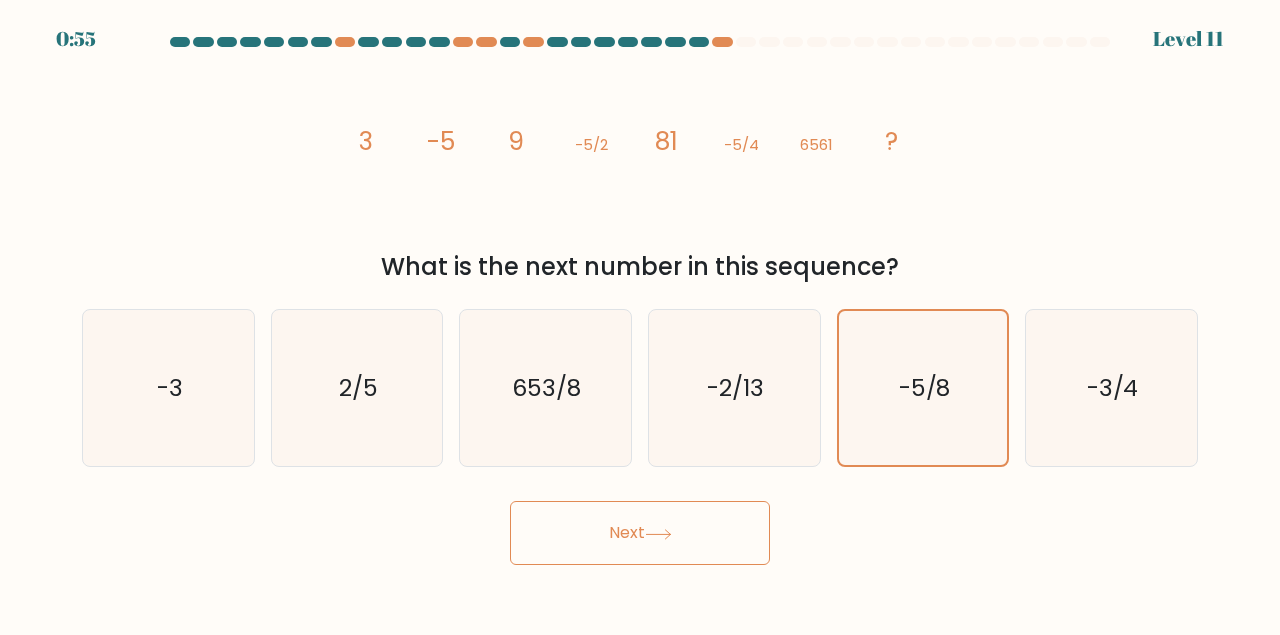 click on "Next" at bounding box center [640, 533] 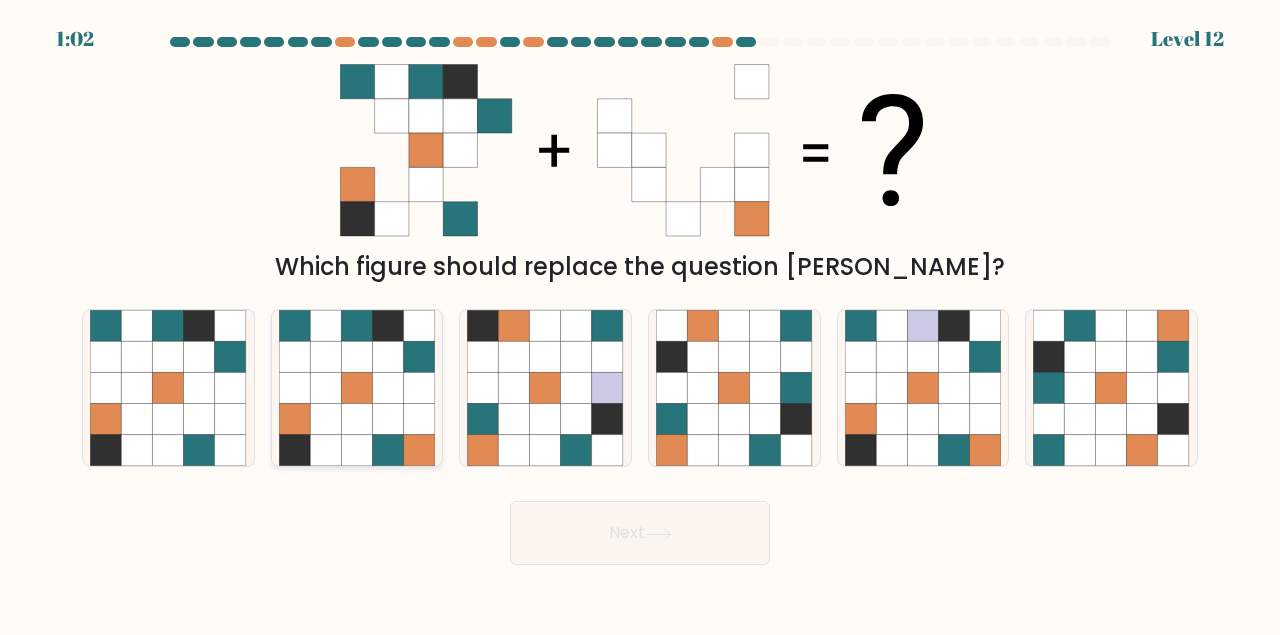 click 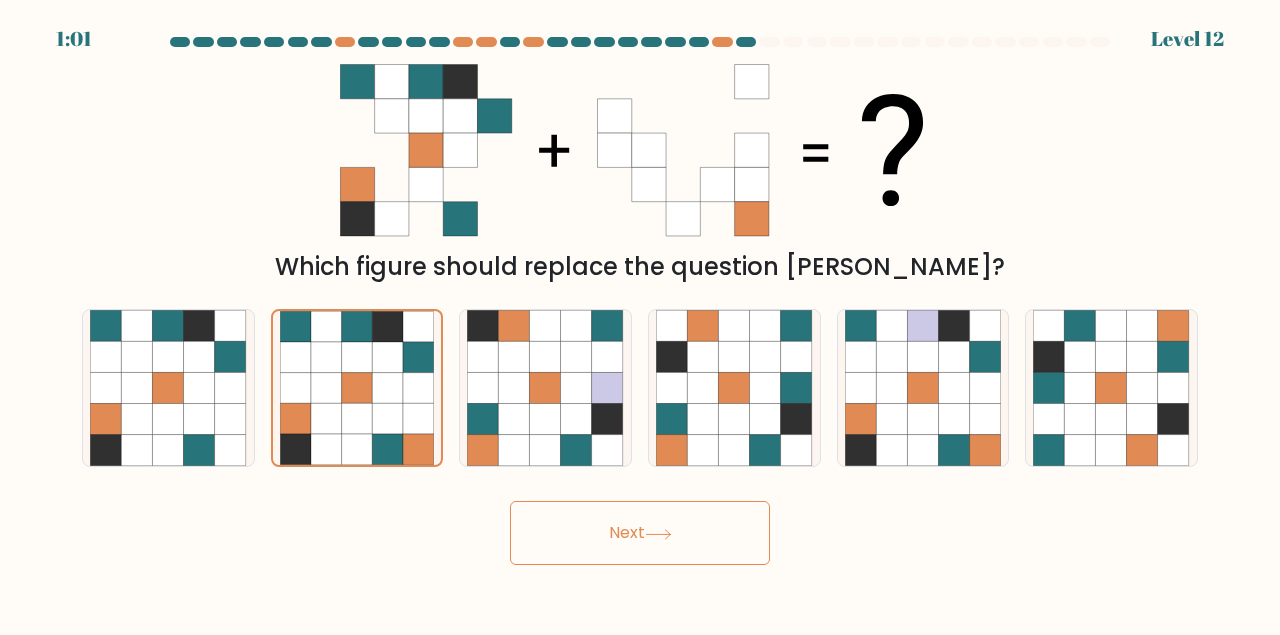 click on "Next" at bounding box center [640, 533] 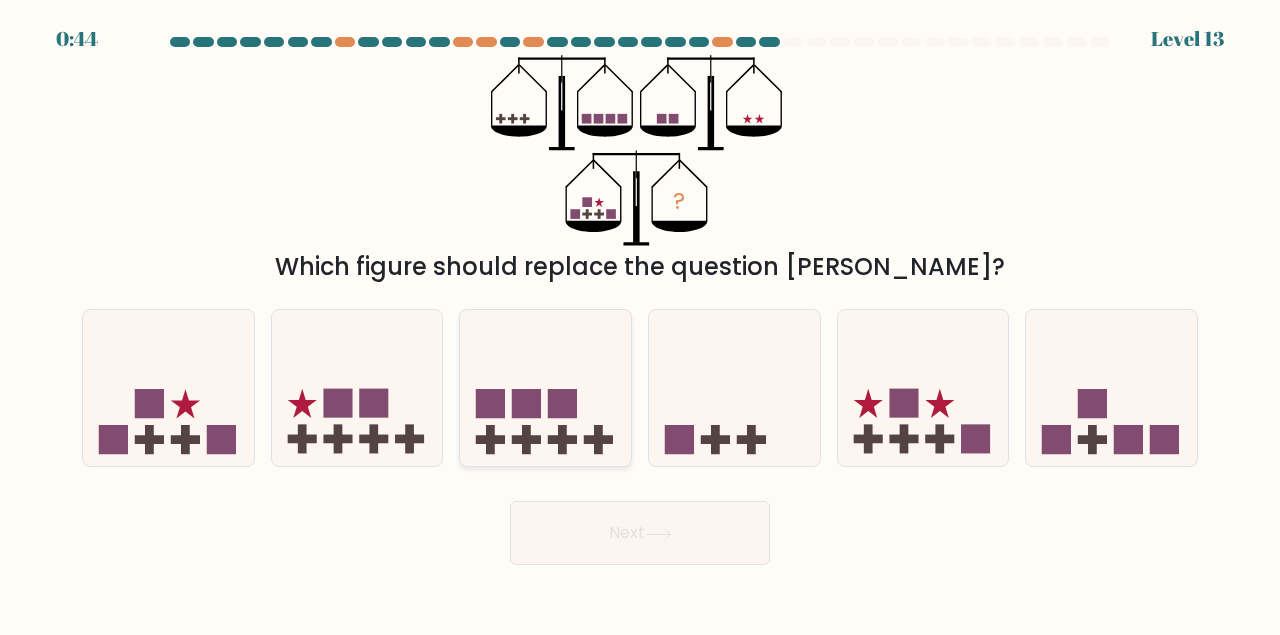 click 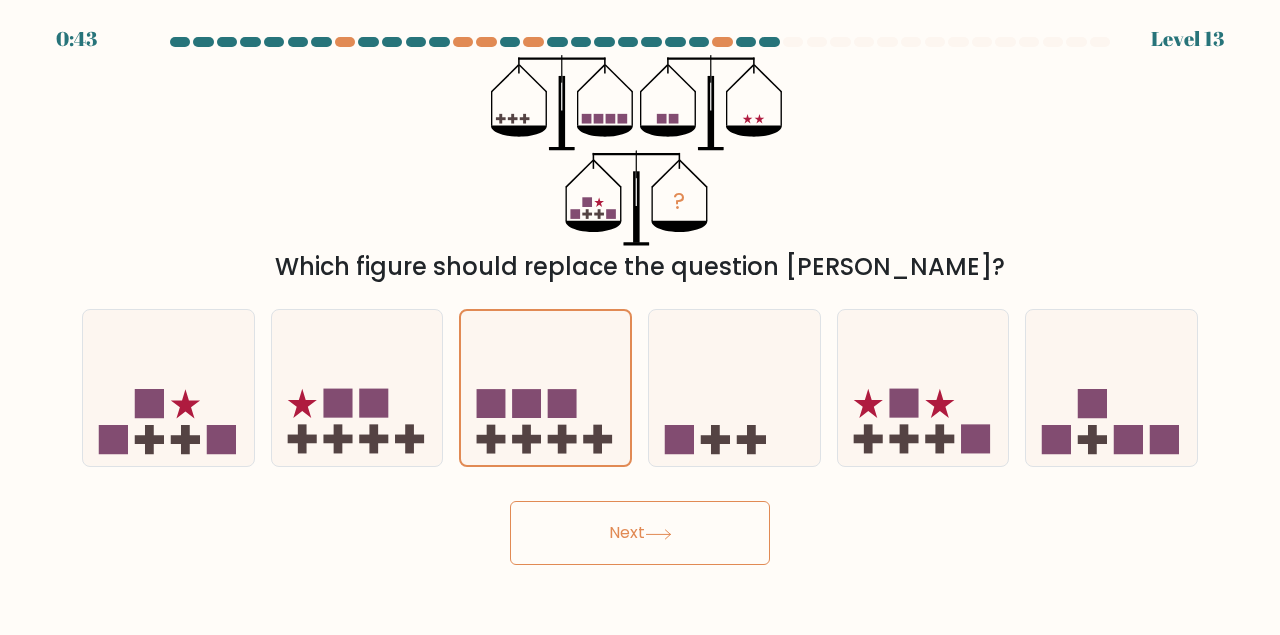 click on "Next" at bounding box center [640, 533] 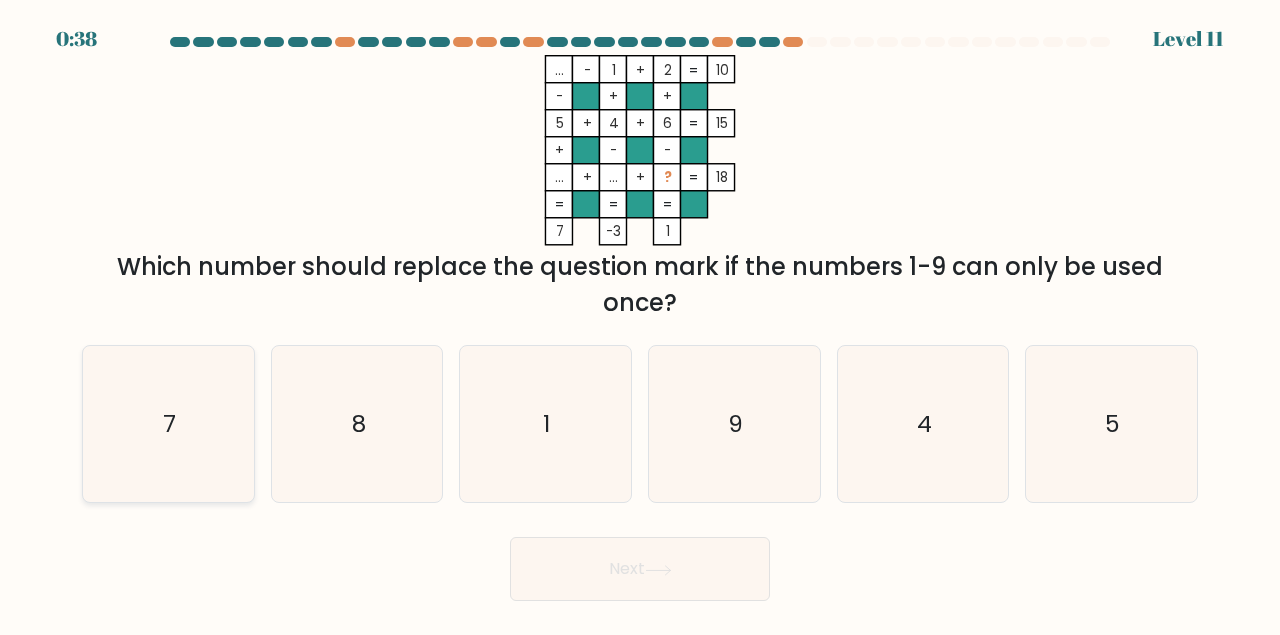 click on "7" 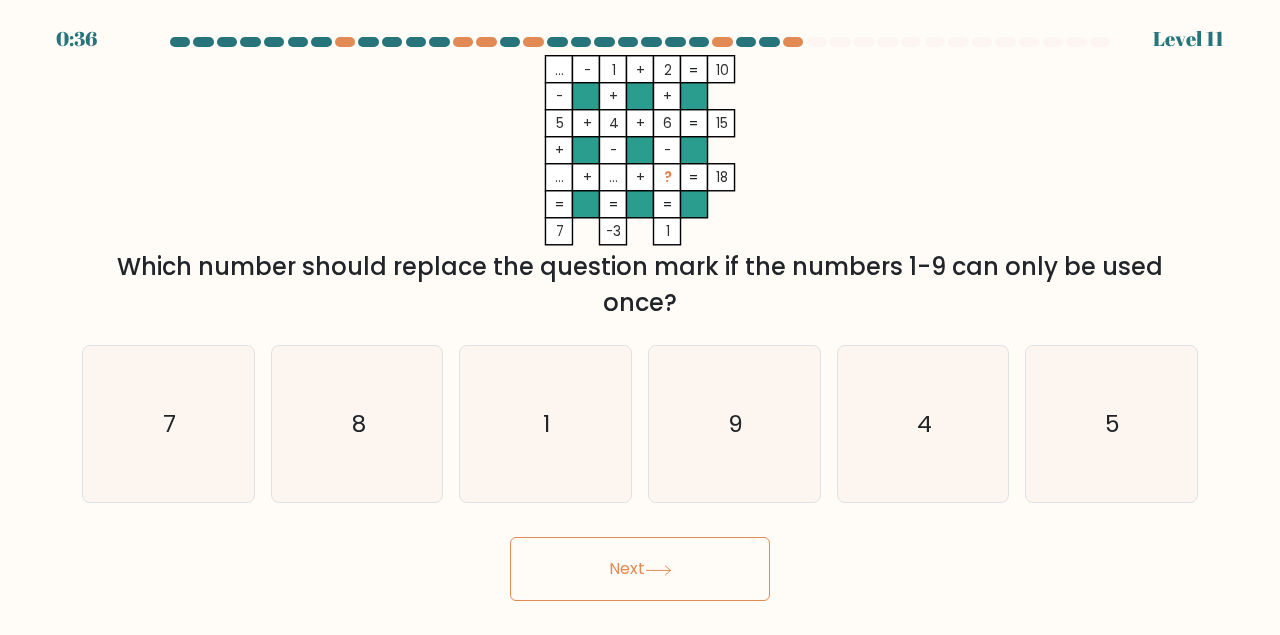 click on "Next" at bounding box center [640, 569] 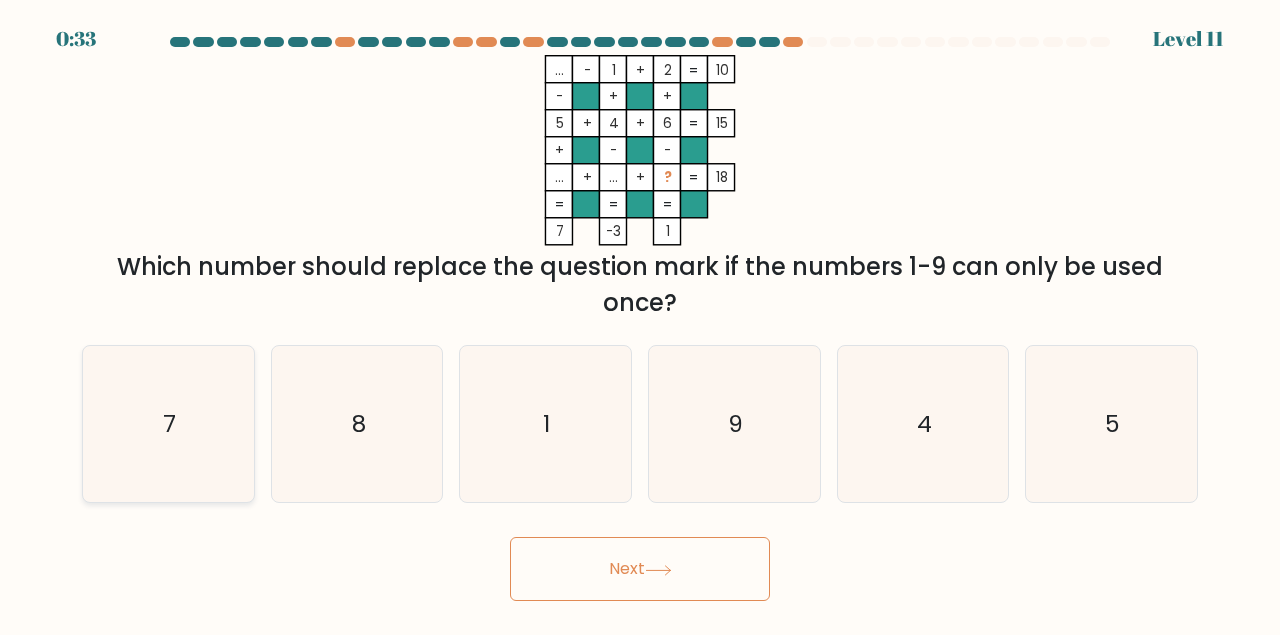 click on "7" 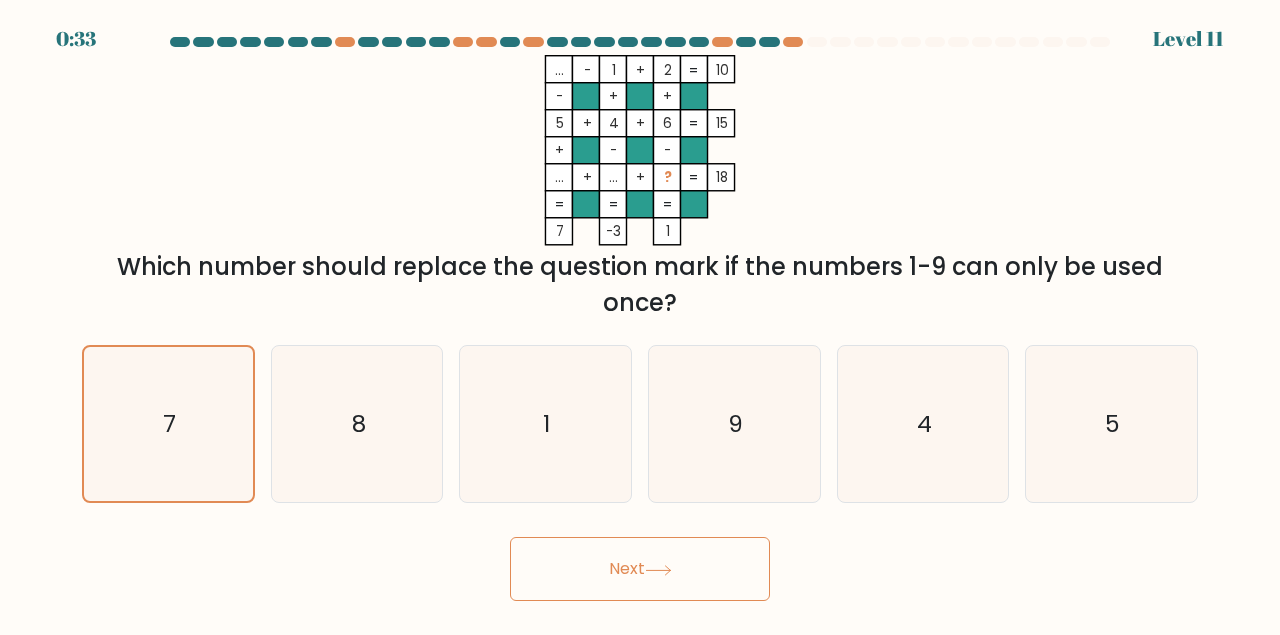 click on "Next" at bounding box center [640, 569] 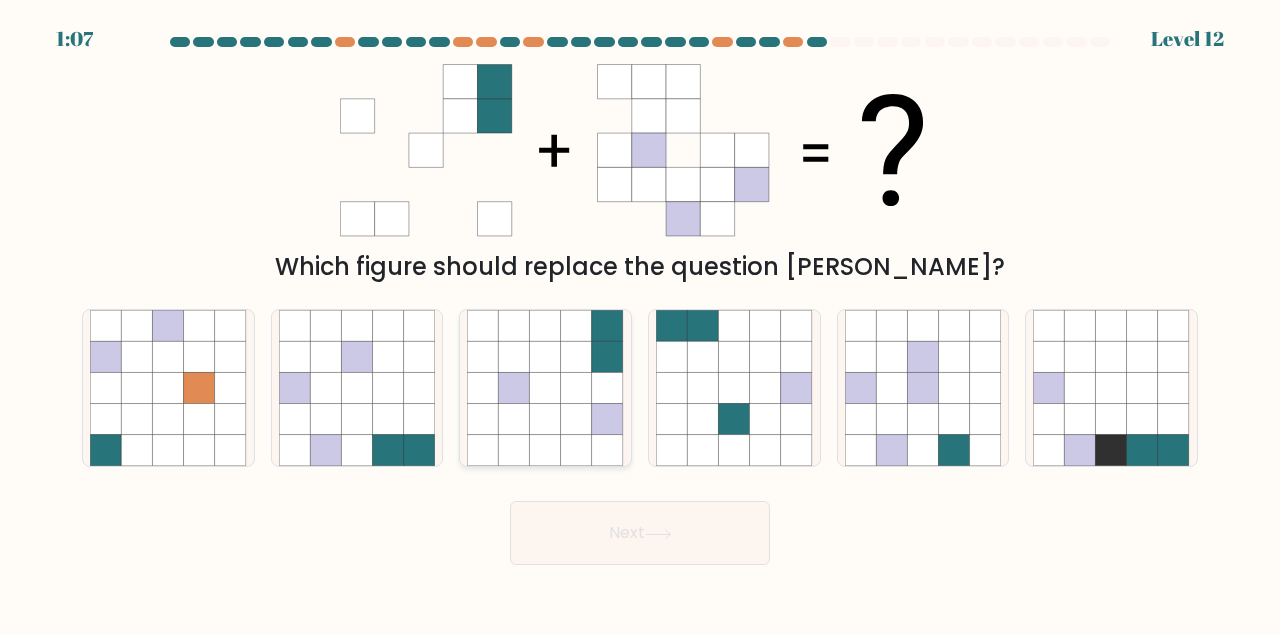 click 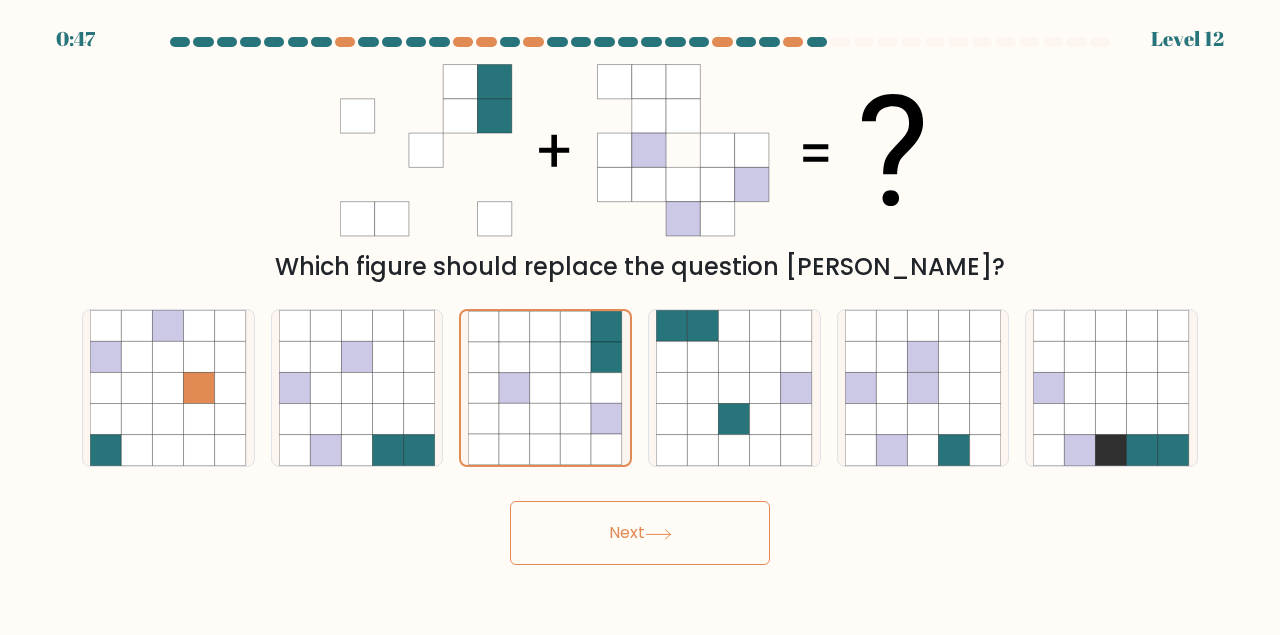 click on "Next" at bounding box center (640, 533) 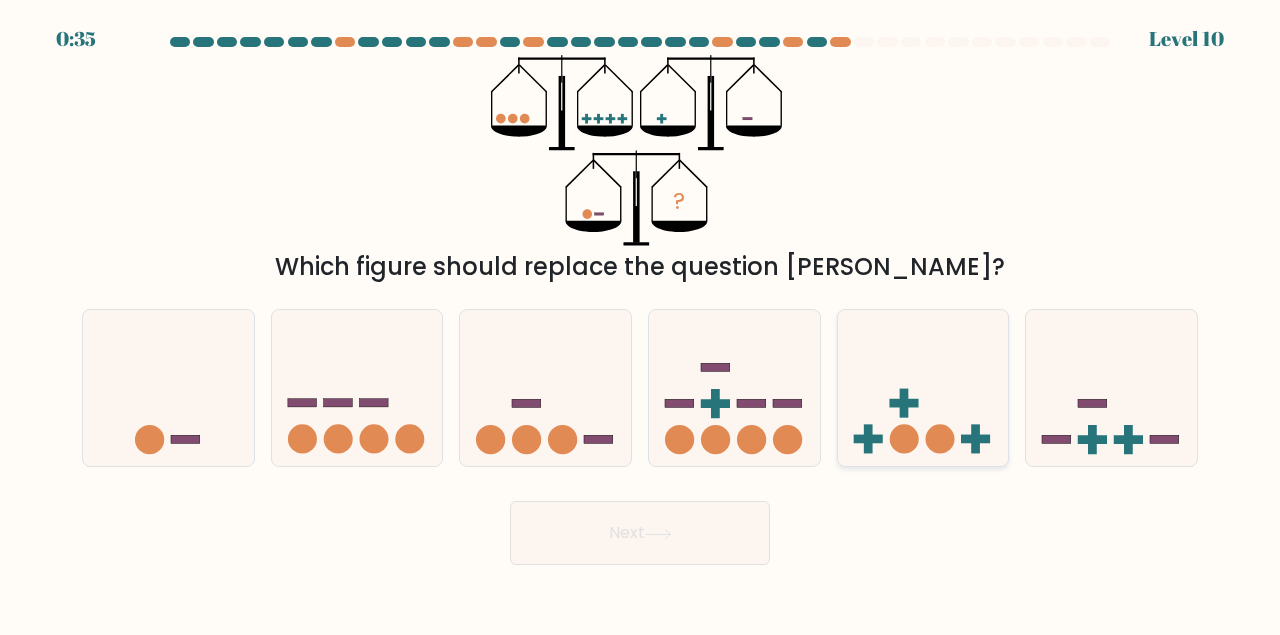 click 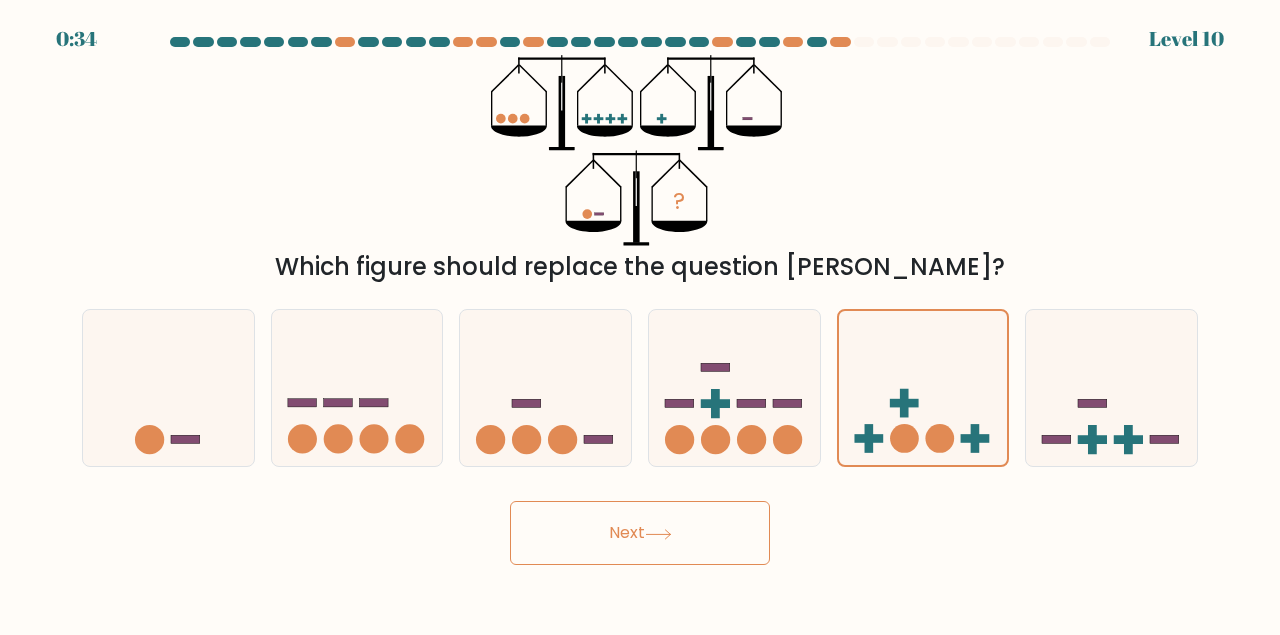 click on "Next" at bounding box center (640, 533) 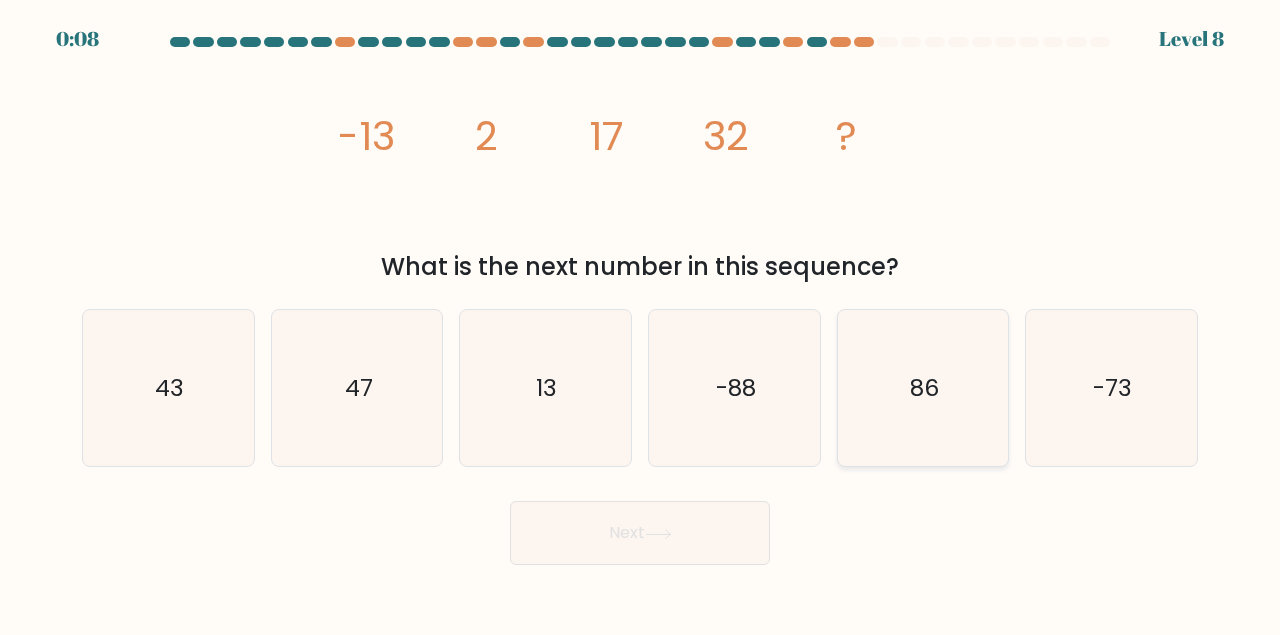 click on "86" 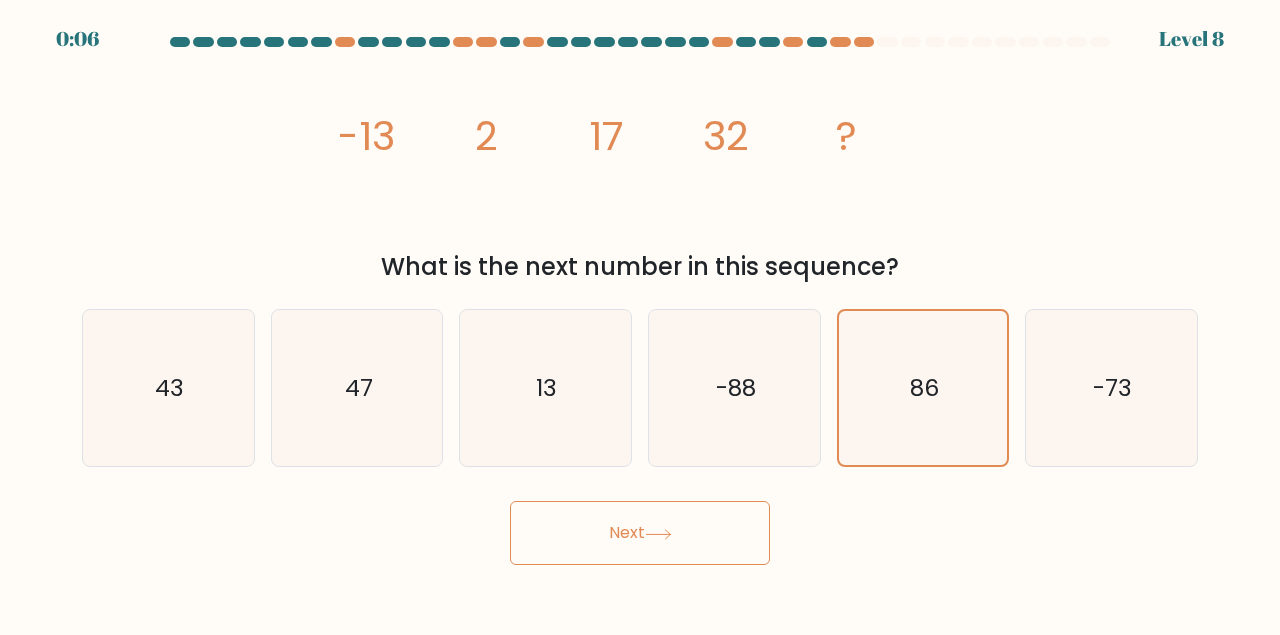 click on "Next" at bounding box center [640, 533] 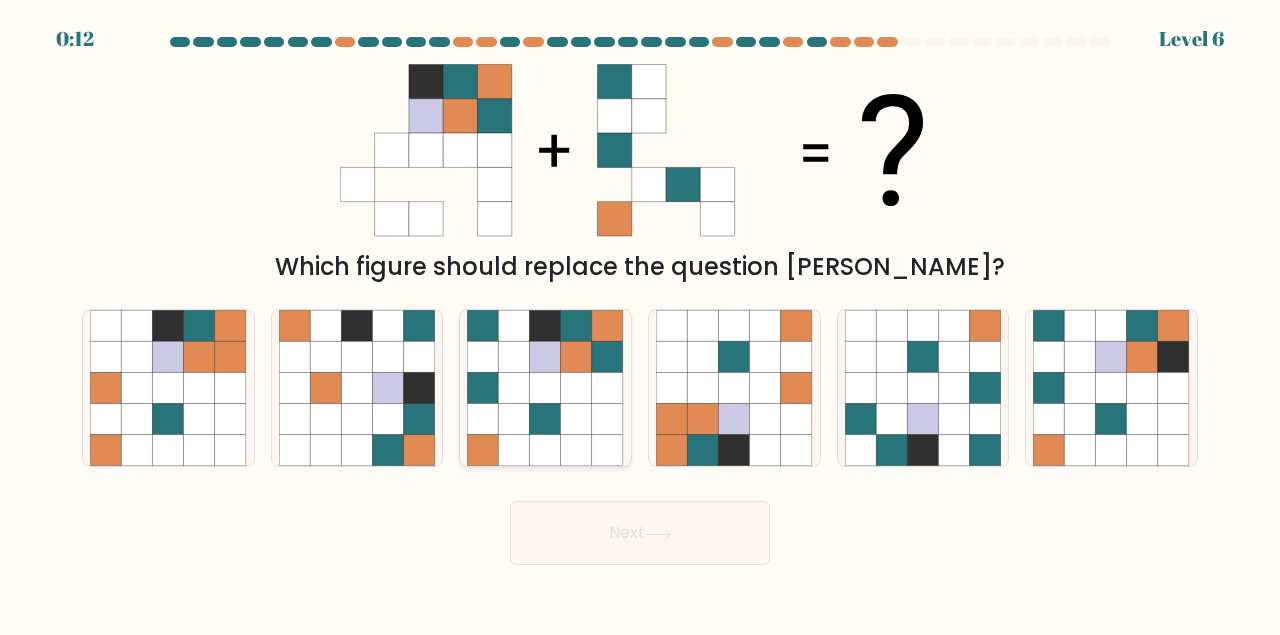 click 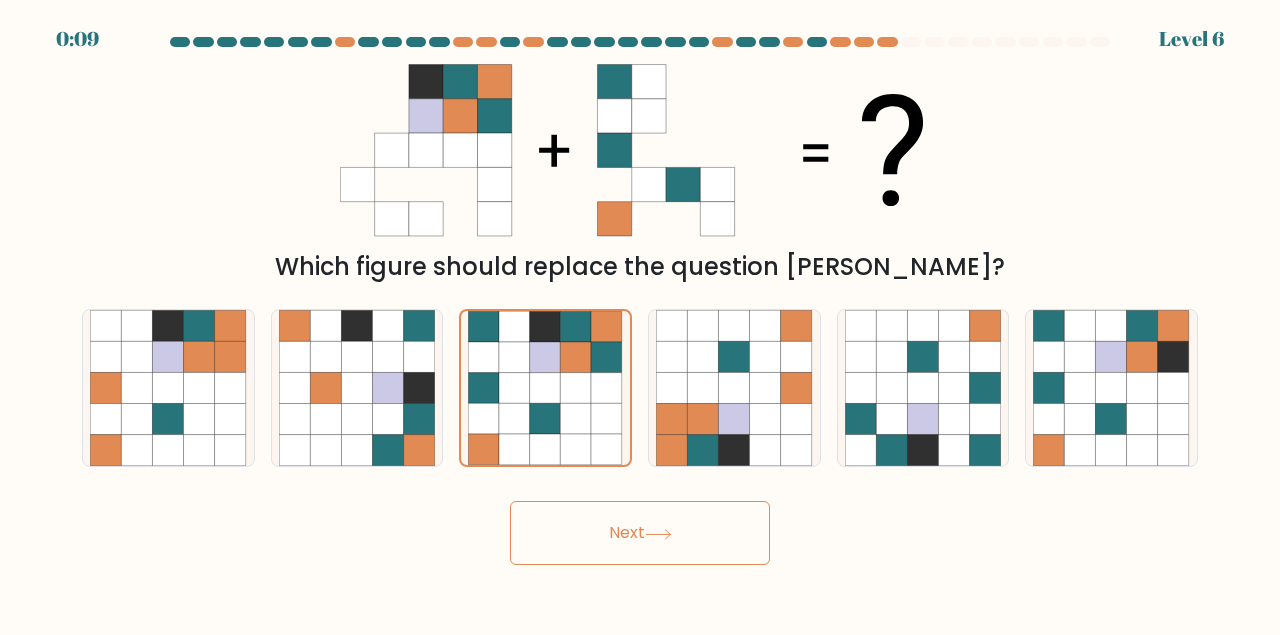 click on "Next" at bounding box center [640, 533] 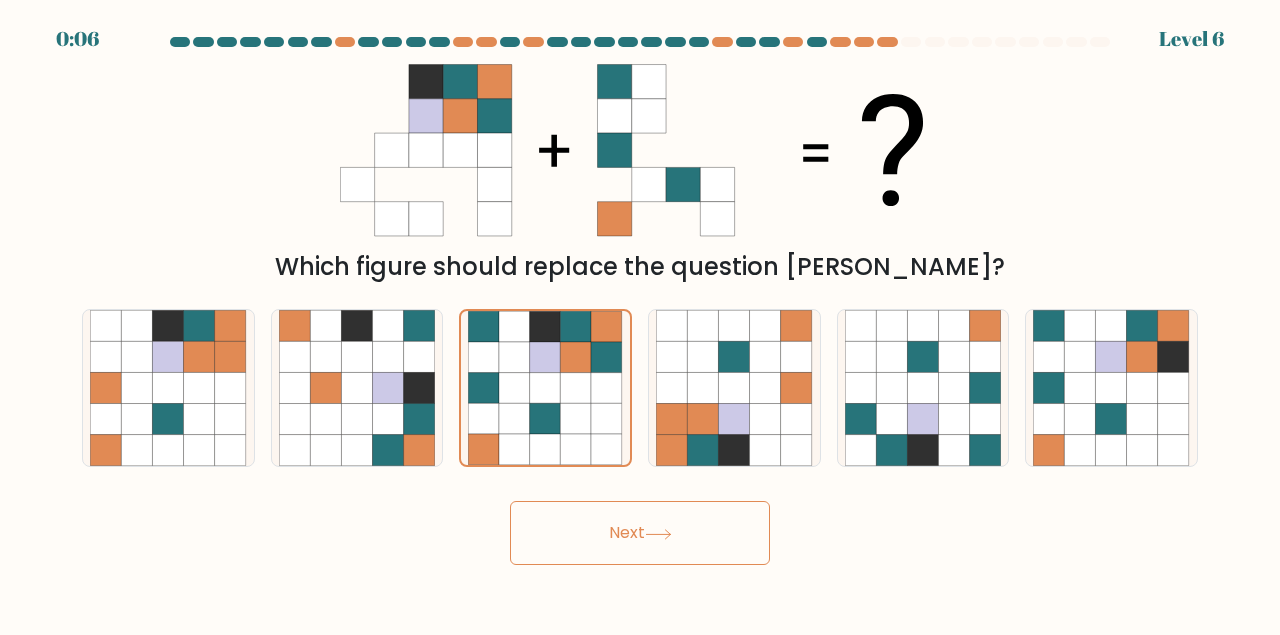 click on "Next" at bounding box center [640, 533] 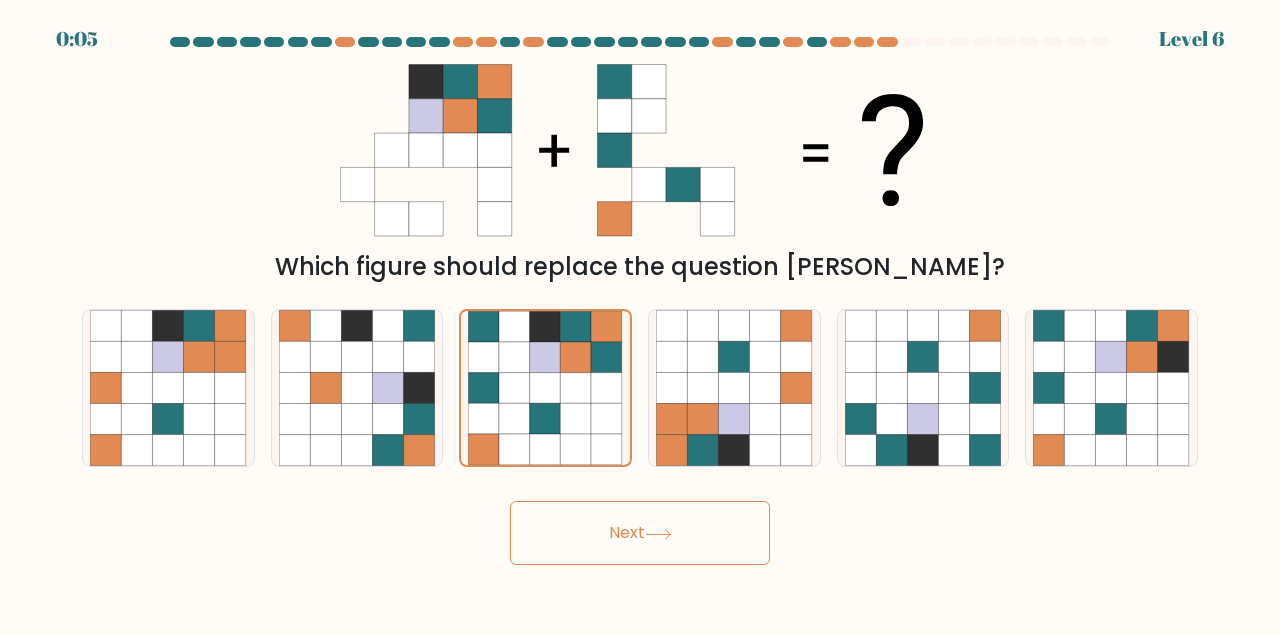 click on "Next" at bounding box center [640, 533] 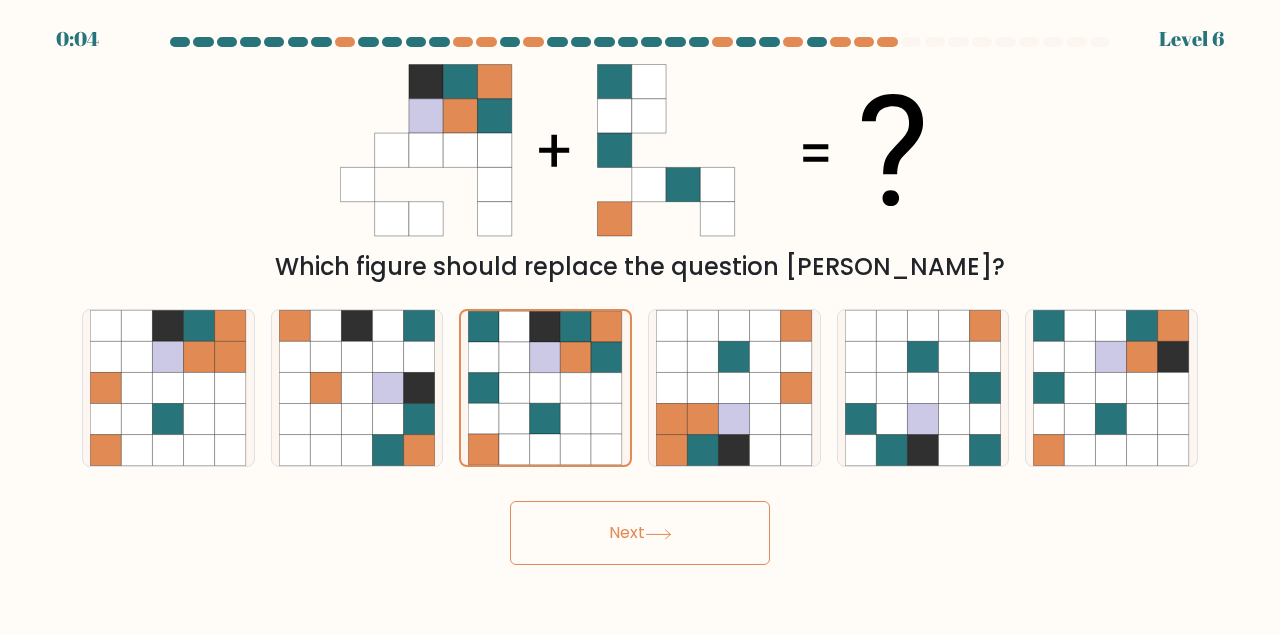 click on "Next" at bounding box center [640, 533] 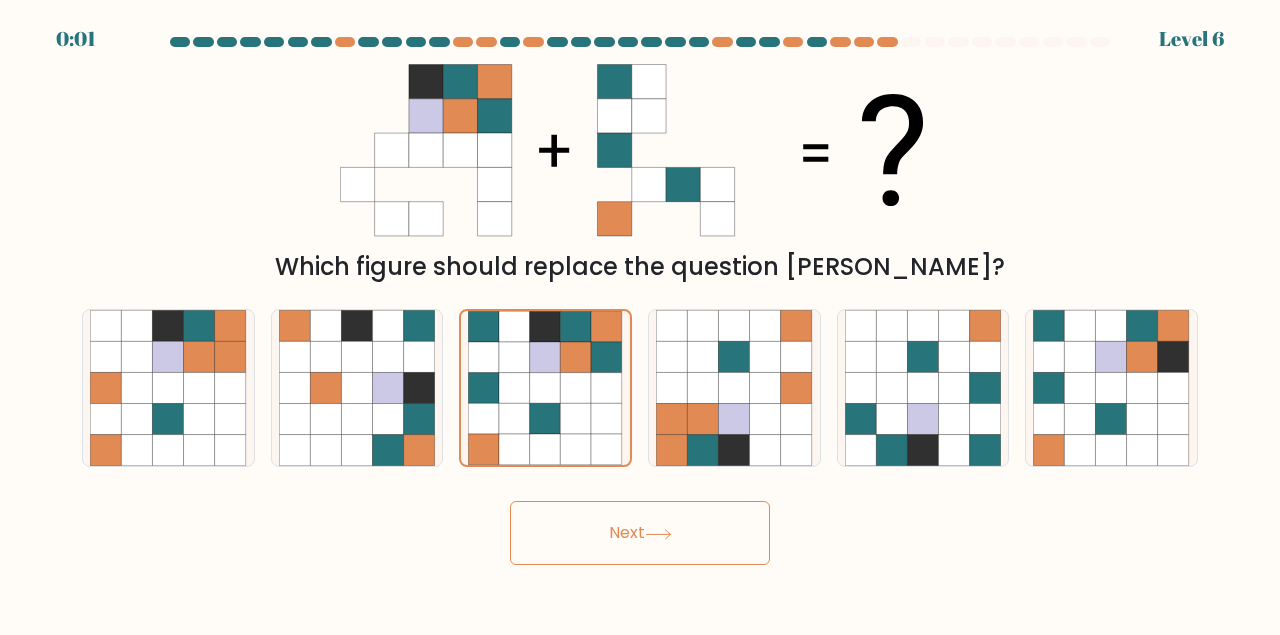 click on "Next" at bounding box center (640, 533) 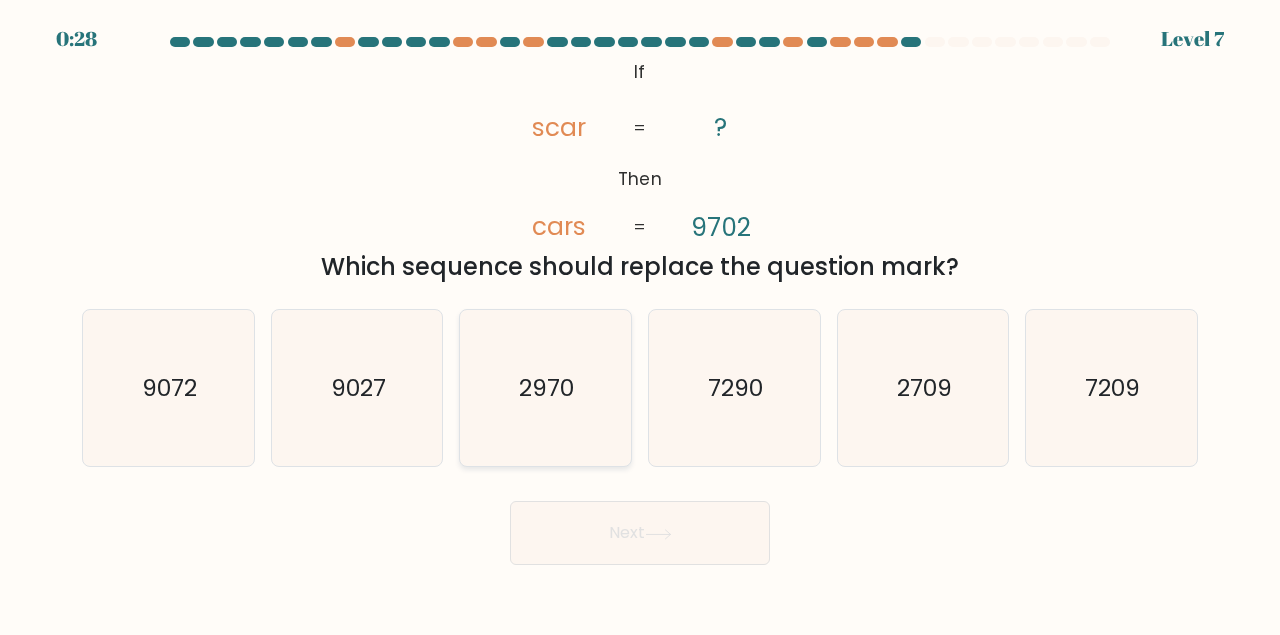 click on "2970" 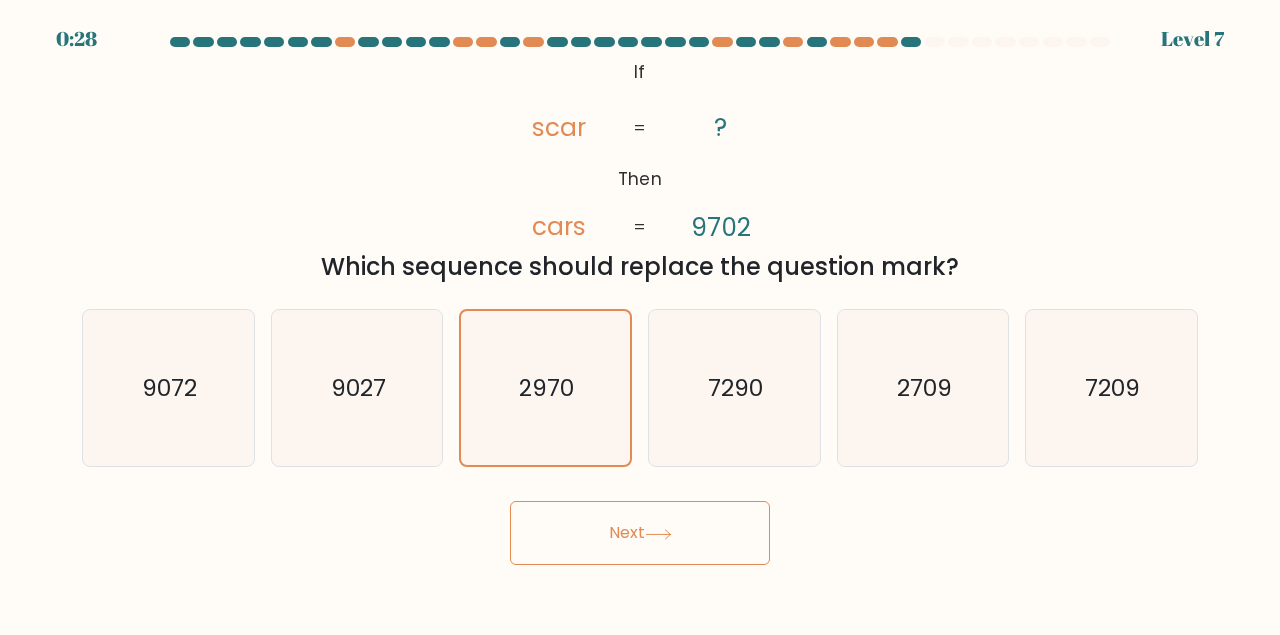 click on "Next" at bounding box center (640, 533) 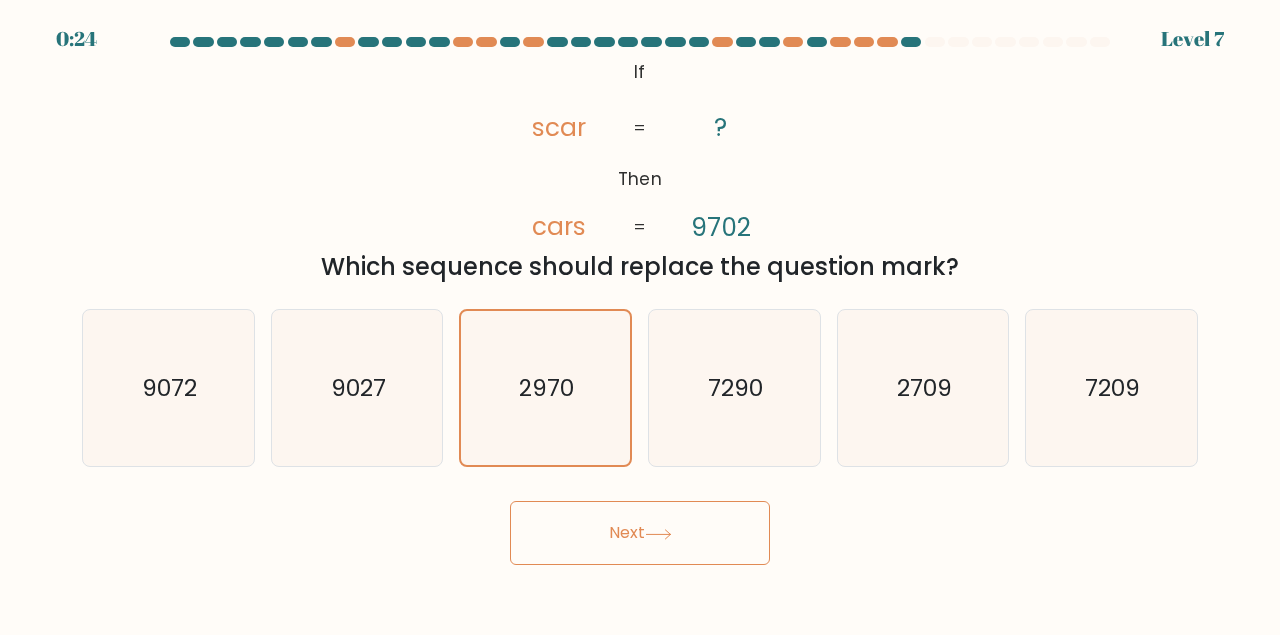 click on "Next" at bounding box center (640, 533) 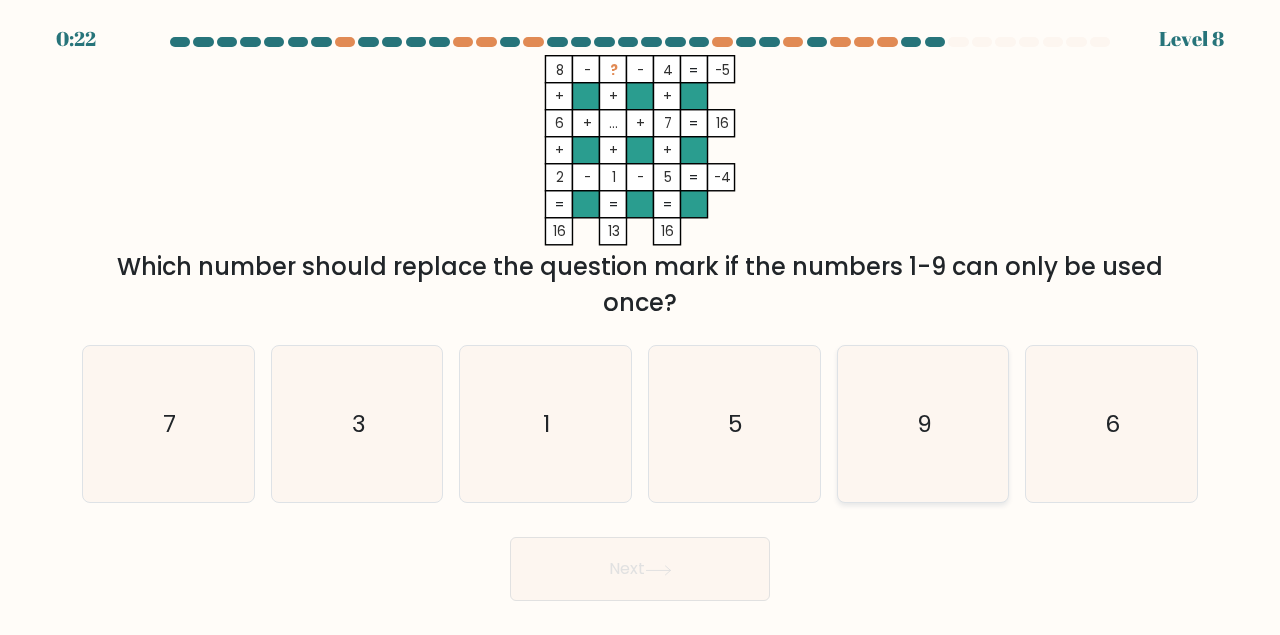 click on "9" 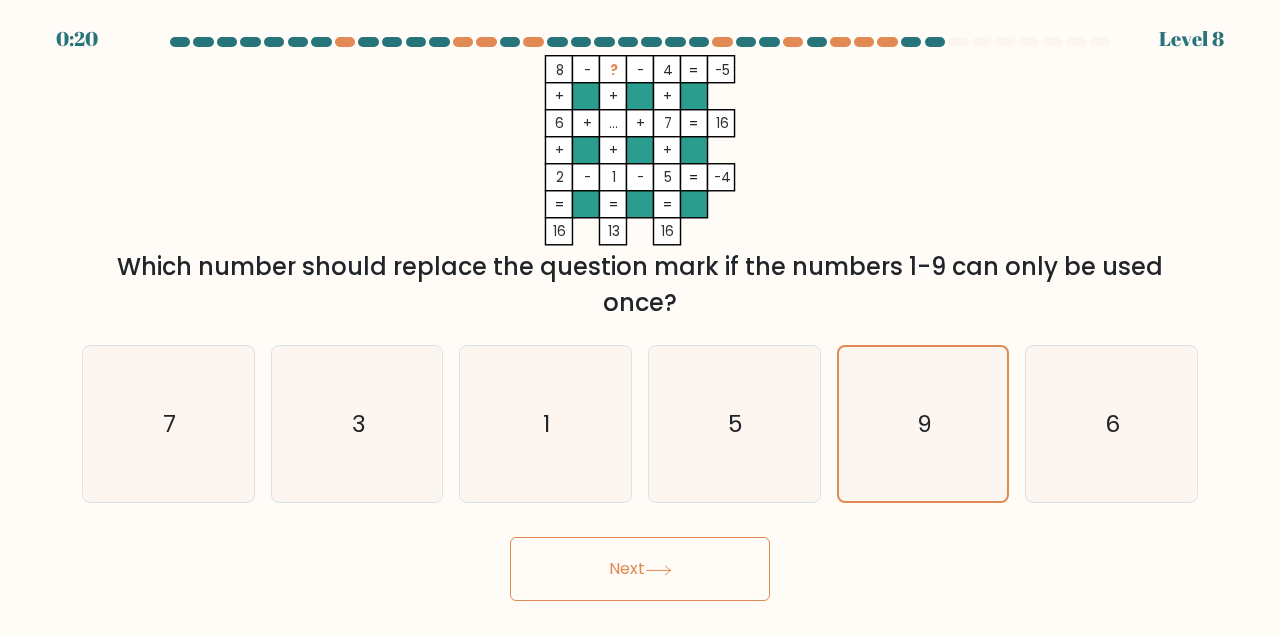 click on "Next" at bounding box center [640, 569] 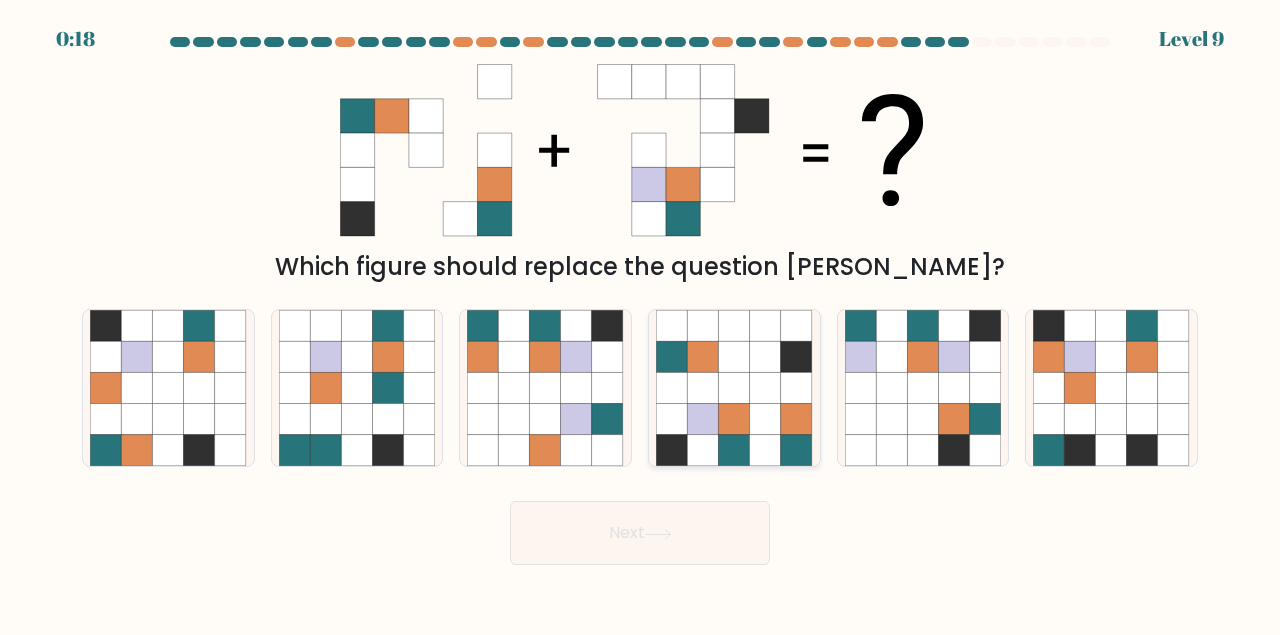 click 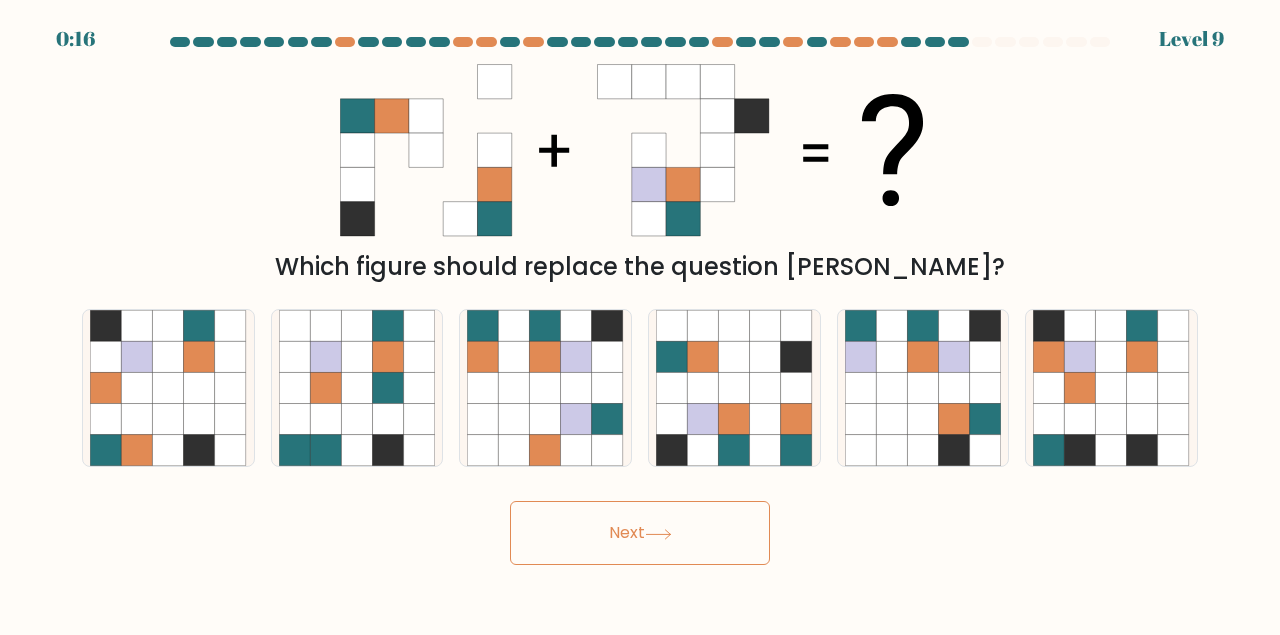 click on "Next" at bounding box center [640, 533] 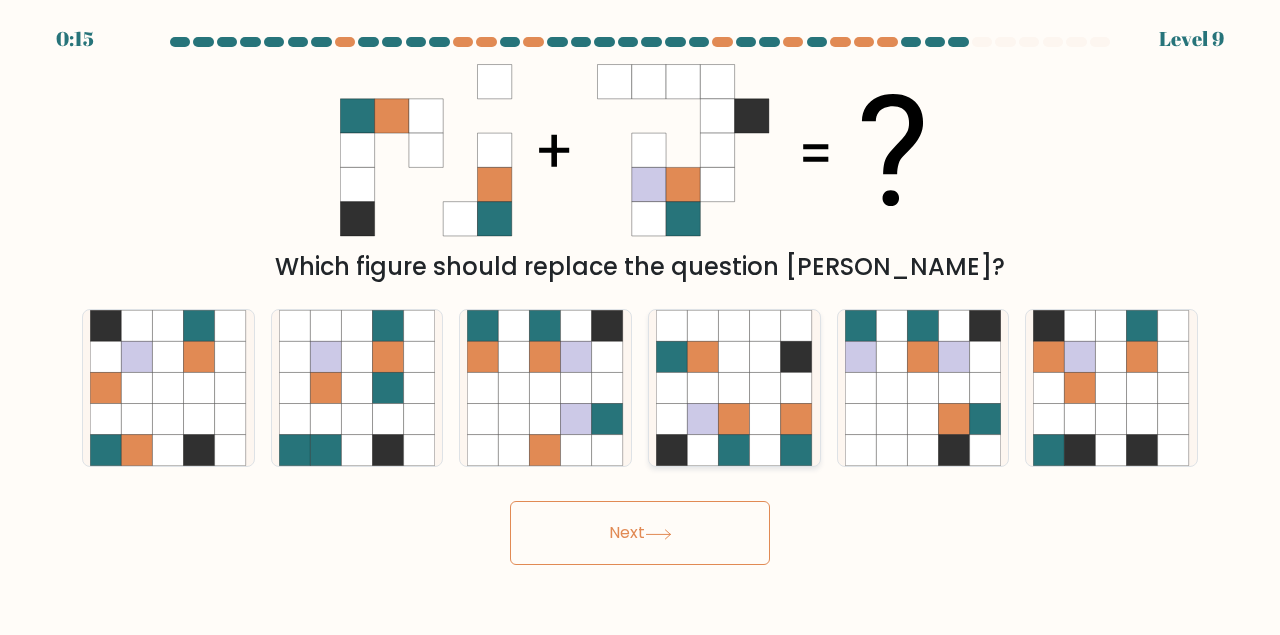 click 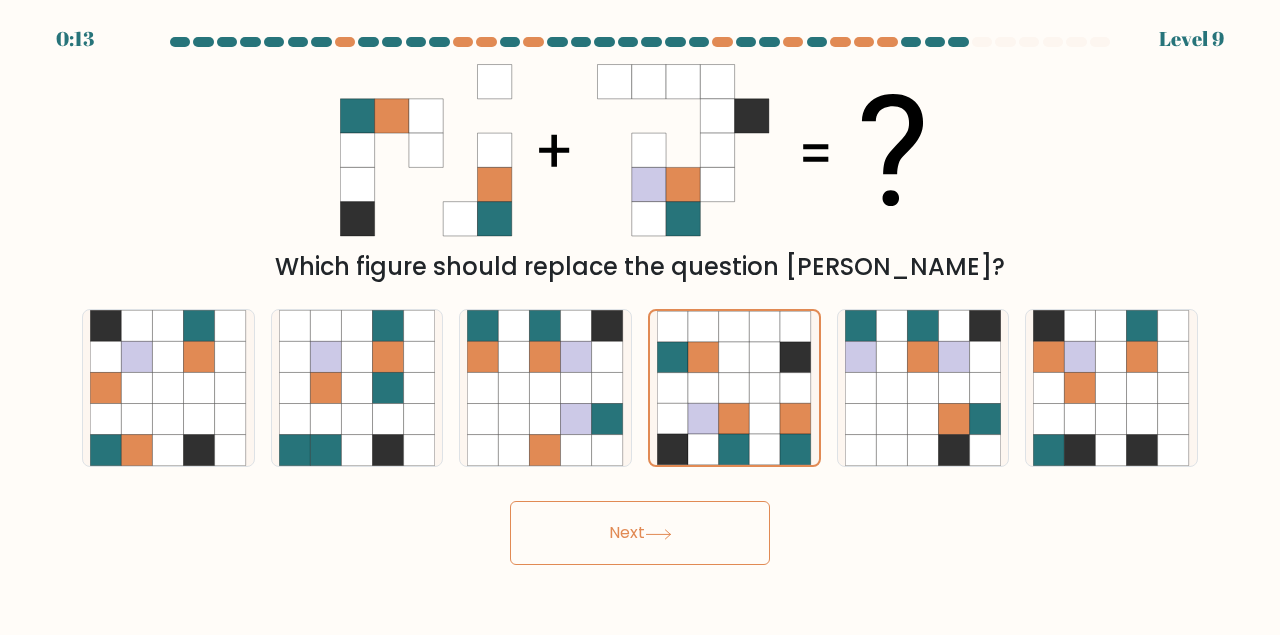 click on "Next" at bounding box center (640, 533) 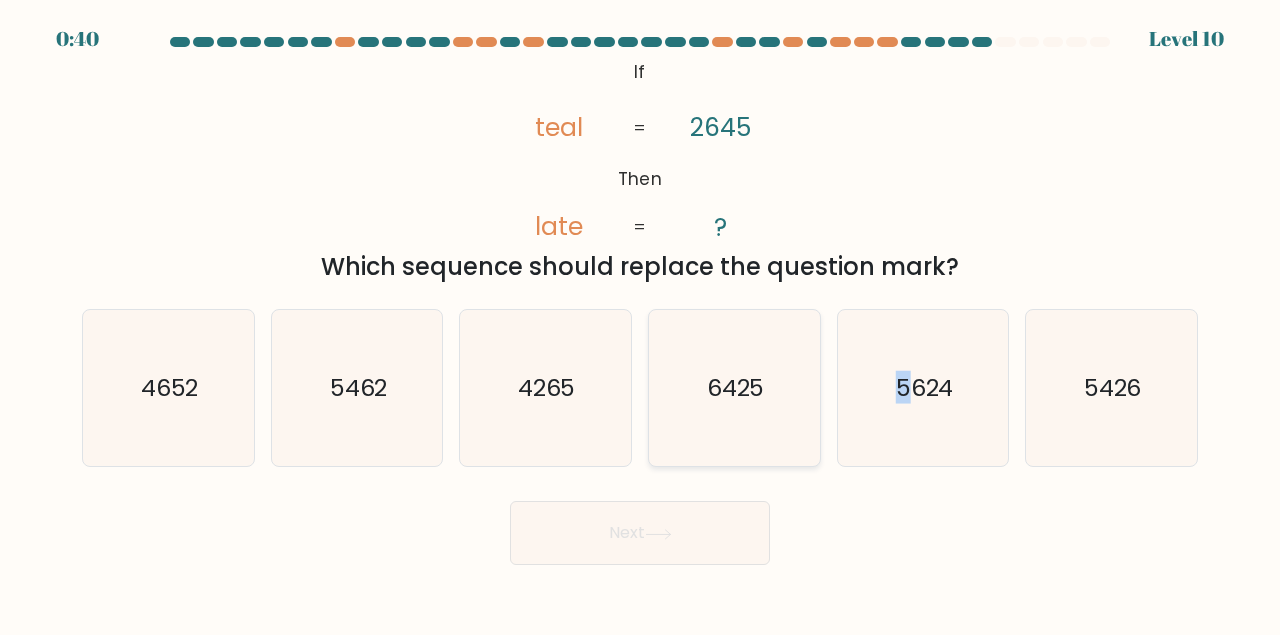 drag, startPoint x: 911, startPoint y: 396, endPoint x: 807, endPoint y: 408, distance: 104.69002 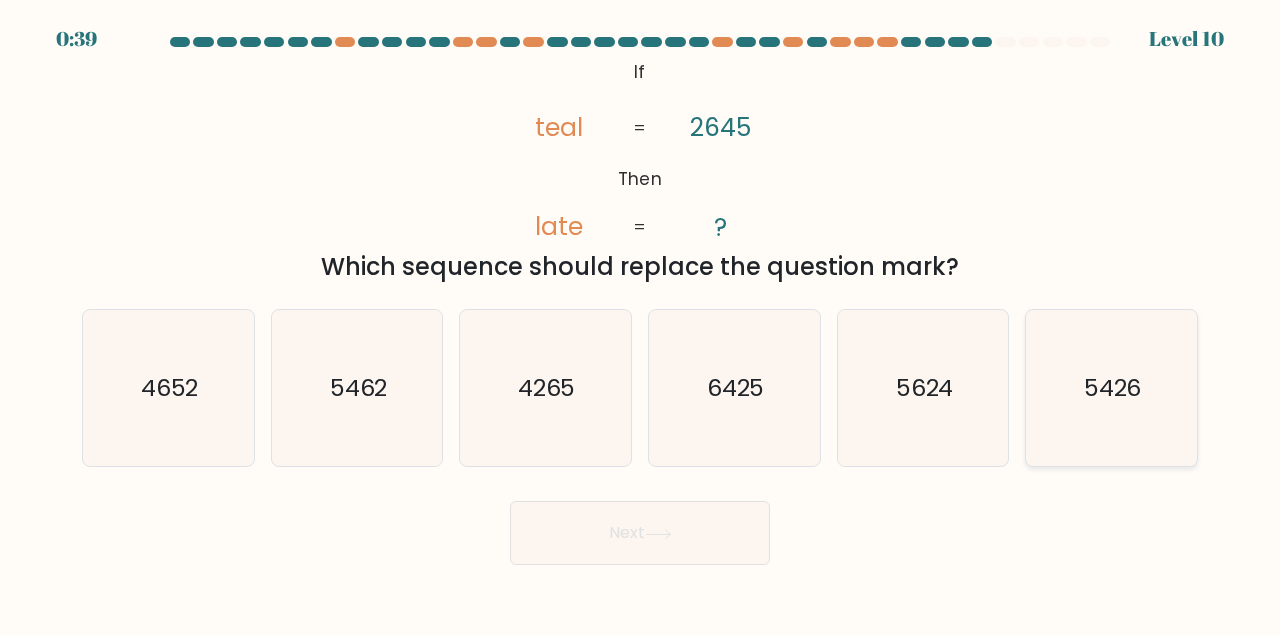 drag, startPoint x: 989, startPoint y: 545, endPoint x: 1051, endPoint y: 458, distance: 106.83164 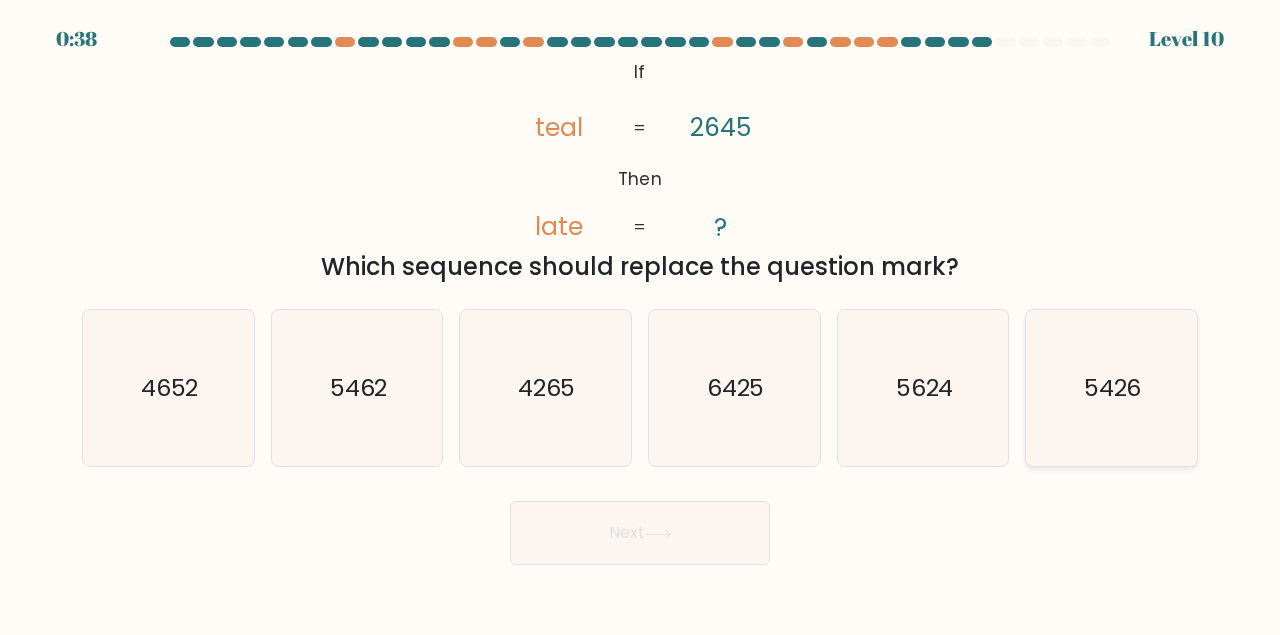 click on "5426" 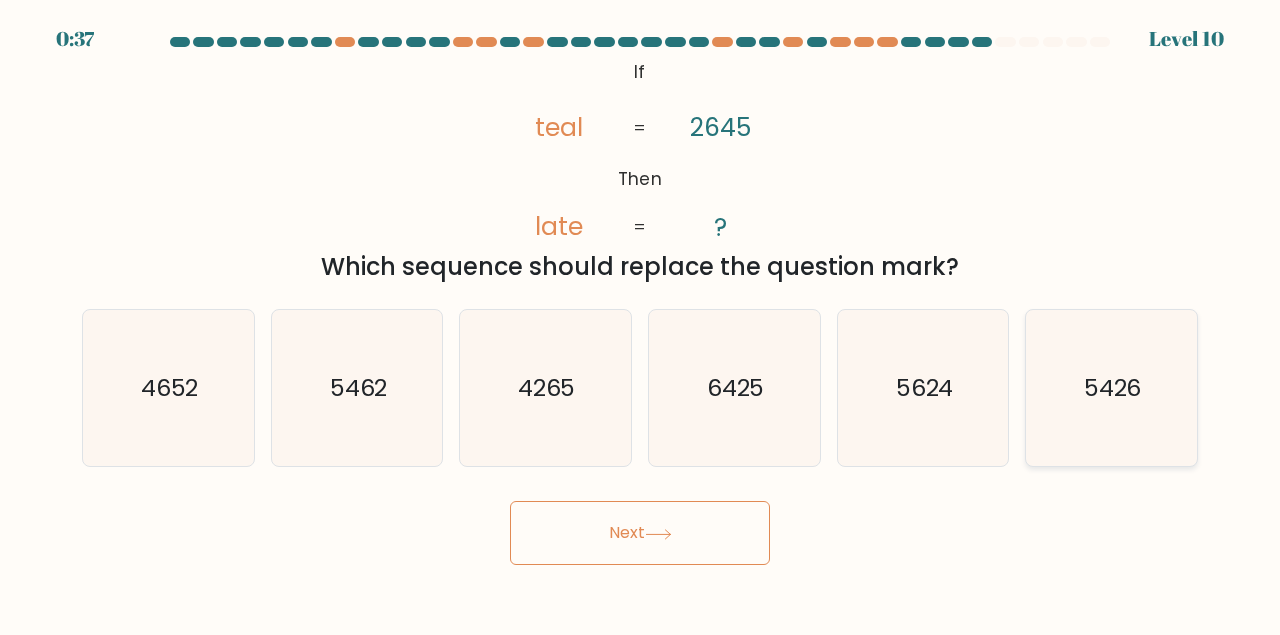 click on "5426" 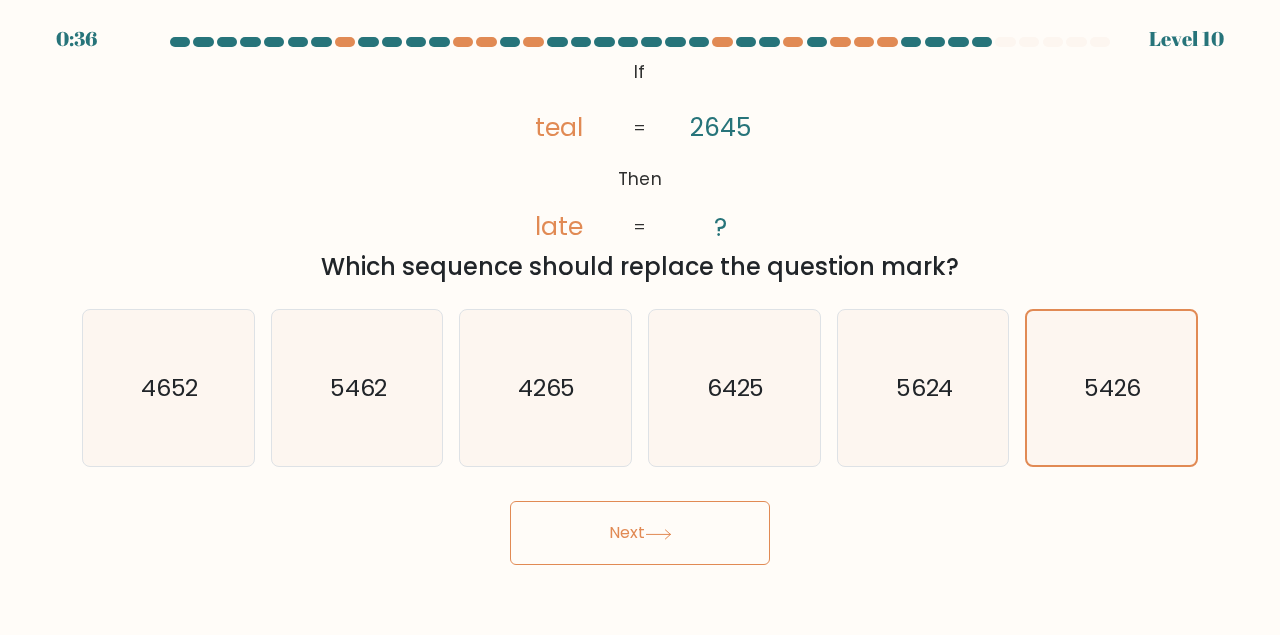 click on "Next" at bounding box center [640, 533] 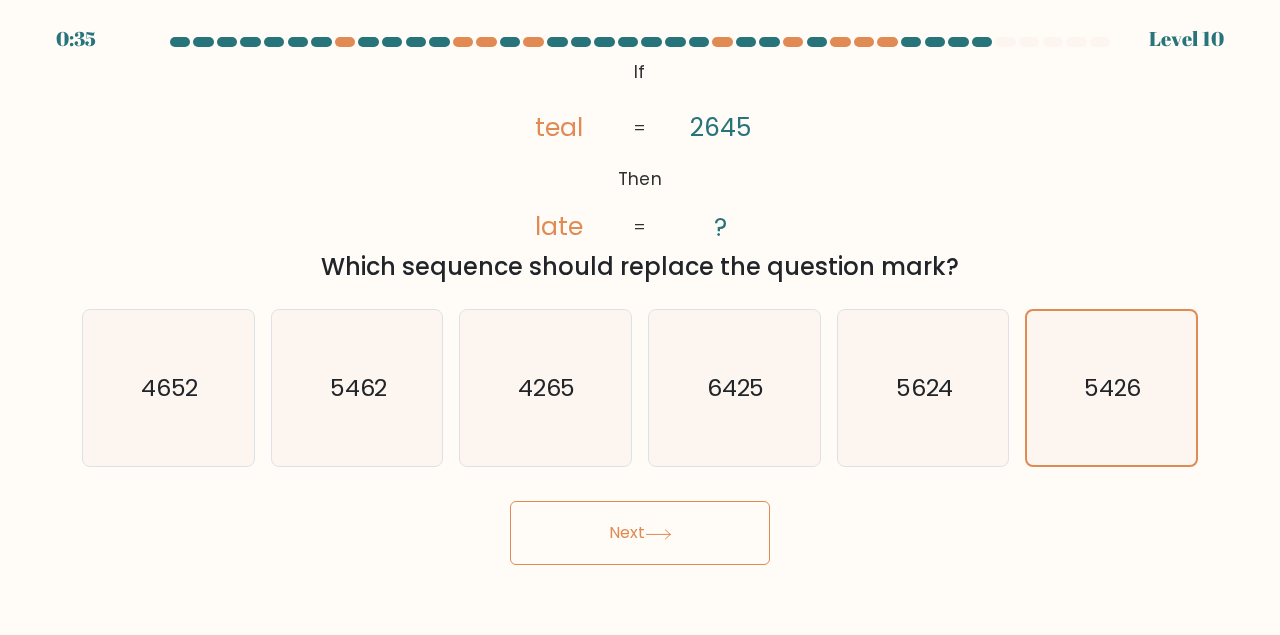 click on "Next" at bounding box center (640, 533) 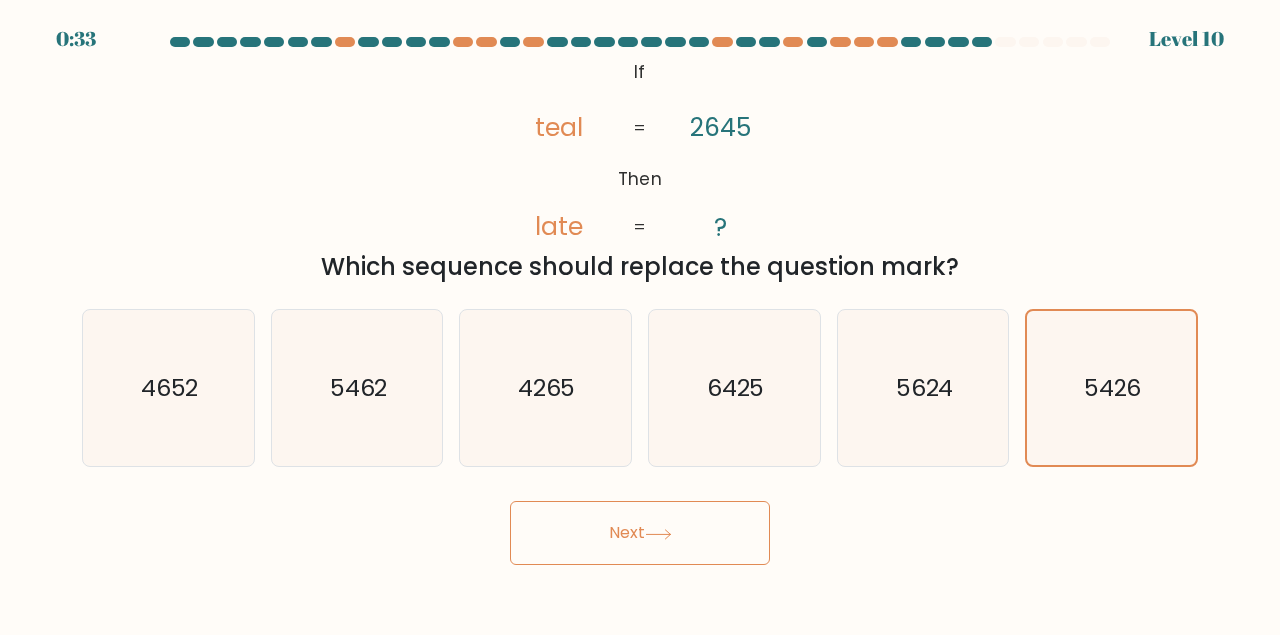 click on "Next" at bounding box center [640, 533] 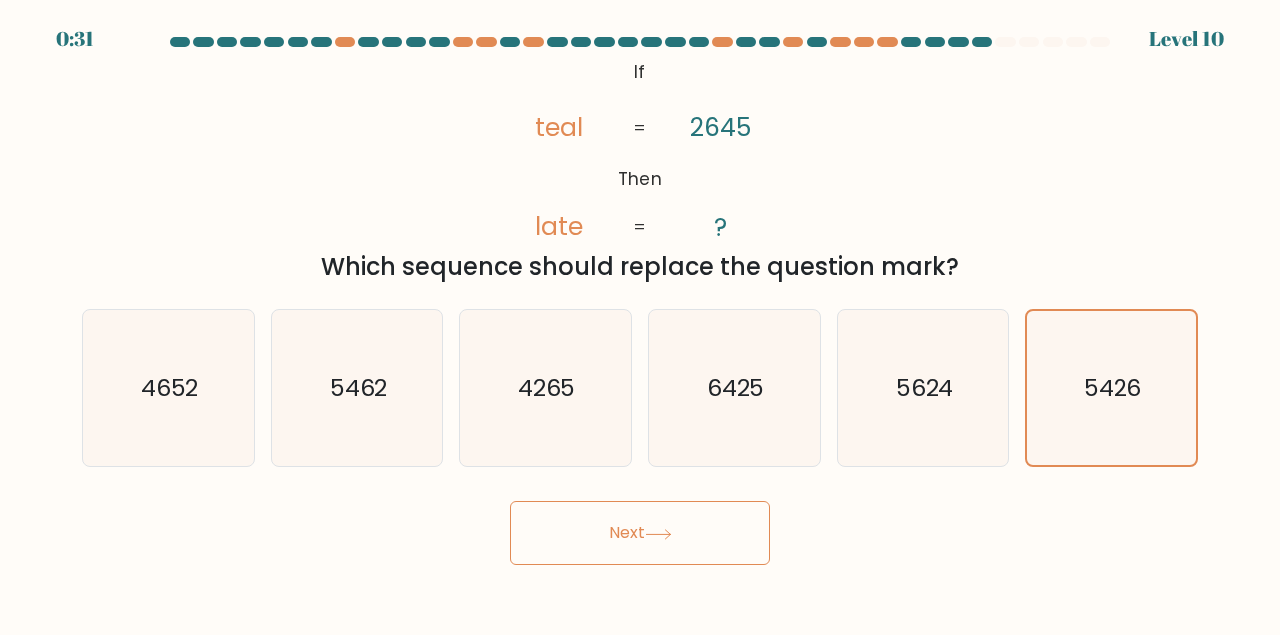 click on "Next" at bounding box center (640, 533) 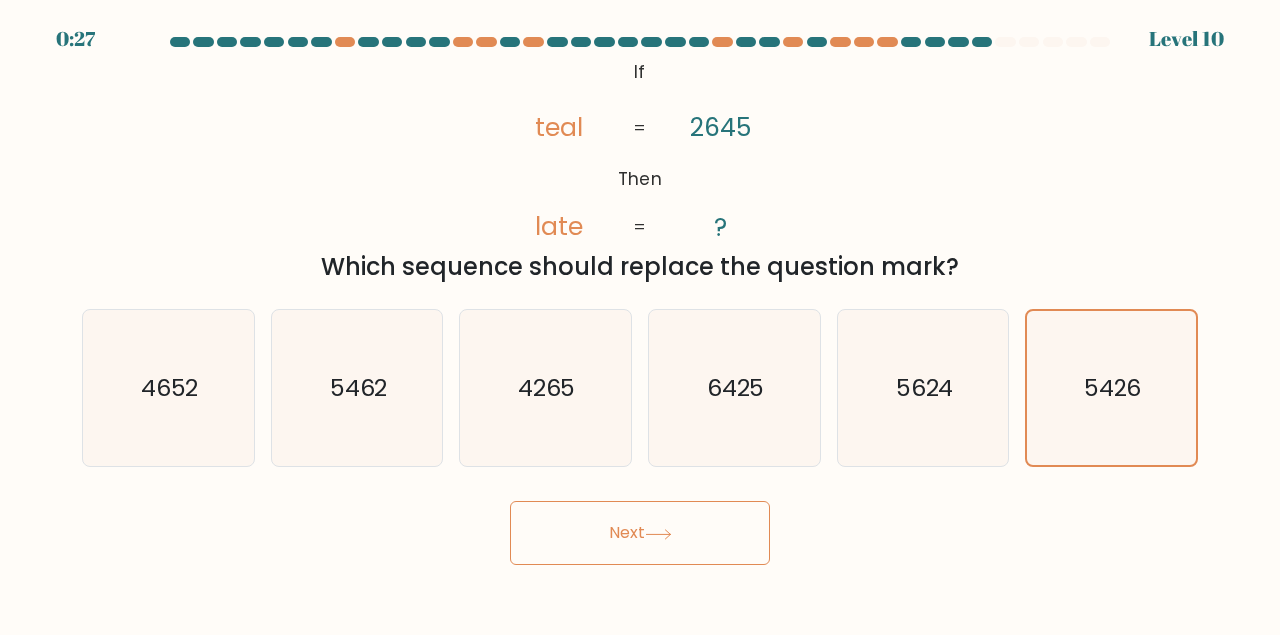 click on "Next" at bounding box center [640, 533] 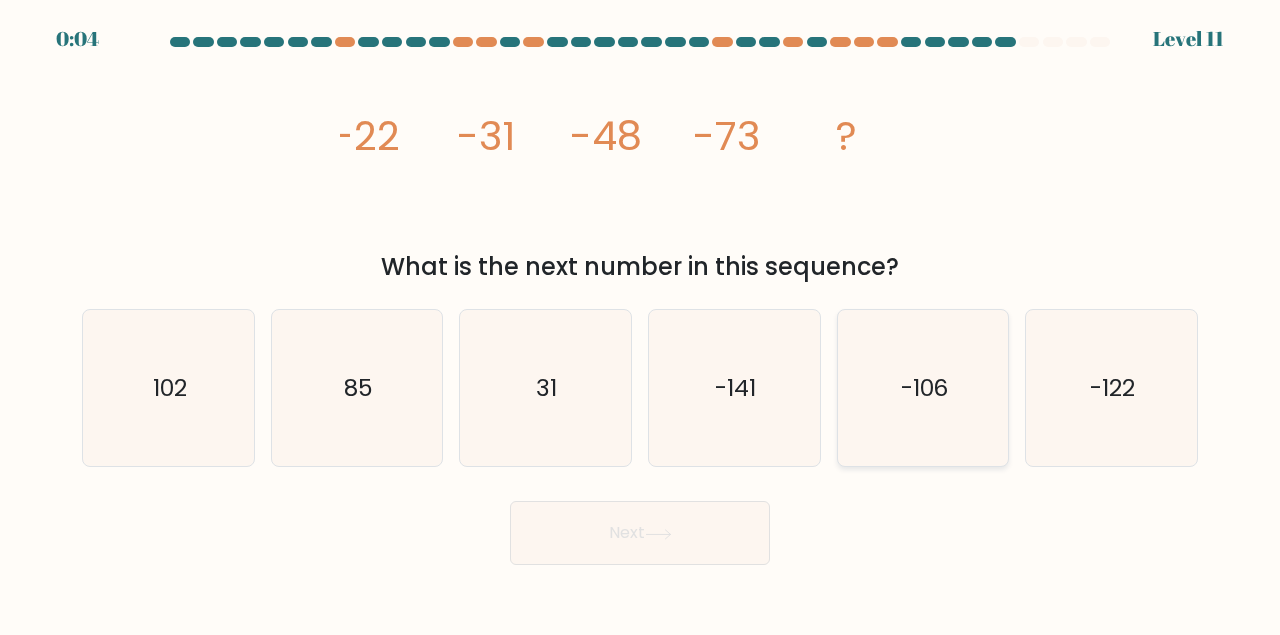 click on "-106" 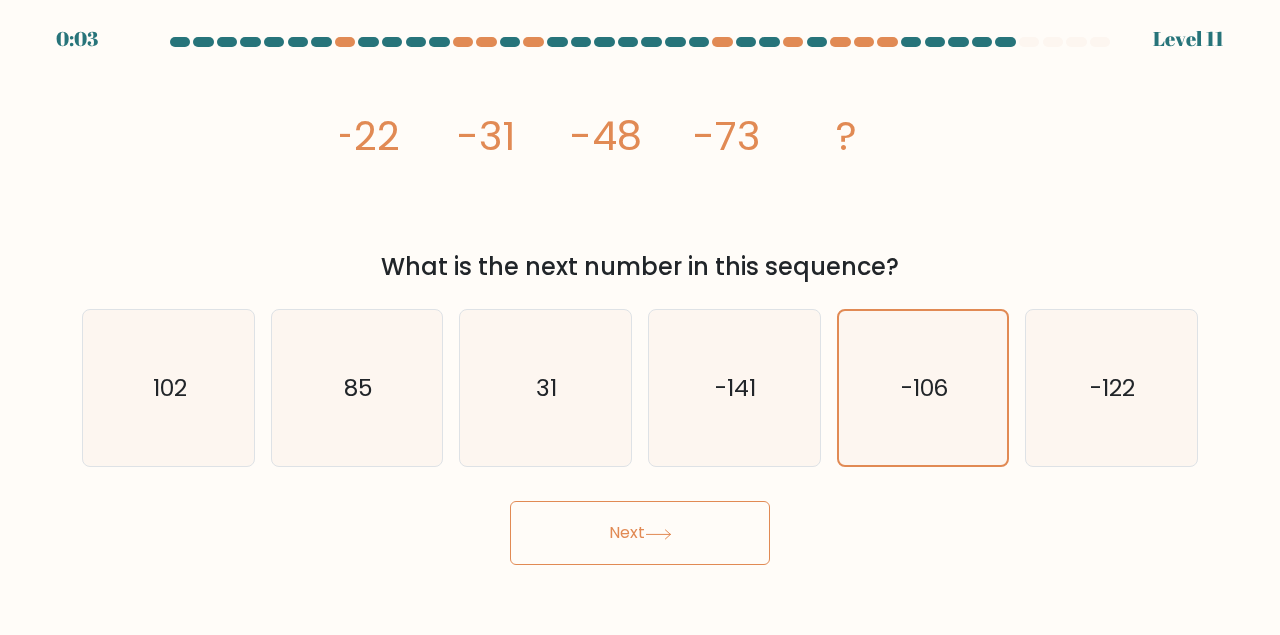 click on "Next" at bounding box center [640, 533] 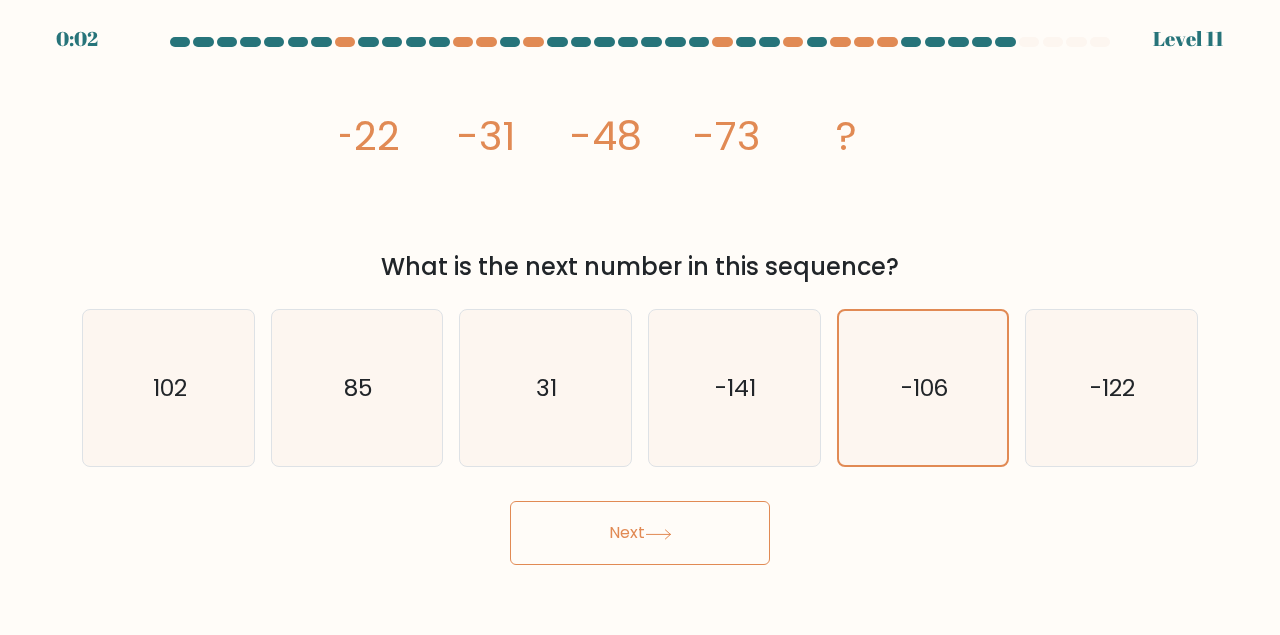 click on "Next" at bounding box center (640, 533) 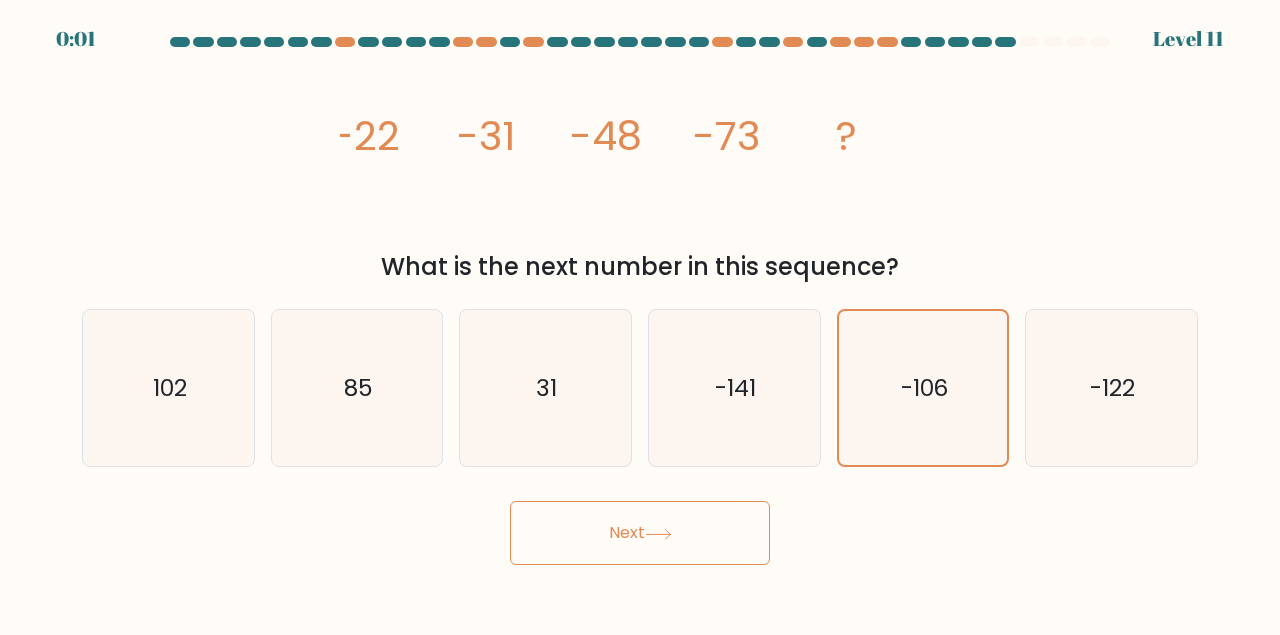 click on "Next" at bounding box center [640, 533] 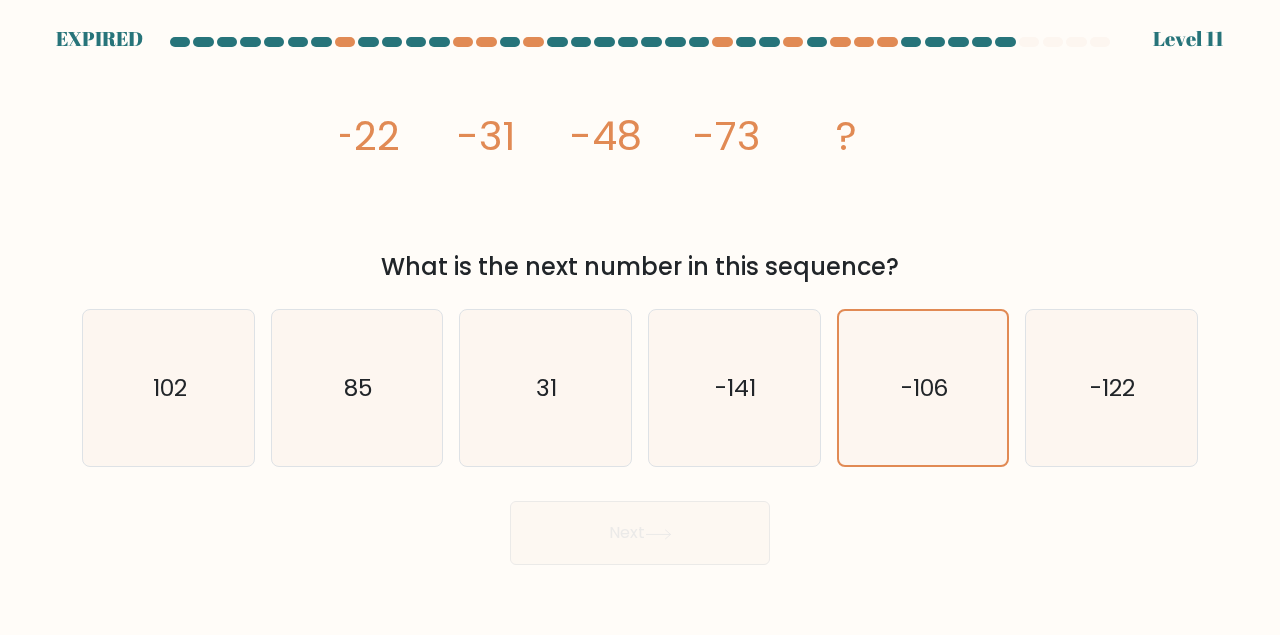 click on "Next" at bounding box center (640, 528) 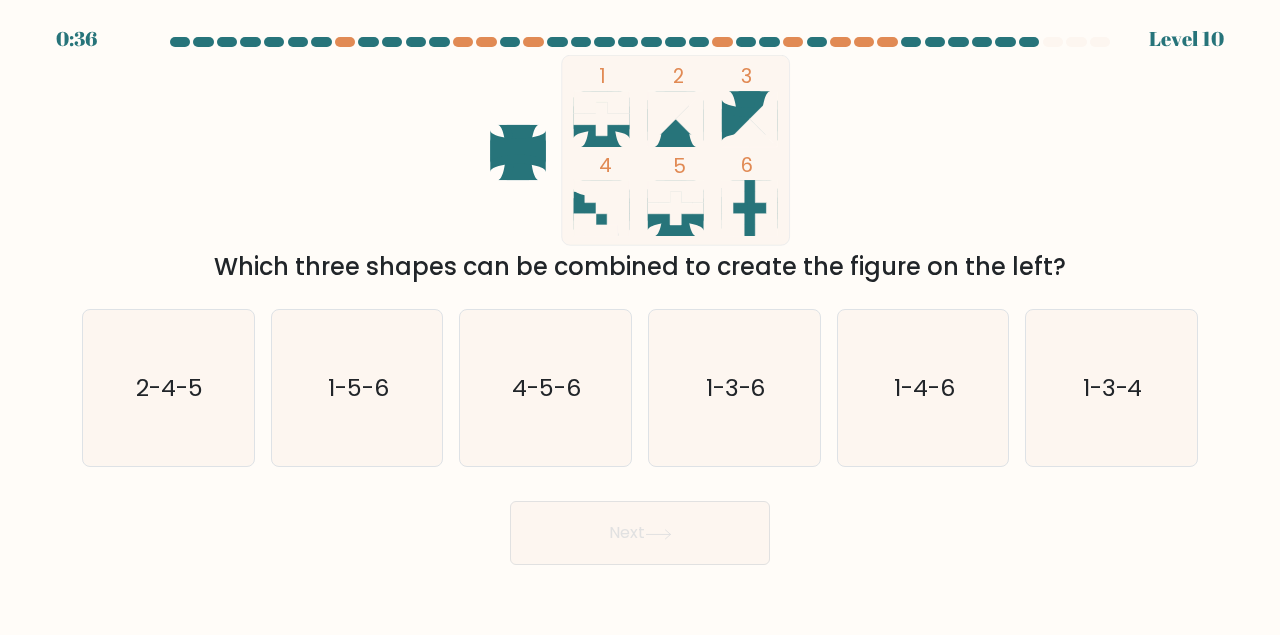 scroll, scrollTop: 0, scrollLeft: 0, axis: both 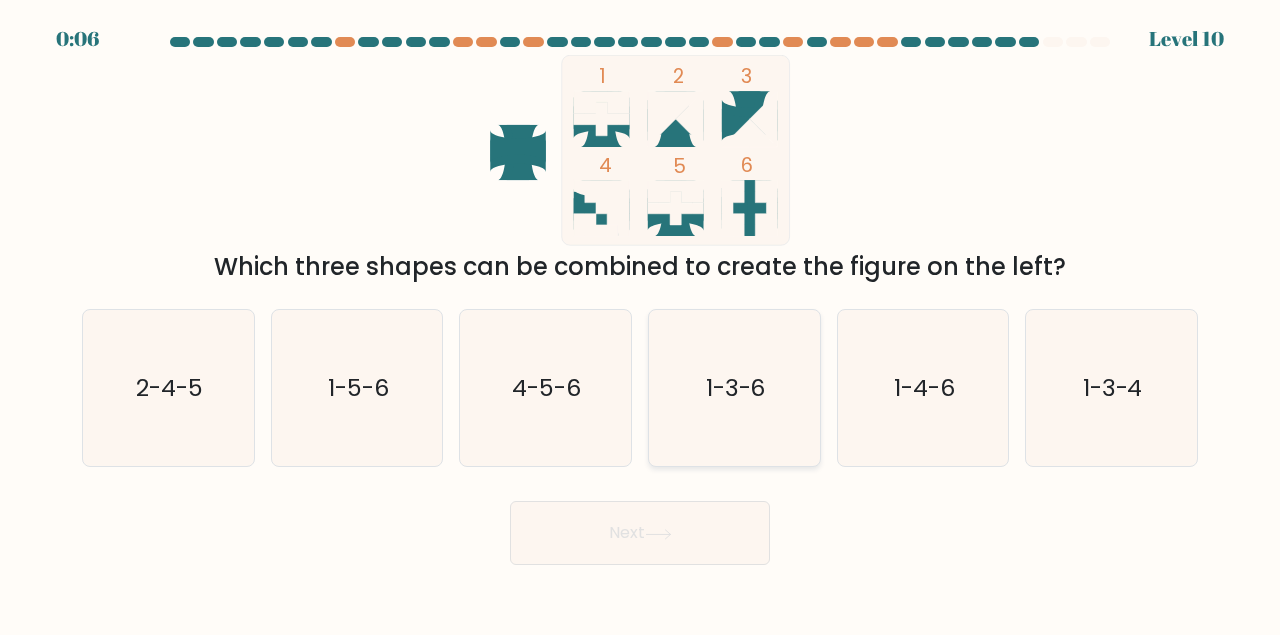 click on "1-3-6" 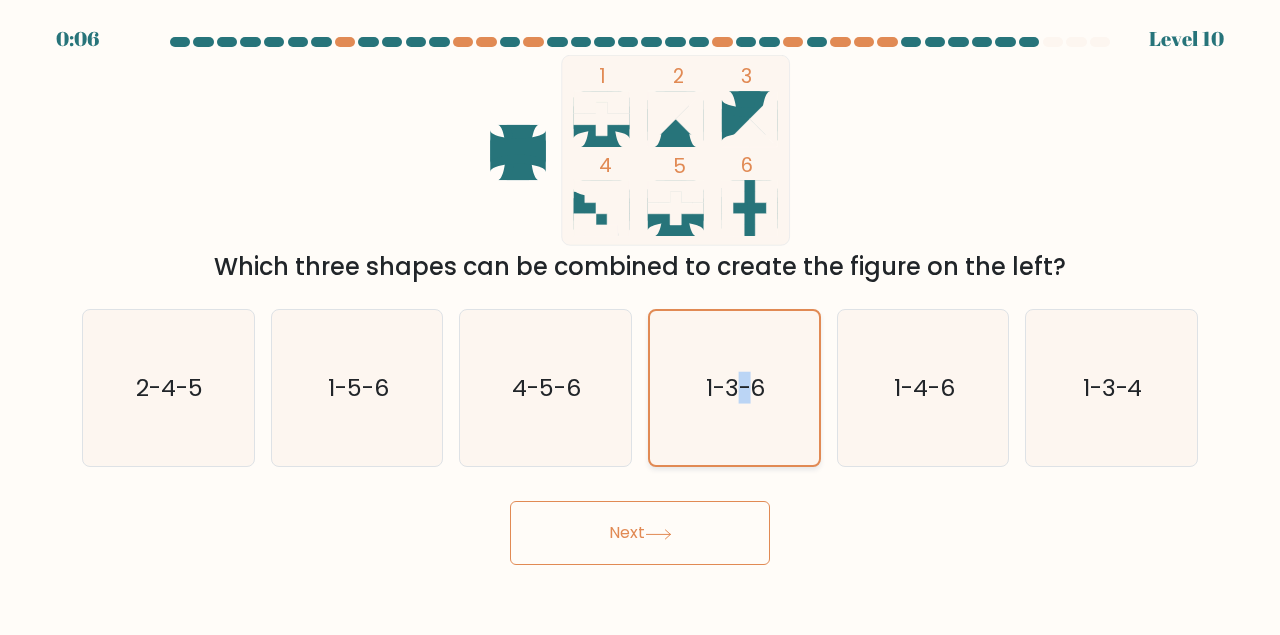 click on "1-3-6" 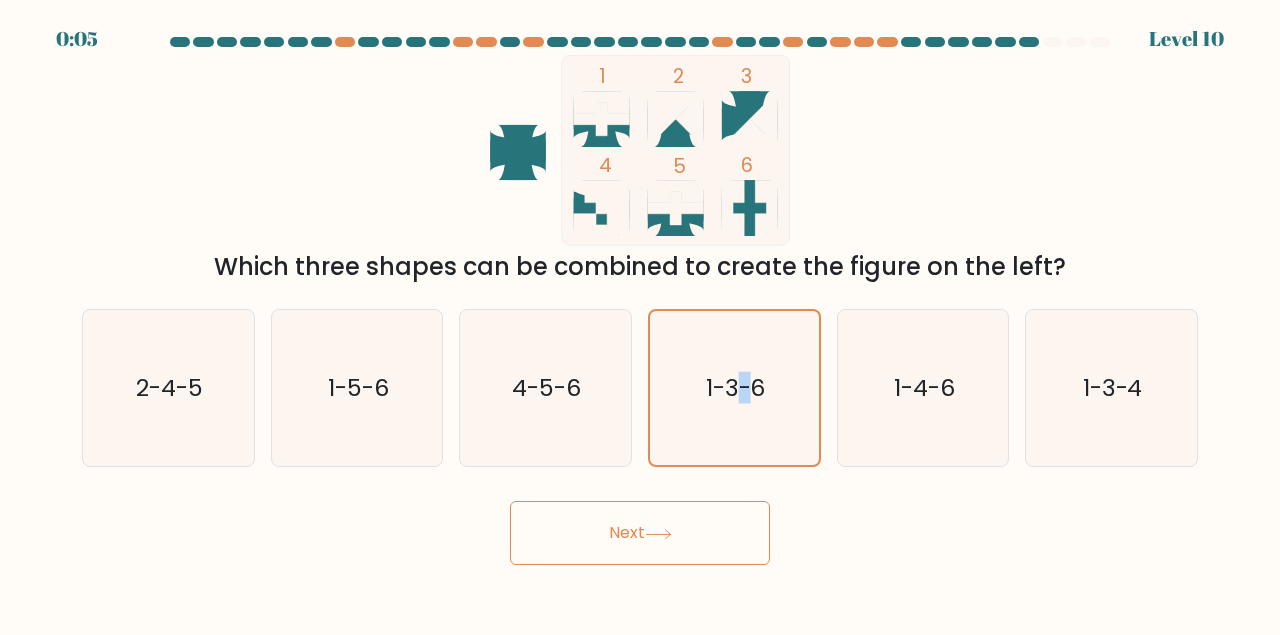 click on "Next" at bounding box center [640, 533] 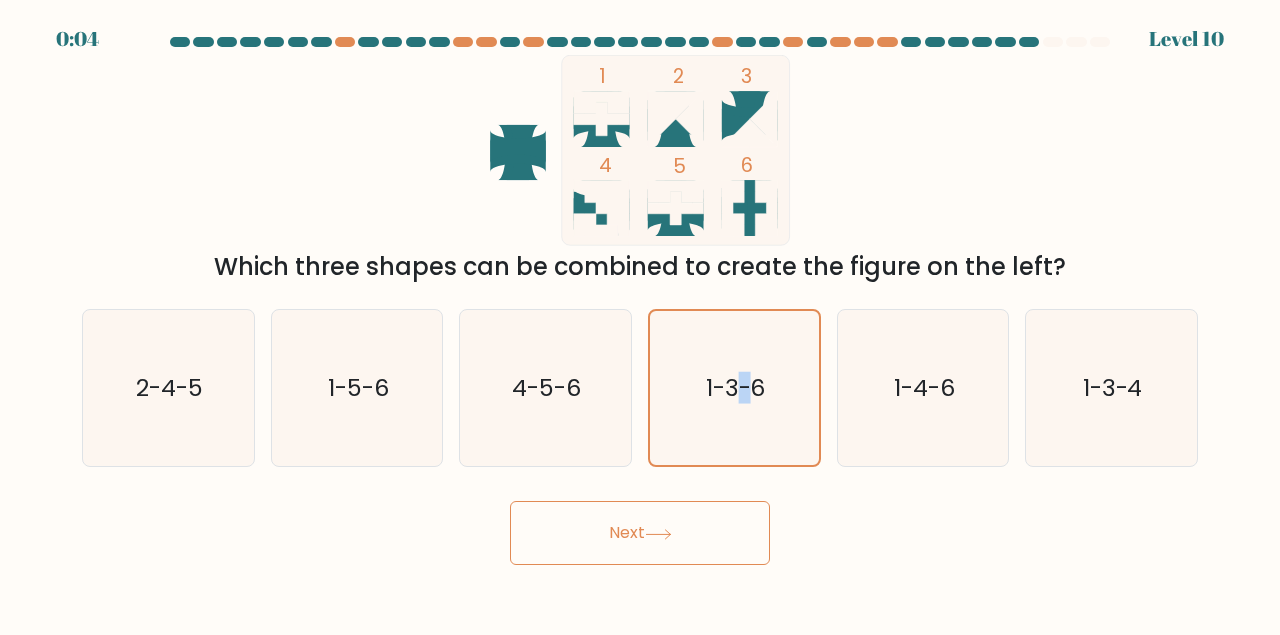 click on "Next" at bounding box center [640, 533] 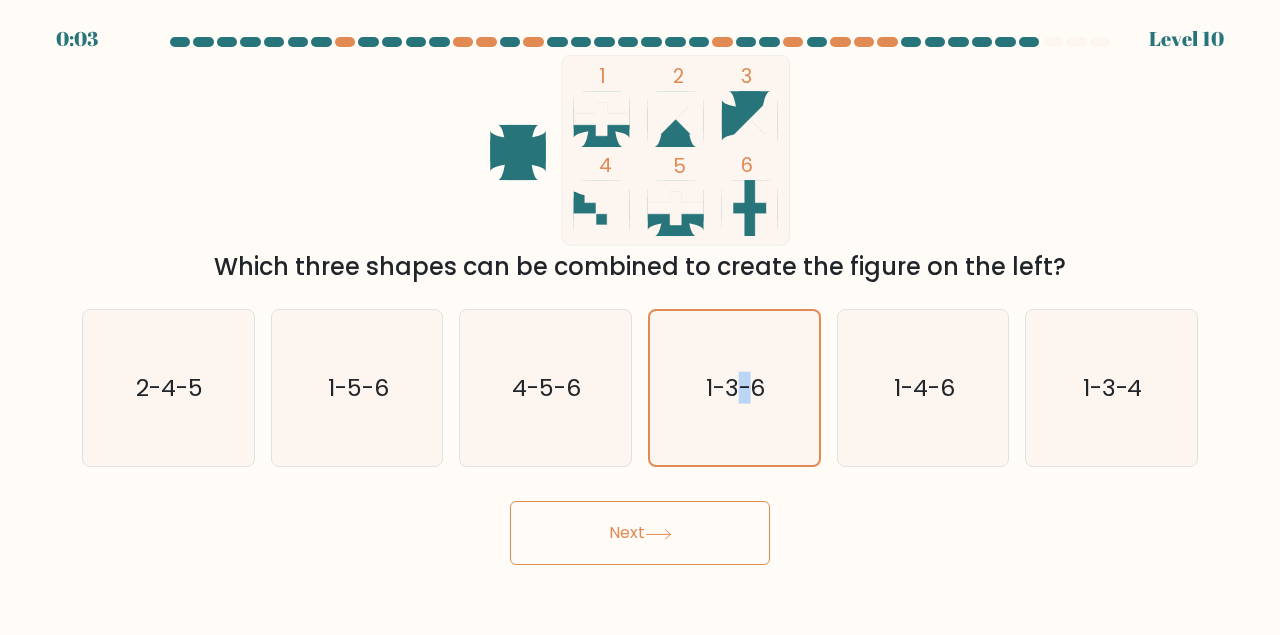 click on "Next" at bounding box center [640, 533] 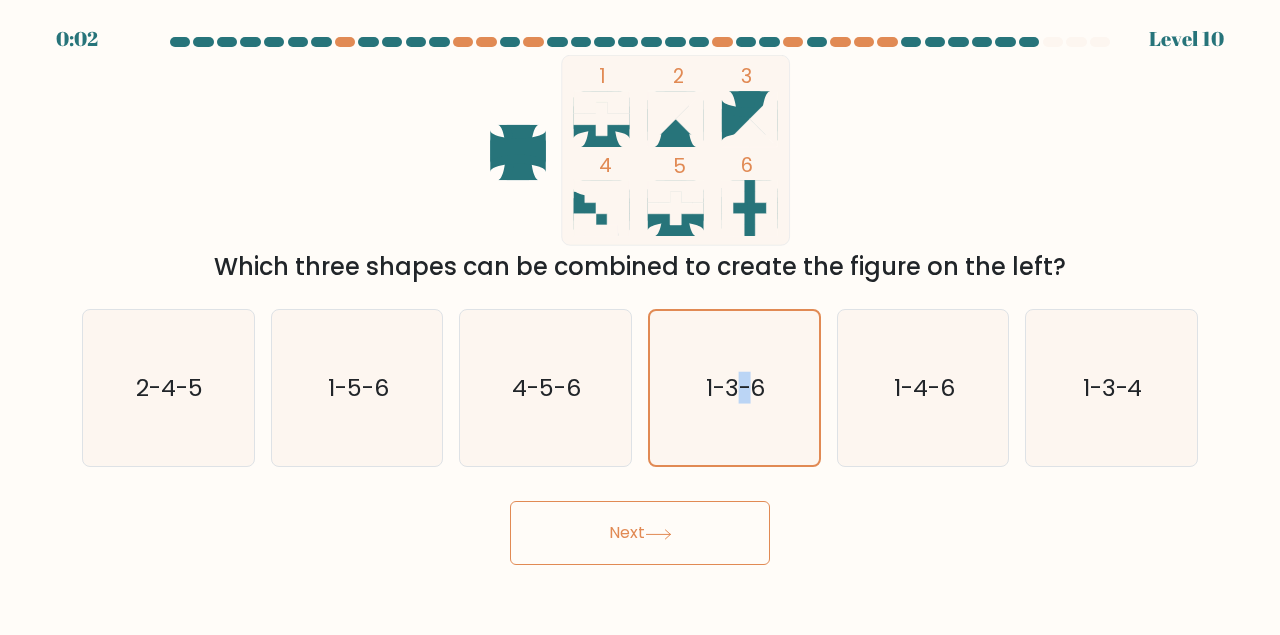 click on "Next" at bounding box center (640, 533) 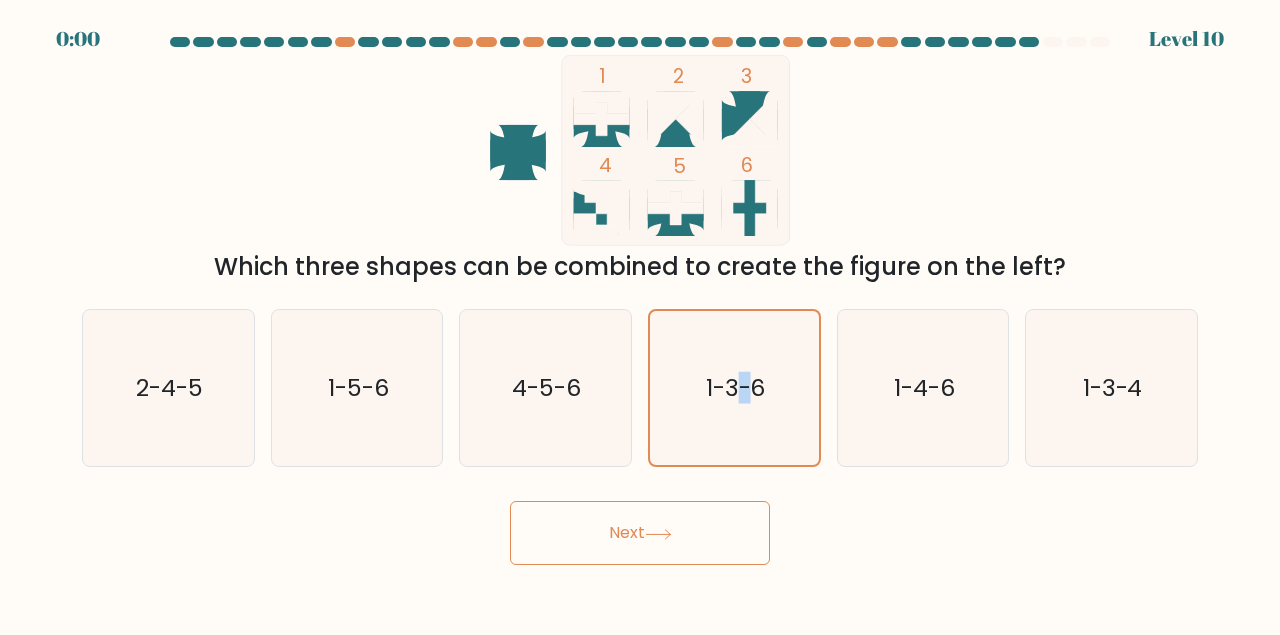 click on "Next" at bounding box center [640, 533] 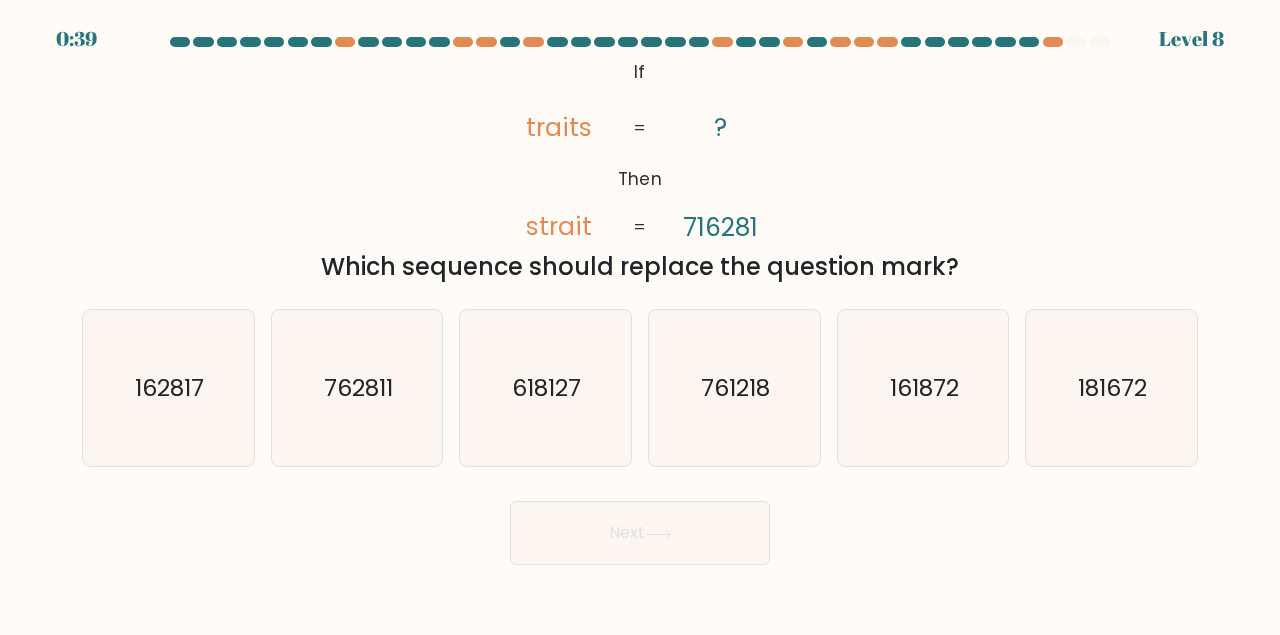 scroll, scrollTop: 0, scrollLeft: 0, axis: both 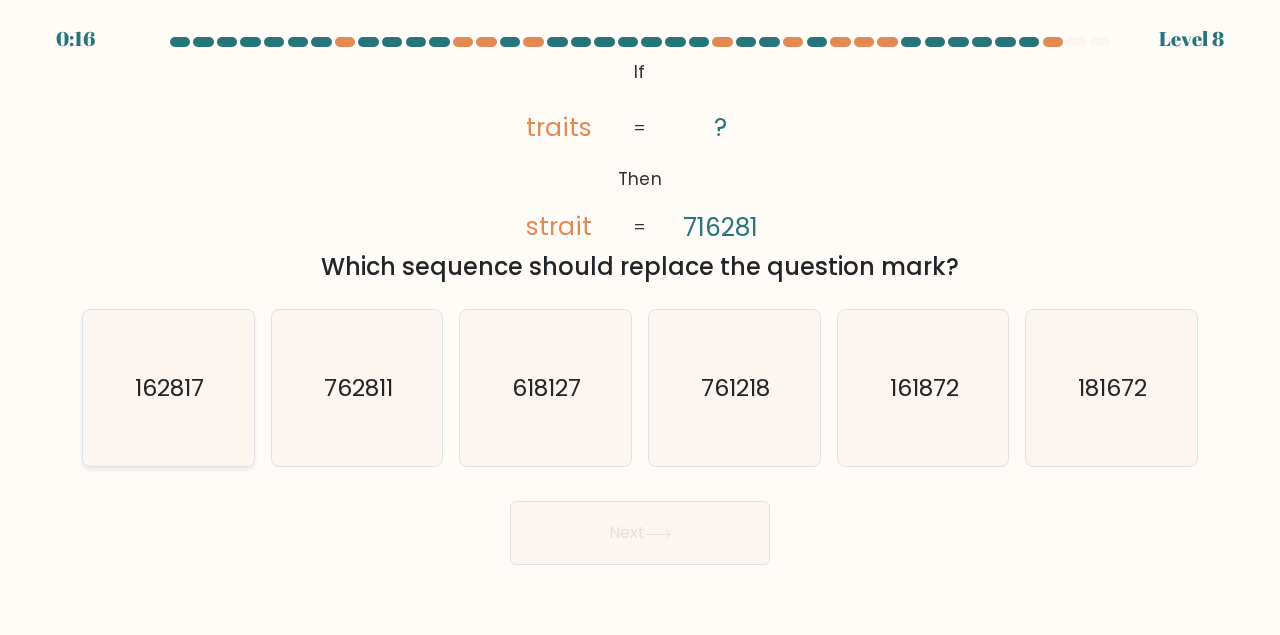 click on "162817" 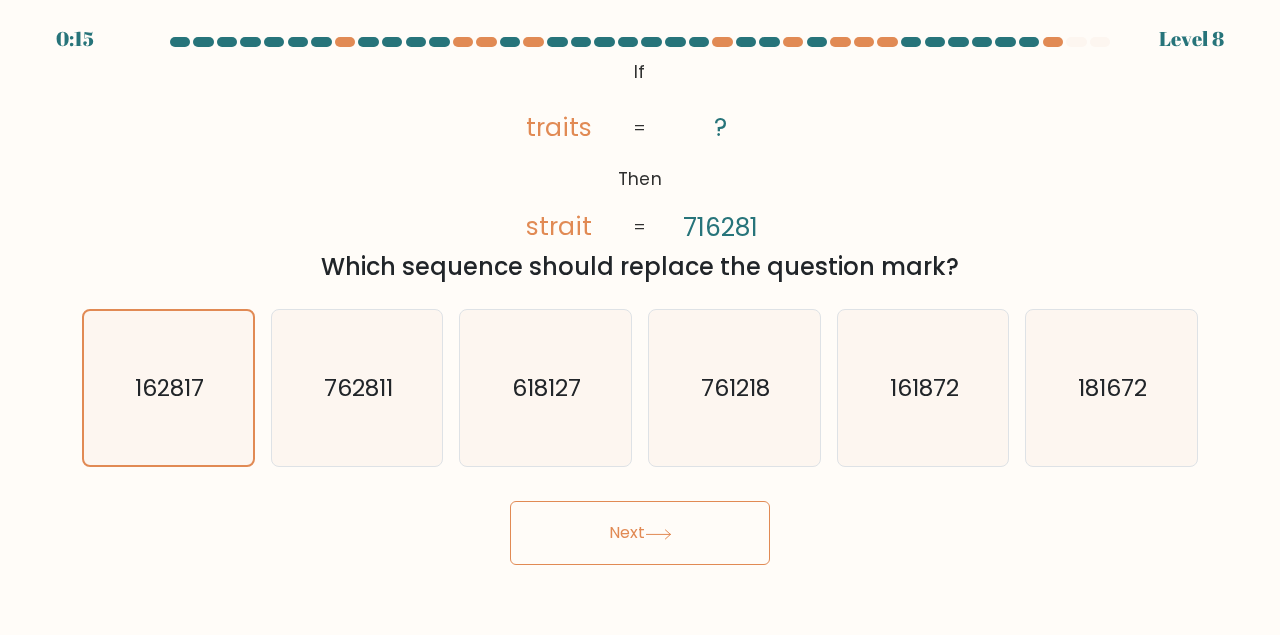 click on "Next" at bounding box center (640, 533) 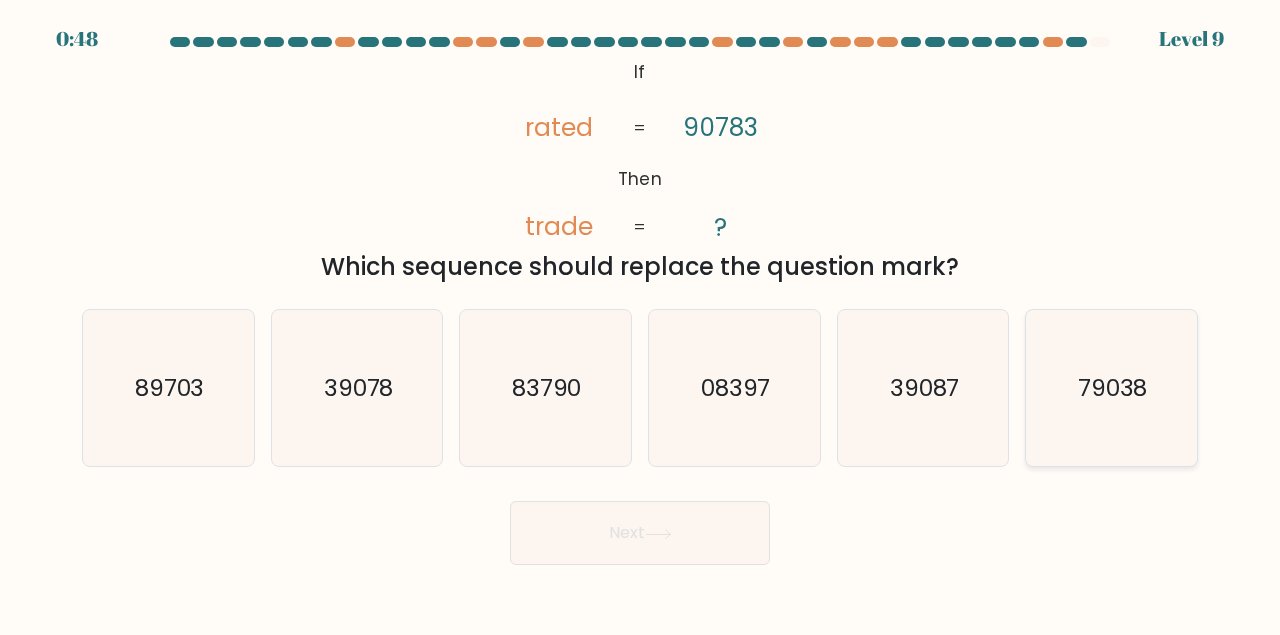 click on "79038" 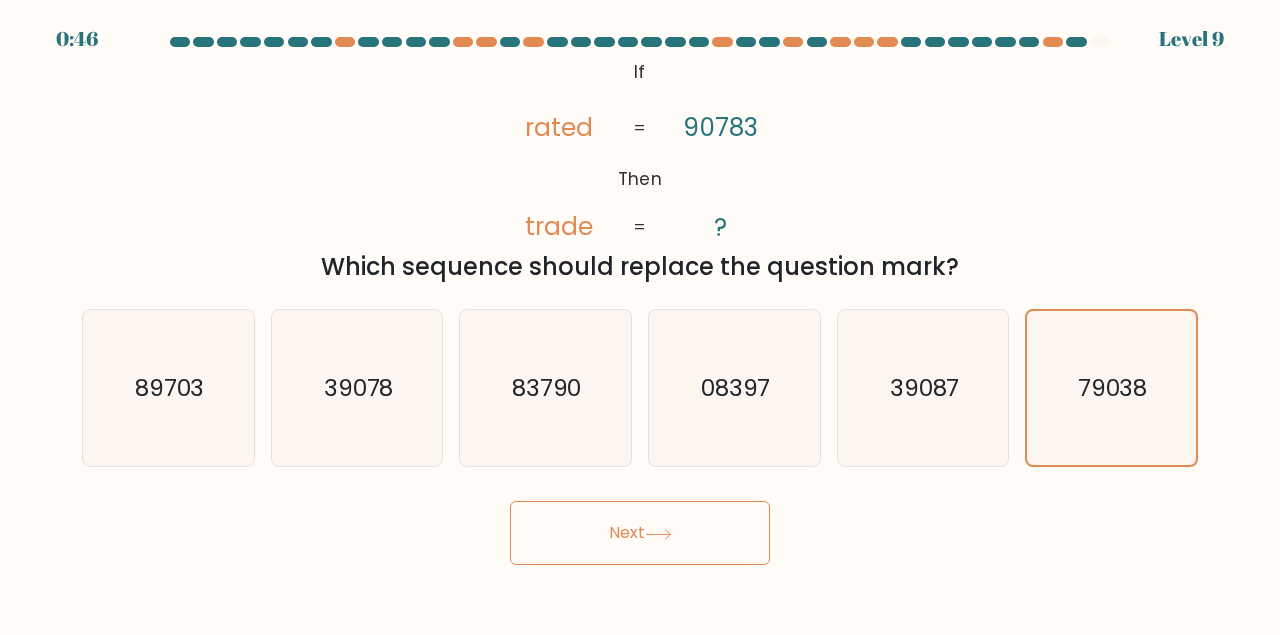 click on "Next" at bounding box center (640, 533) 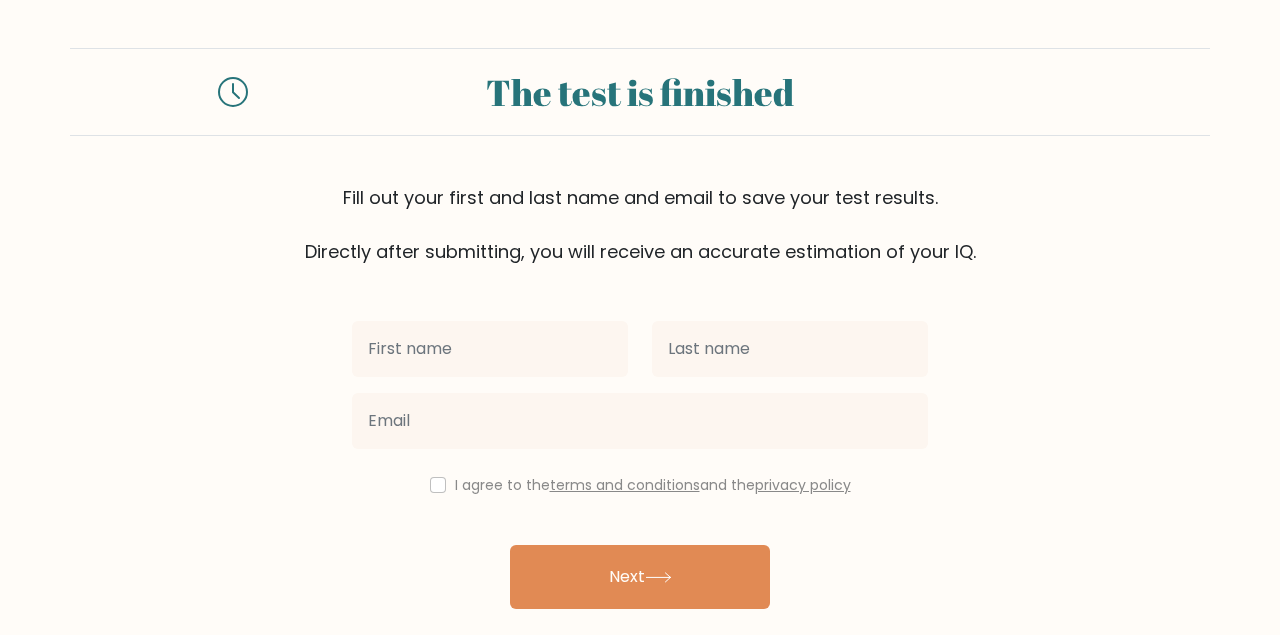 scroll, scrollTop: 0, scrollLeft: 0, axis: both 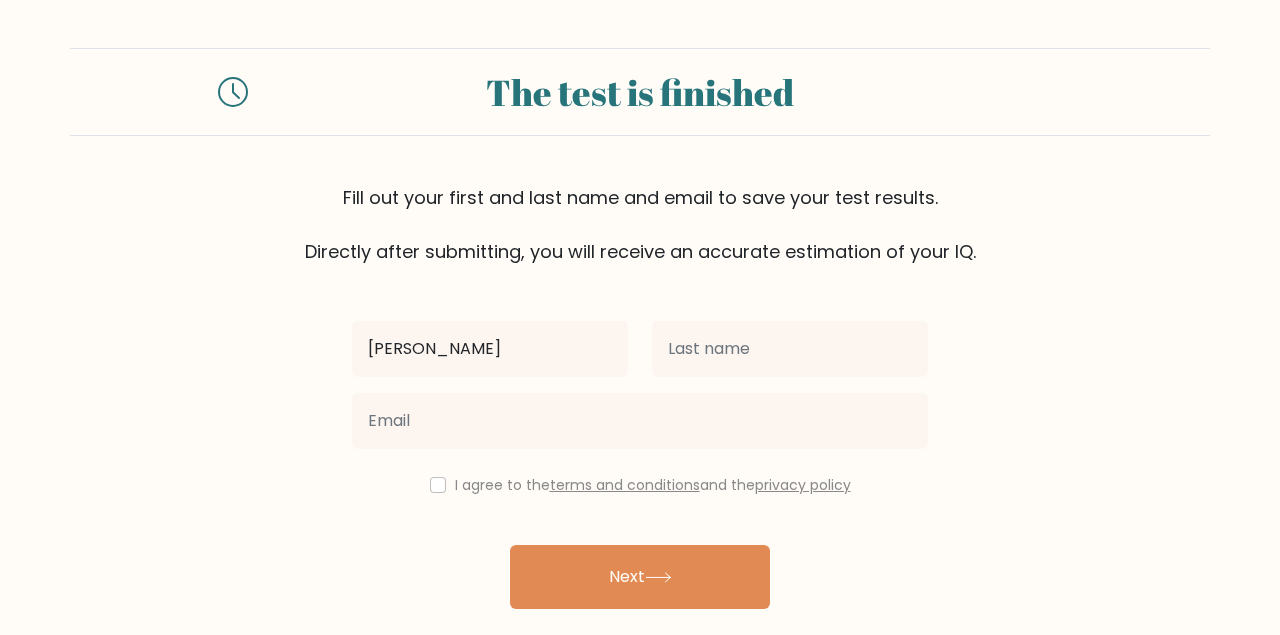 type on "[PERSON_NAME]" 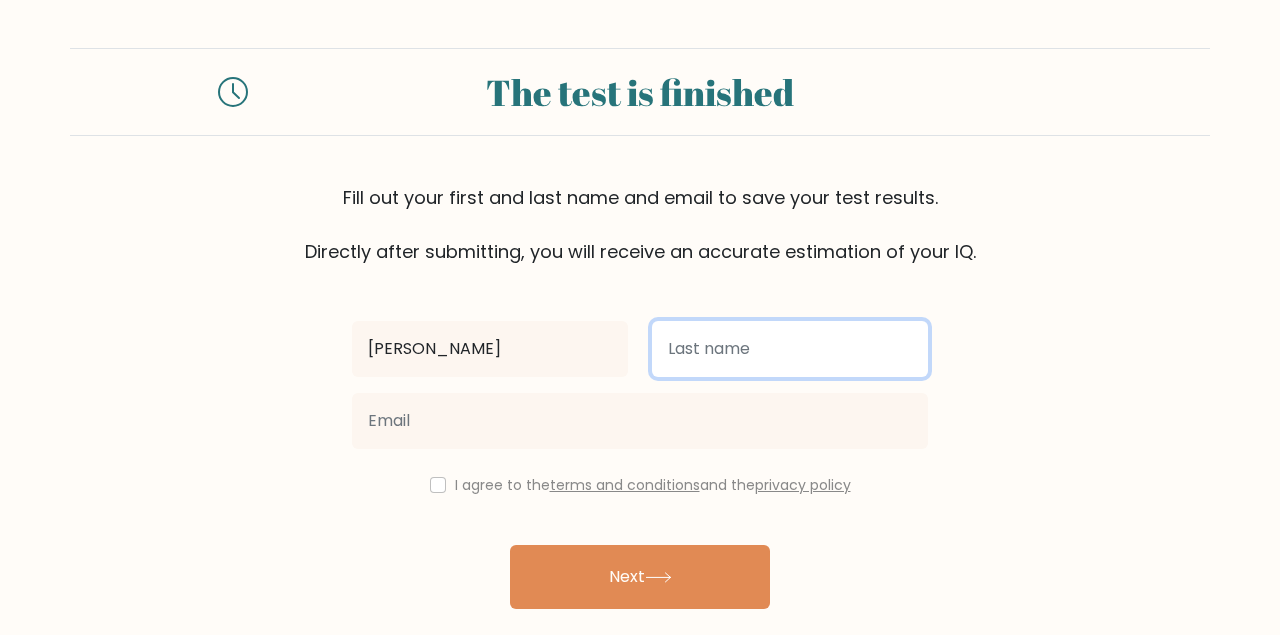 drag, startPoint x: 681, startPoint y: 365, endPoint x: 671, endPoint y: 368, distance: 10.440307 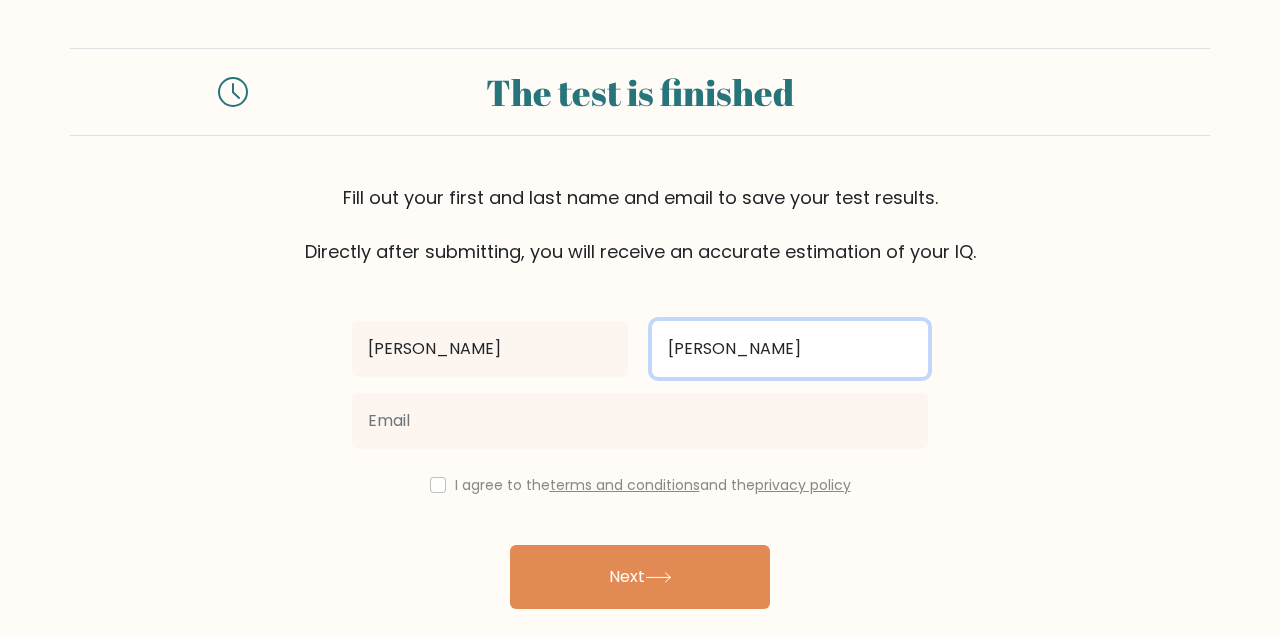 type on "[PERSON_NAME]" 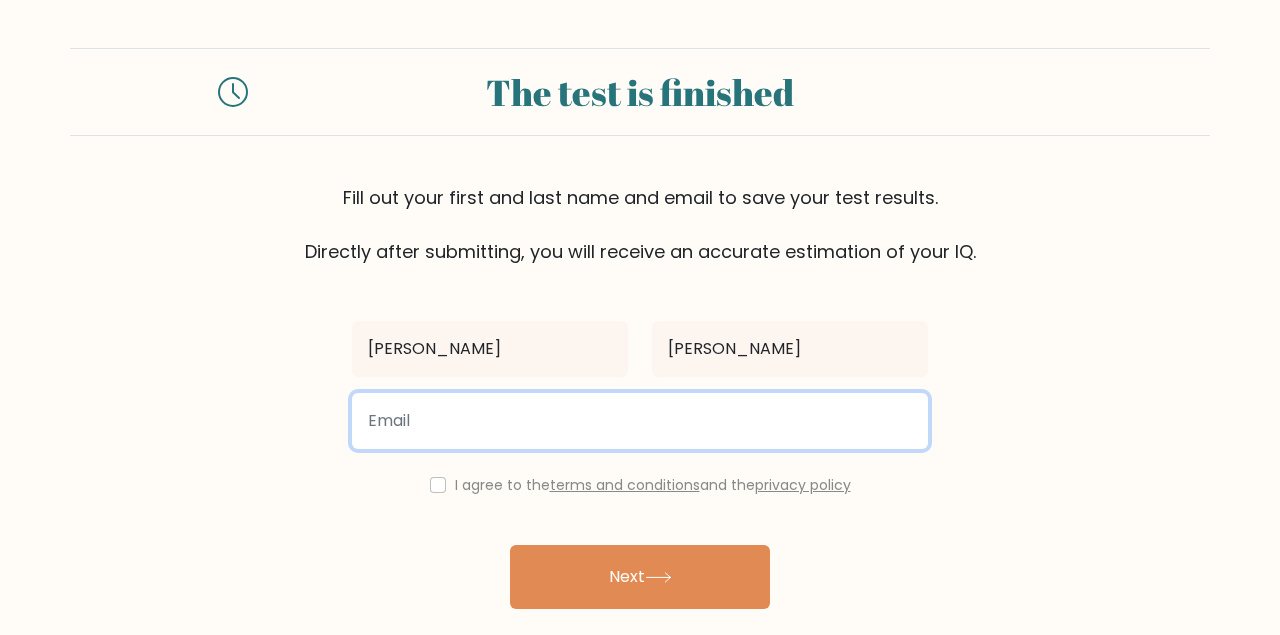 click at bounding box center [640, 421] 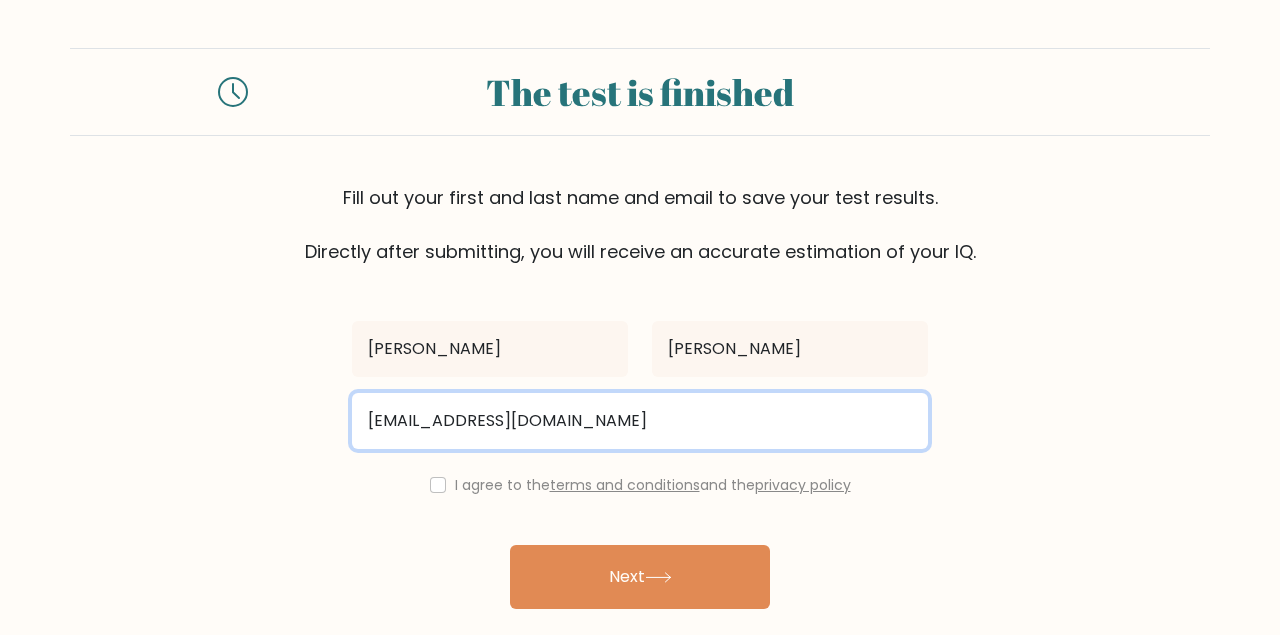 type on "[EMAIL_ADDRESS][DOMAIN_NAME]" 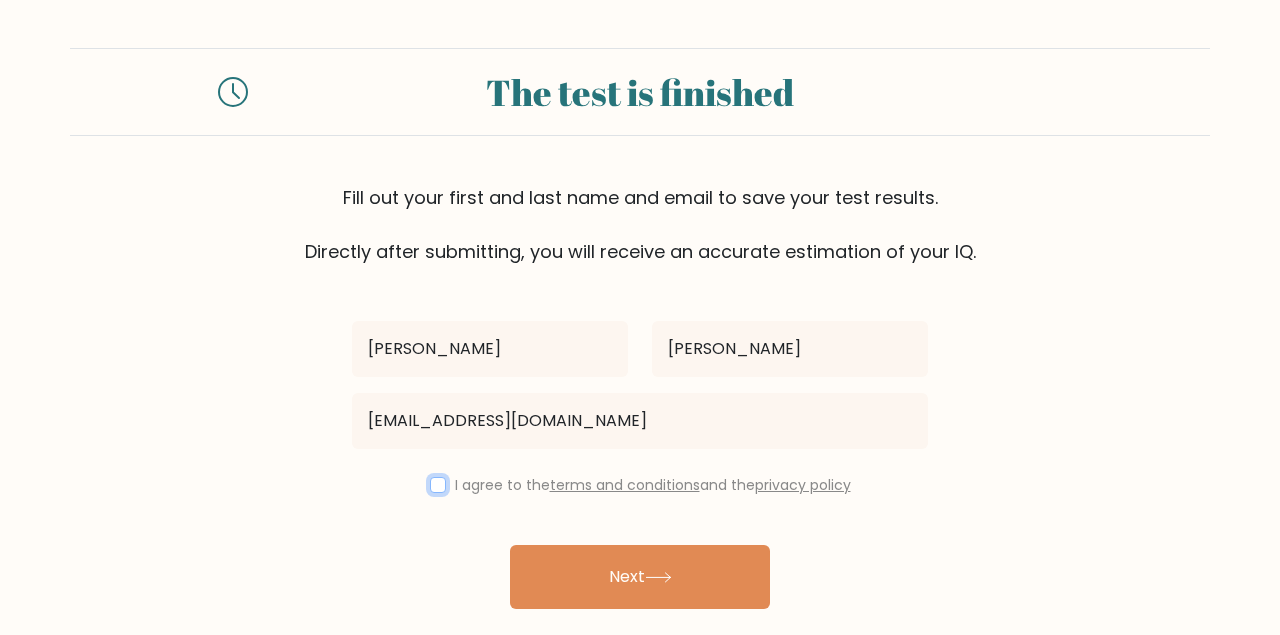 click at bounding box center [438, 485] 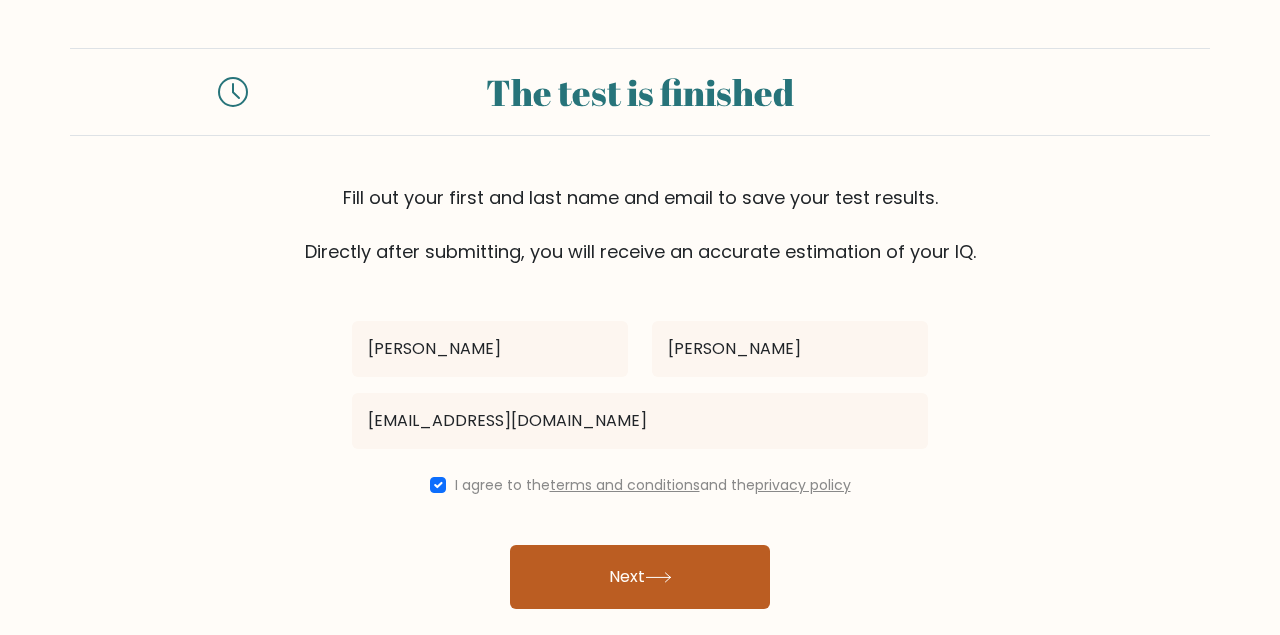 click on "Next" at bounding box center [640, 577] 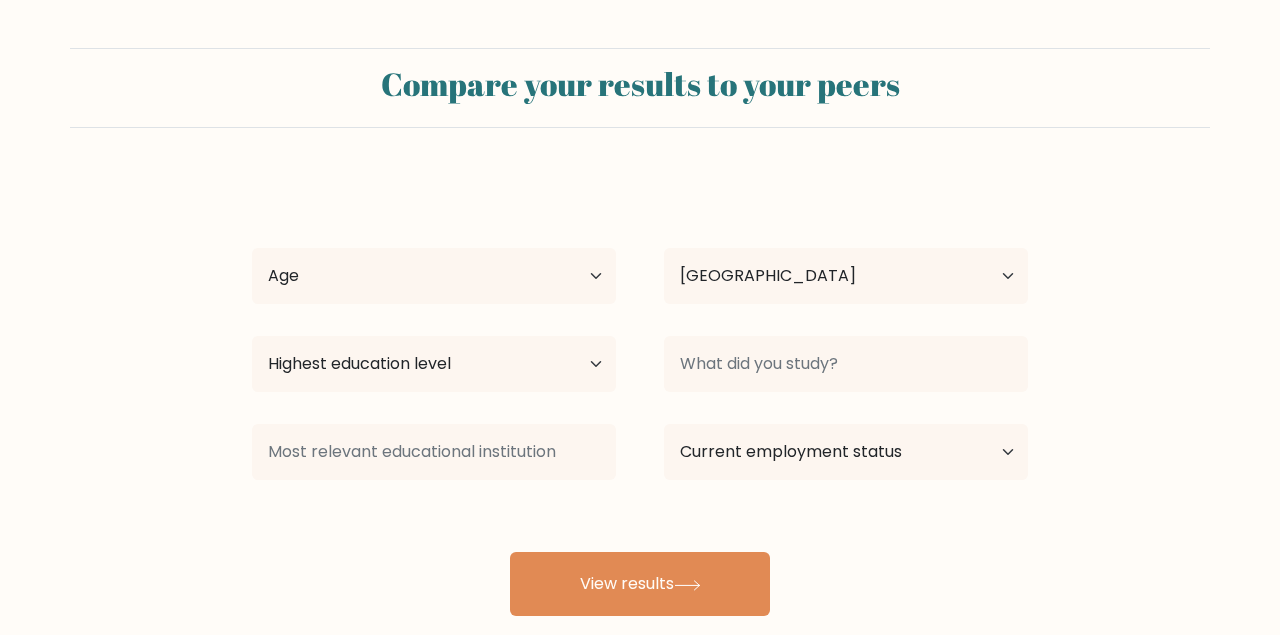 select on "NG" 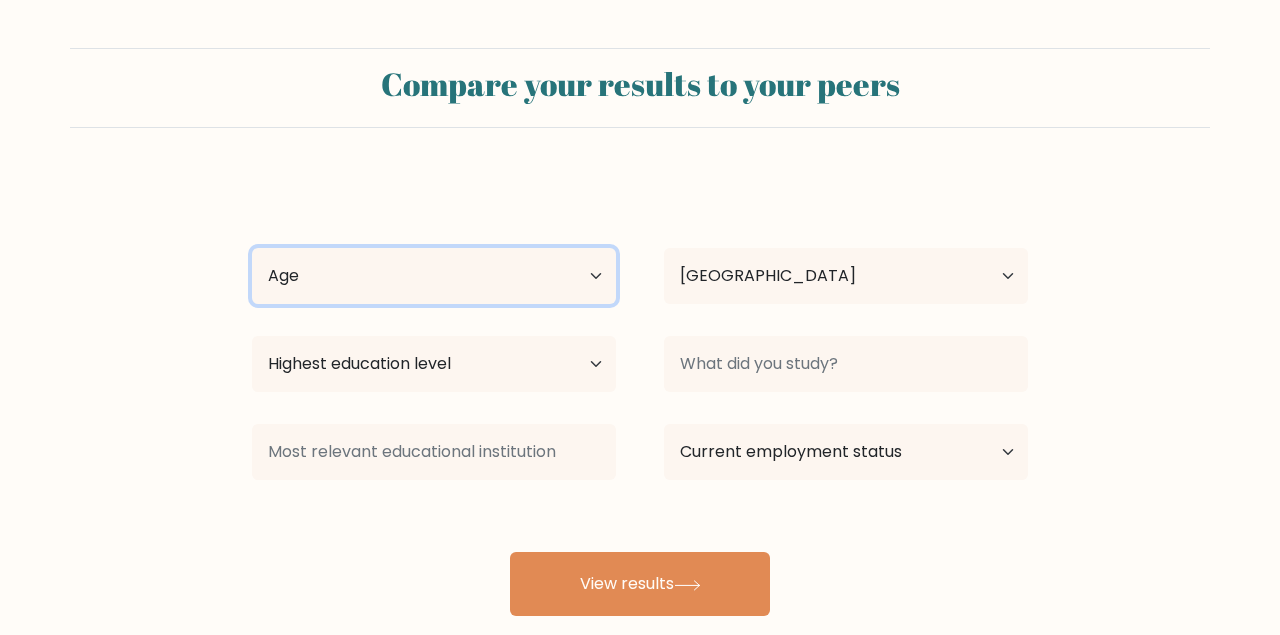 click on "Age
Under [DEMOGRAPHIC_DATA]
[DEMOGRAPHIC_DATA]
[DEMOGRAPHIC_DATA]
[DEMOGRAPHIC_DATA]
[DEMOGRAPHIC_DATA]
[DEMOGRAPHIC_DATA]
[DEMOGRAPHIC_DATA] and above" at bounding box center [434, 276] 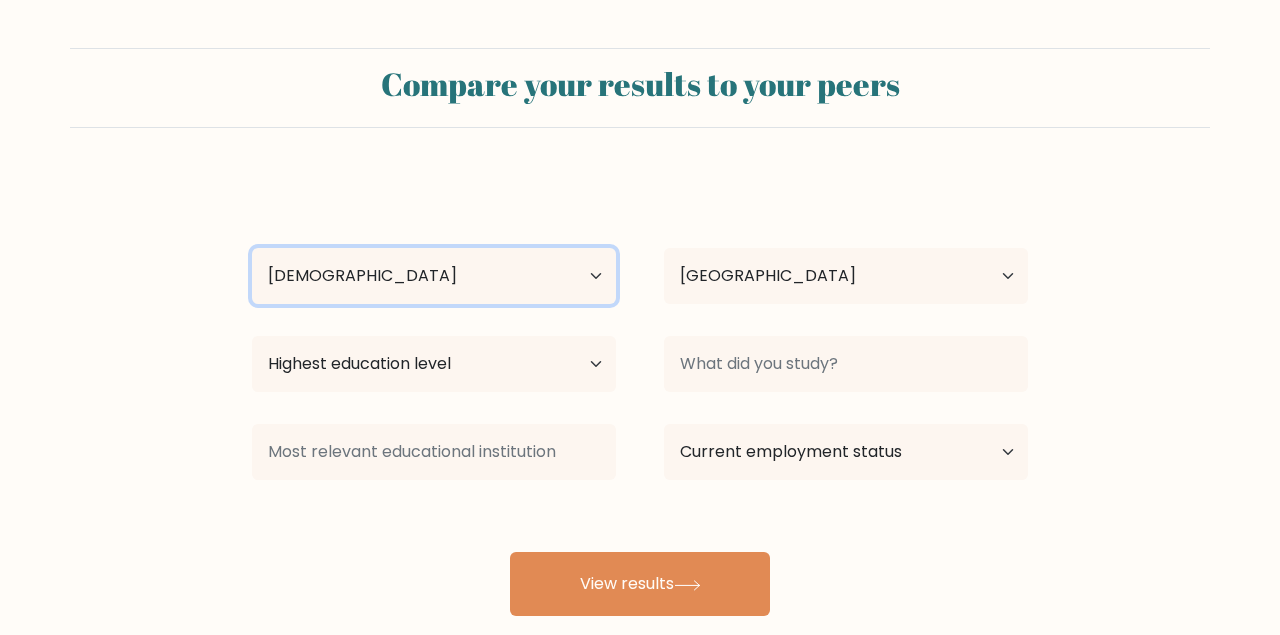 click on "[DEMOGRAPHIC_DATA]" at bounding box center (0, 0) 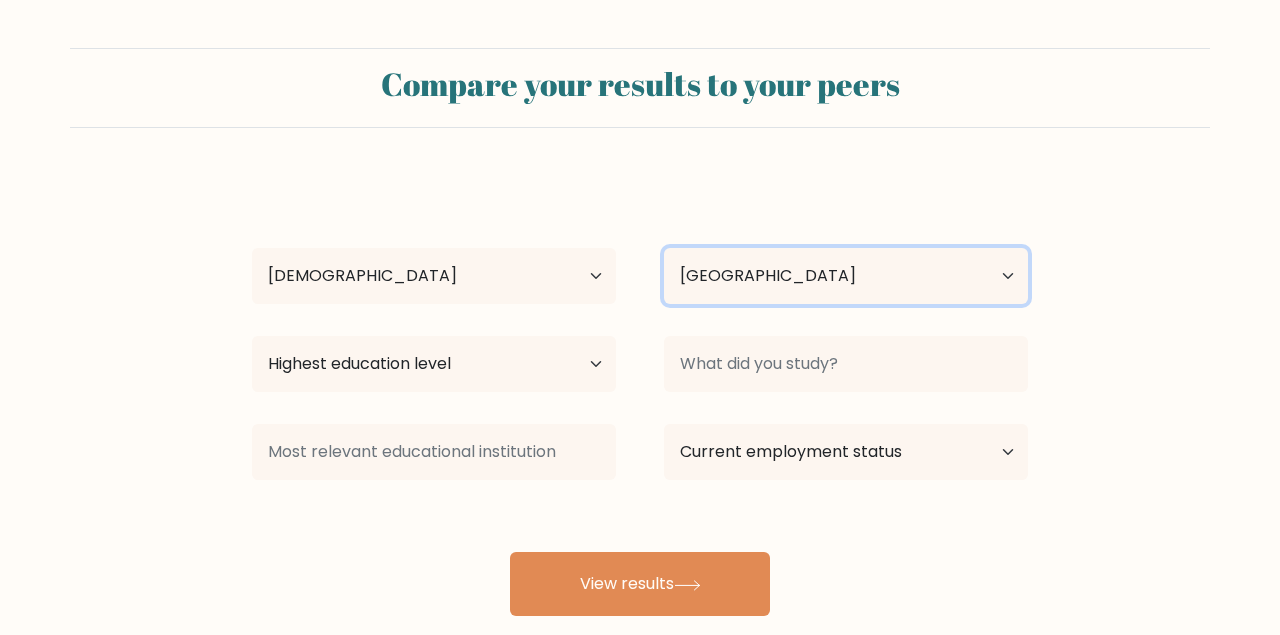 click on "Country
[GEOGRAPHIC_DATA]
[GEOGRAPHIC_DATA]
[GEOGRAPHIC_DATA]
[US_STATE]
[GEOGRAPHIC_DATA]
[GEOGRAPHIC_DATA]
[GEOGRAPHIC_DATA]
[GEOGRAPHIC_DATA]
[GEOGRAPHIC_DATA]
[GEOGRAPHIC_DATA]
[GEOGRAPHIC_DATA]
[GEOGRAPHIC_DATA]
[GEOGRAPHIC_DATA]
[GEOGRAPHIC_DATA]
[GEOGRAPHIC_DATA]
[GEOGRAPHIC_DATA]
[GEOGRAPHIC_DATA]
[GEOGRAPHIC_DATA]
[GEOGRAPHIC_DATA]
[GEOGRAPHIC_DATA]
[GEOGRAPHIC_DATA]
[GEOGRAPHIC_DATA]
[GEOGRAPHIC_DATA]
[GEOGRAPHIC_DATA]
[GEOGRAPHIC_DATA]
[GEOGRAPHIC_DATA]
[GEOGRAPHIC_DATA]
[GEOGRAPHIC_DATA]
[GEOGRAPHIC_DATA]
[GEOGRAPHIC_DATA]
[GEOGRAPHIC_DATA]
[GEOGRAPHIC_DATA]
[GEOGRAPHIC_DATA]
[GEOGRAPHIC_DATA]
[GEOGRAPHIC_DATA]
[GEOGRAPHIC_DATA]
[GEOGRAPHIC_DATA]
[GEOGRAPHIC_DATA]
[GEOGRAPHIC_DATA]
[GEOGRAPHIC_DATA]
[GEOGRAPHIC_DATA]
[GEOGRAPHIC_DATA]
[GEOGRAPHIC_DATA]
[GEOGRAPHIC_DATA]
[GEOGRAPHIC_DATA]
[GEOGRAPHIC_DATA]
[GEOGRAPHIC_DATA]
[GEOGRAPHIC_DATA]
[GEOGRAPHIC_DATA]
[GEOGRAPHIC_DATA]
[GEOGRAPHIC_DATA] ([GEOGRAPHIC_DATA])
[GEOGRAPHIC_DATA]
[GEOGRAPHIC_DATA]
[GEOGRAPHIC_DATA]
[GEOGRAPHIC_DATA]
[GEOGRAPHIC_DATA]" at bounding box center (846, 276) 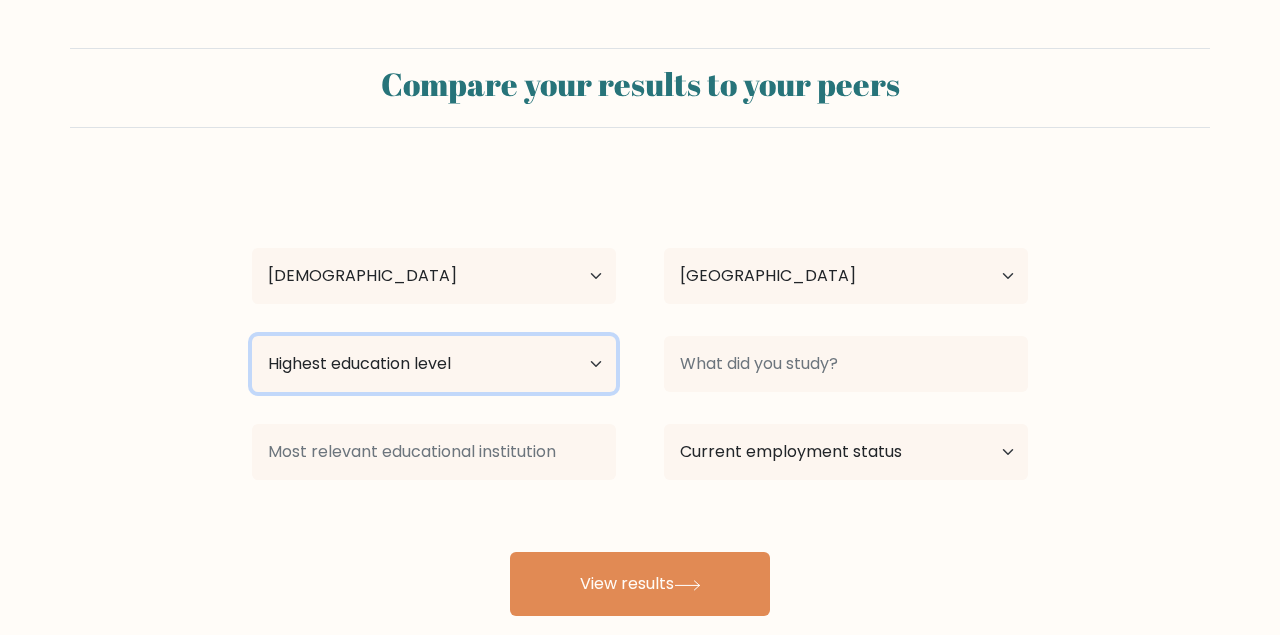 click on "Highest education level
No schooling
Primary
Lower Secondary
Upper Secondary
Occupation Specific
Bachelor's degree
Master's degree
Doctoral degree" at bounding box center [434, 364] 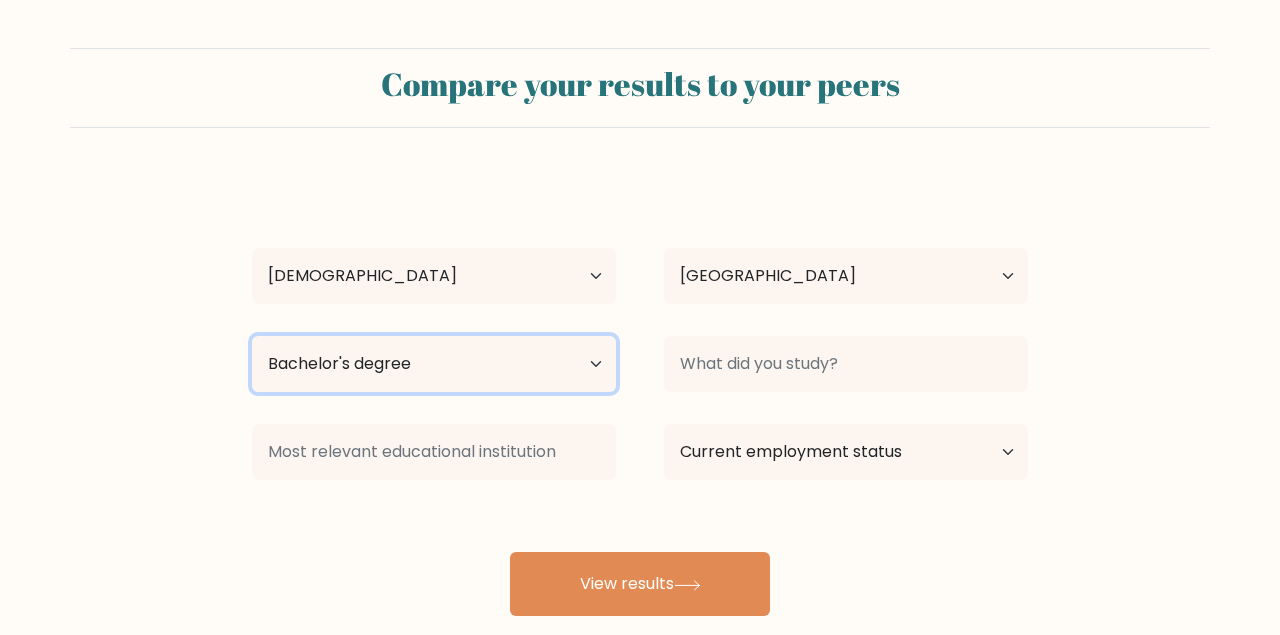 click on "Bachelor's degree" at bounding box center (0, 0) 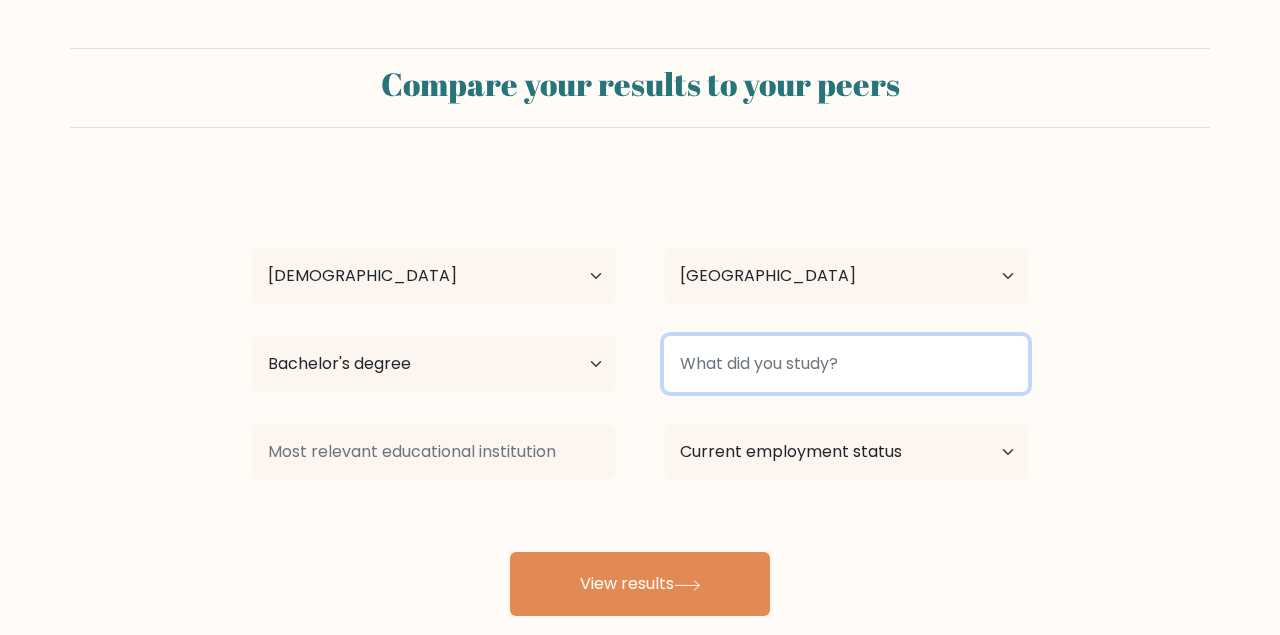 click at bounding box center (846, 364) 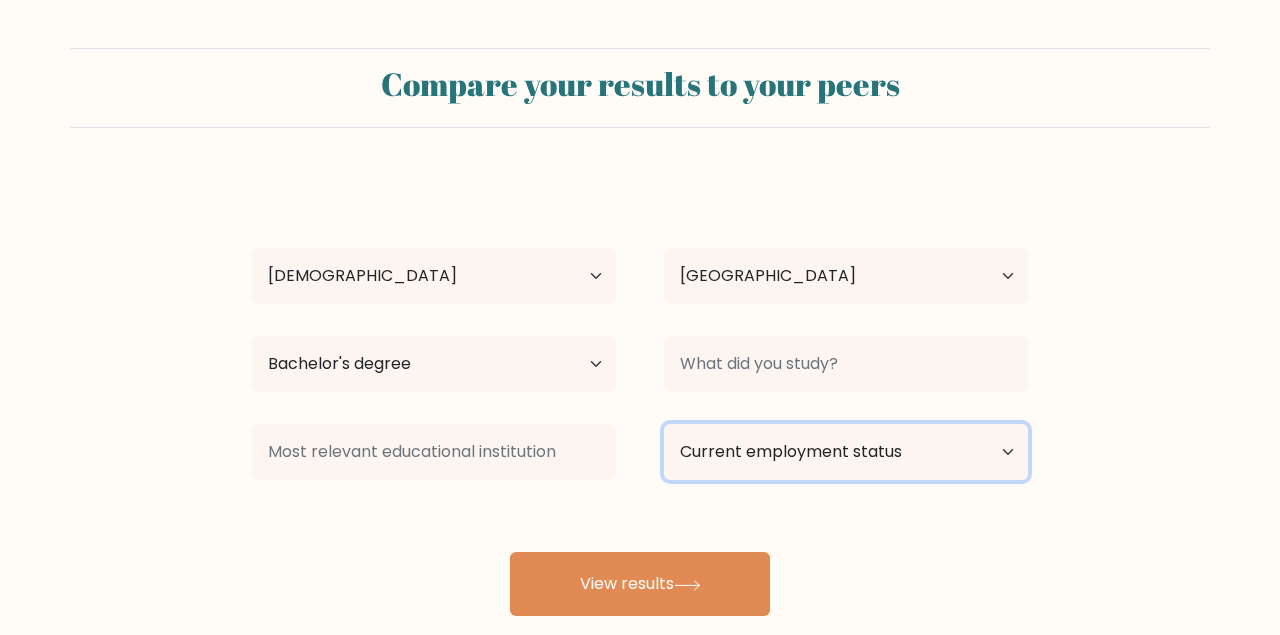 click on "Current employment status
Employed
Student
Retired
Other / prefer not to answer" at bounding box center [846, 452] 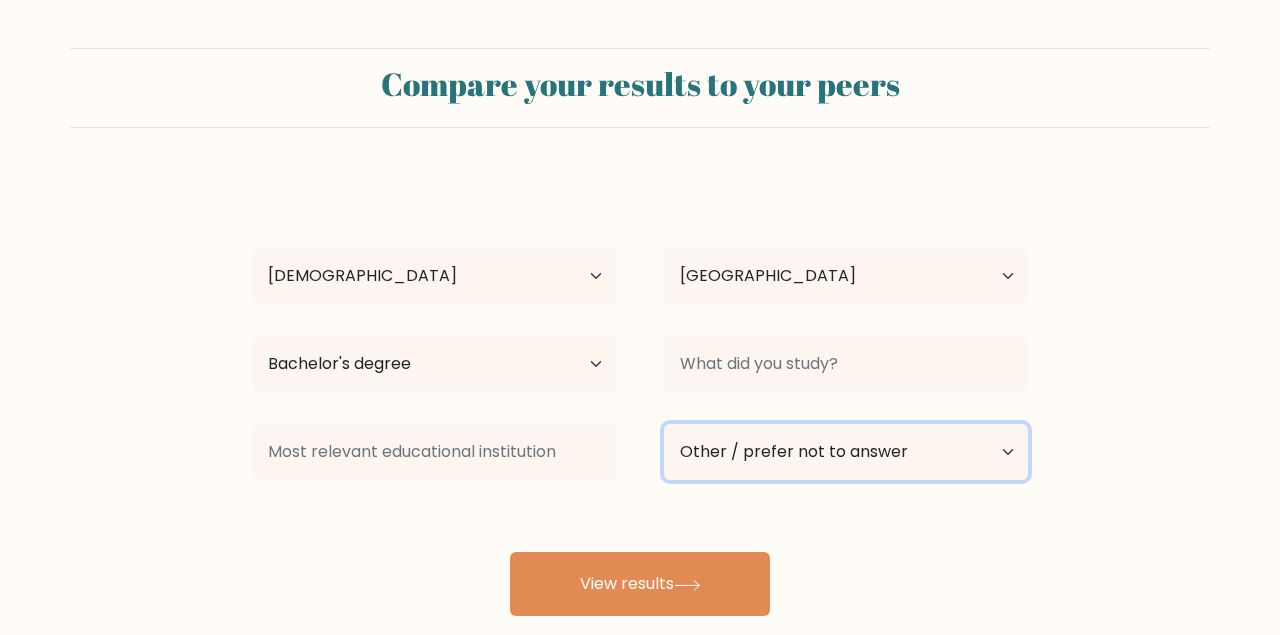 click on "Other / prefer not to answer" at bounding box center (0, 0) 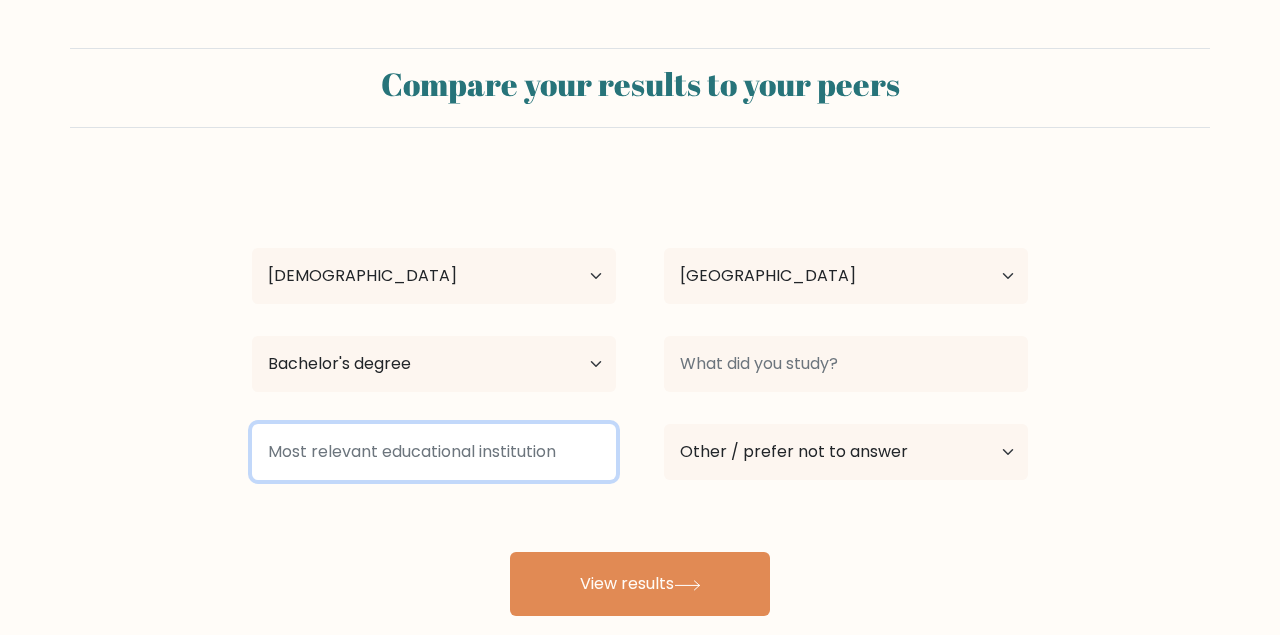 click at bounding box center (434, 452) 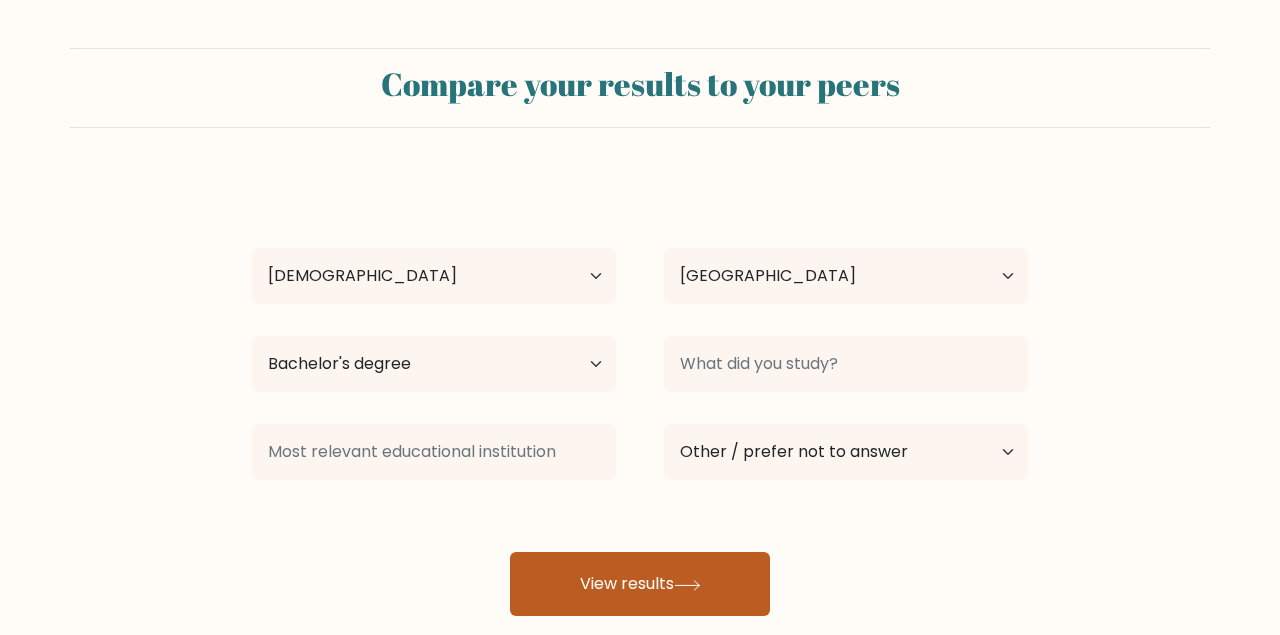 click on "View results" at bounding box center (640, 584) 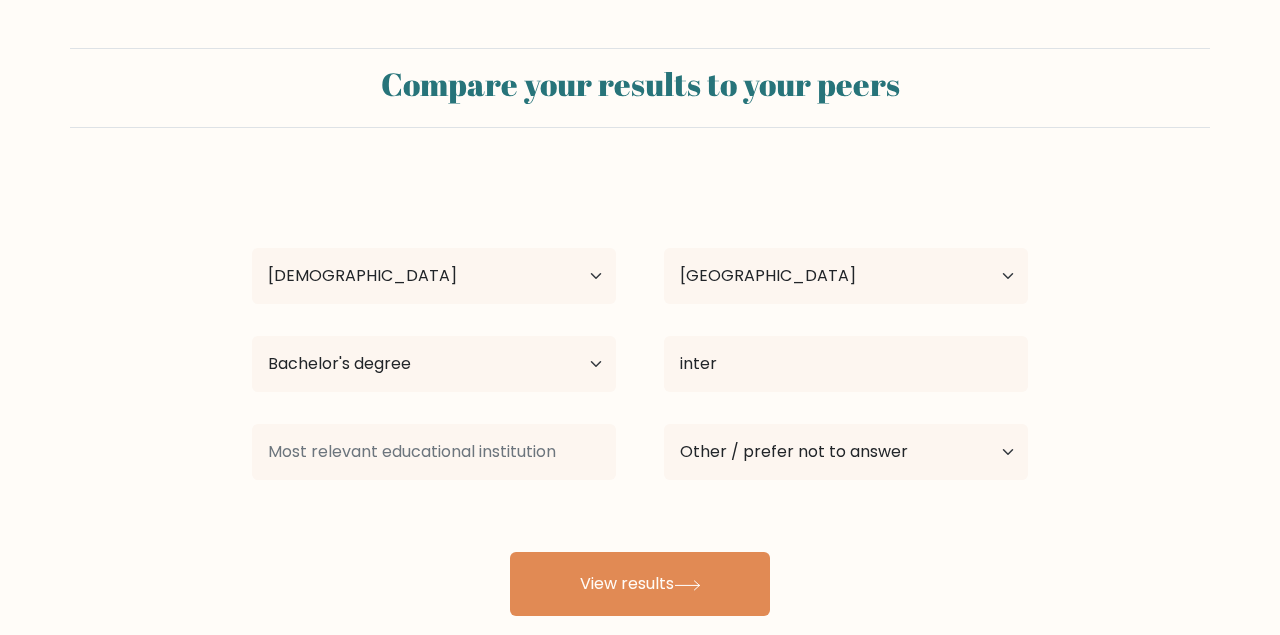 click on "vincent
onwuka
Age
Under 18 years old
18-24 years old
25-34 years old
35-44 years old
45-54 years old
55-64 years old
65 years old and above
Country
Afghanistan
Albania
Algeria
American Samoa
Andorra
Angola
Anguilla
Antarctica
Antigua and Barbuda
Argentina
Armenia
Aruba
Australia
Austria
Azerbaijan
Bahamas
Bahrain
Bangladesh
Barbados
Belarus
Belgium
Belize
Benin
Bermuda
Bhutan
Bolivia
Bonaire, Sint Eustatius and Saba
Bosnia and Herzegovina
Botswana
Bouvet Island
Brazil
Brunei" at bounding box center [640, 396] 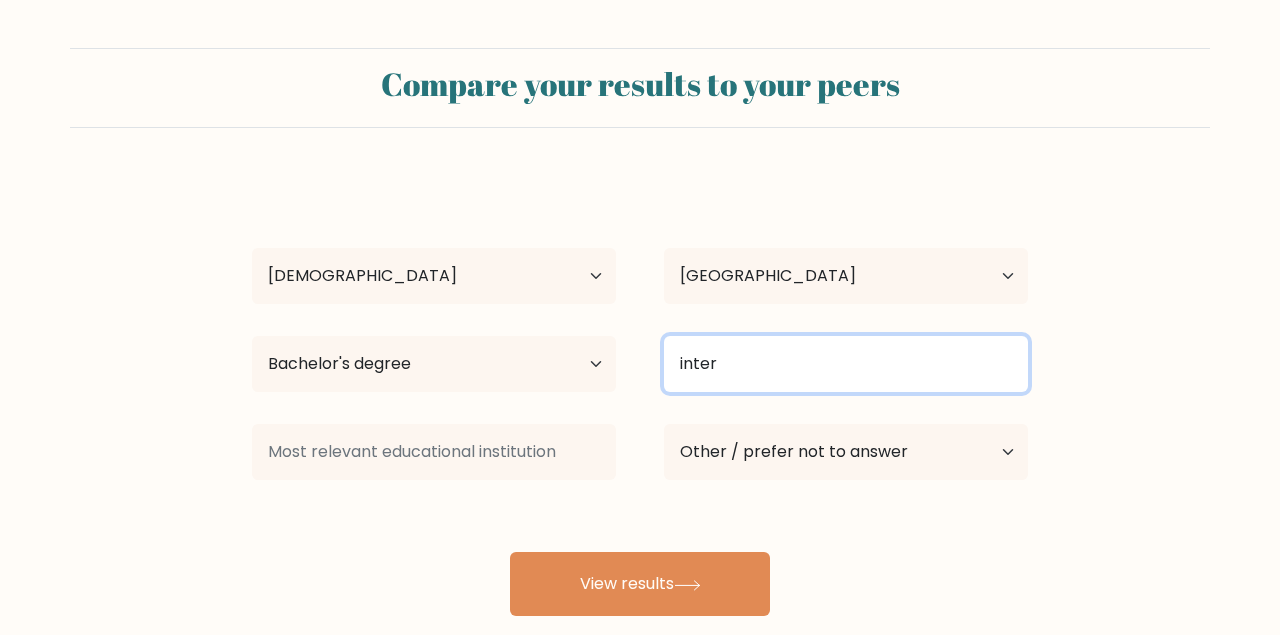click on "inter" at bounding box center [846, 364] 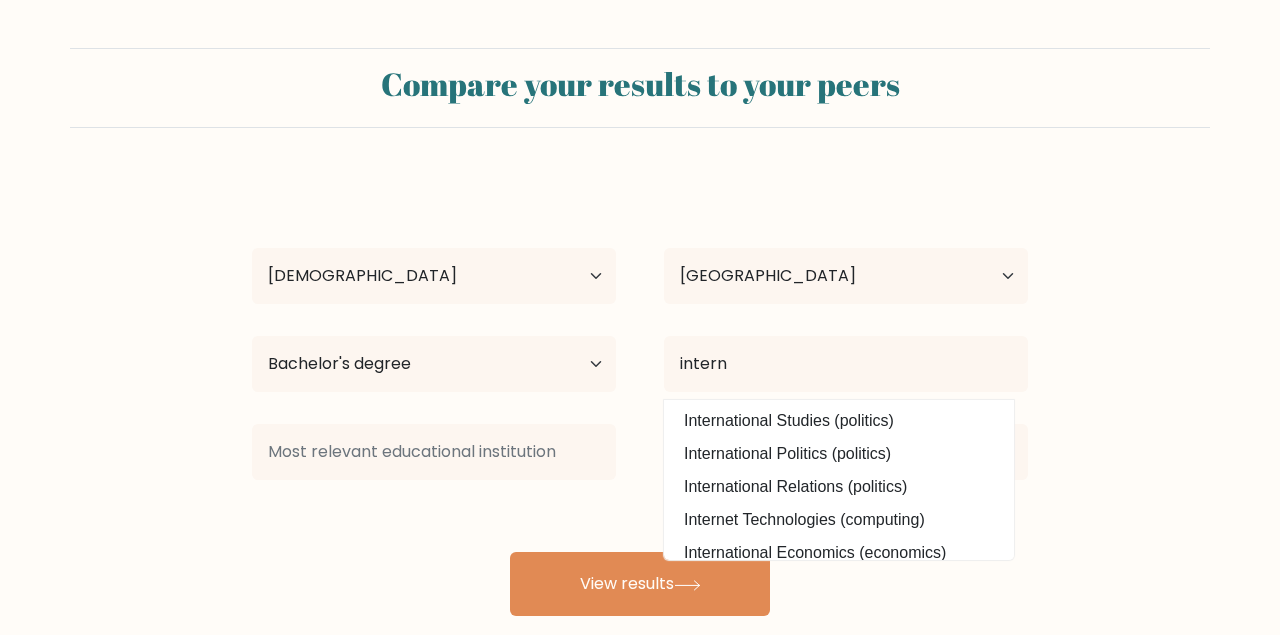 click on "vincent
onwuka
Age
Under 18 years old
18-24 years old
25-34 years old
35-44 years old
45-54 years old
55-64 years old
65 years old and above
Country
Afghanistan
Albania
Algeria
American Samoa
Andorra
Angola
Anguilla
Antarctica
Antigua and Barbuda
Argentina
Armenia
Aruba
Australia
Austria
Azerbaijan
Bahamas
Bahrain
Bangladesh
Barbados
Belarus
Belgium
Belize
Benin
Bermuda
Bhutan
Bolivia
Bonaire, Sint Eustatius and Saba
Bosnia and Herzegovina
Botswana
Bouvet Island
Brazil
Brunei" at bounding box center [640, 396] 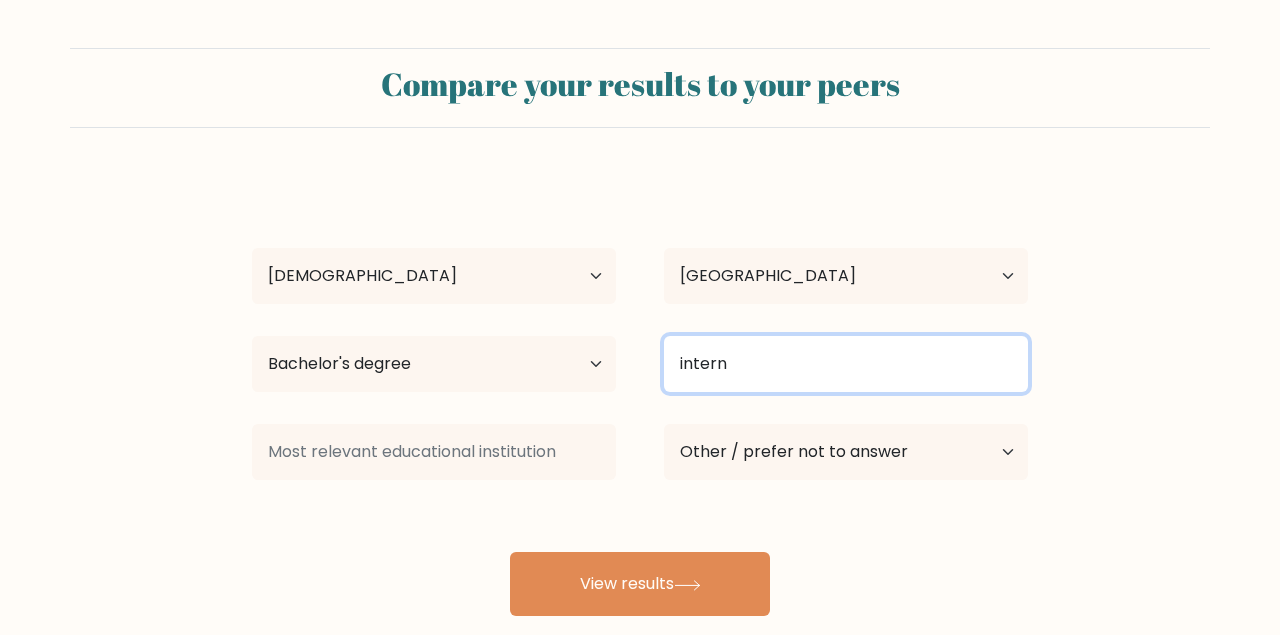 click on "intern" at bounding box center [846, 364] 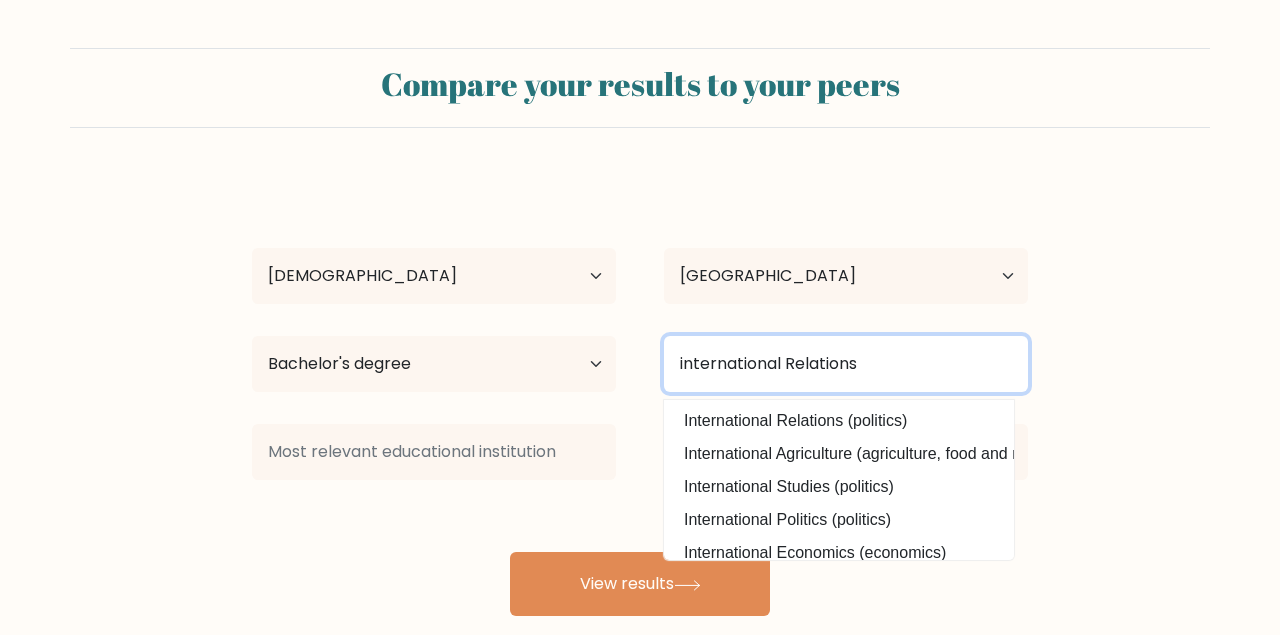 type on "international Relations" 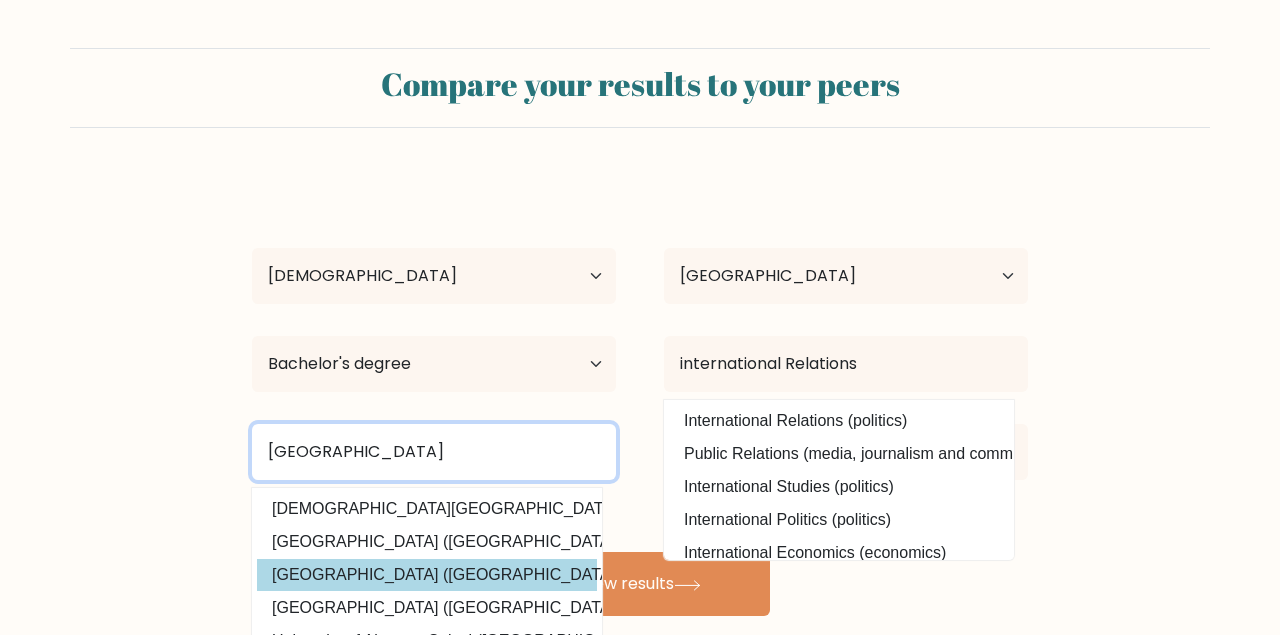 type on "University of Benin" 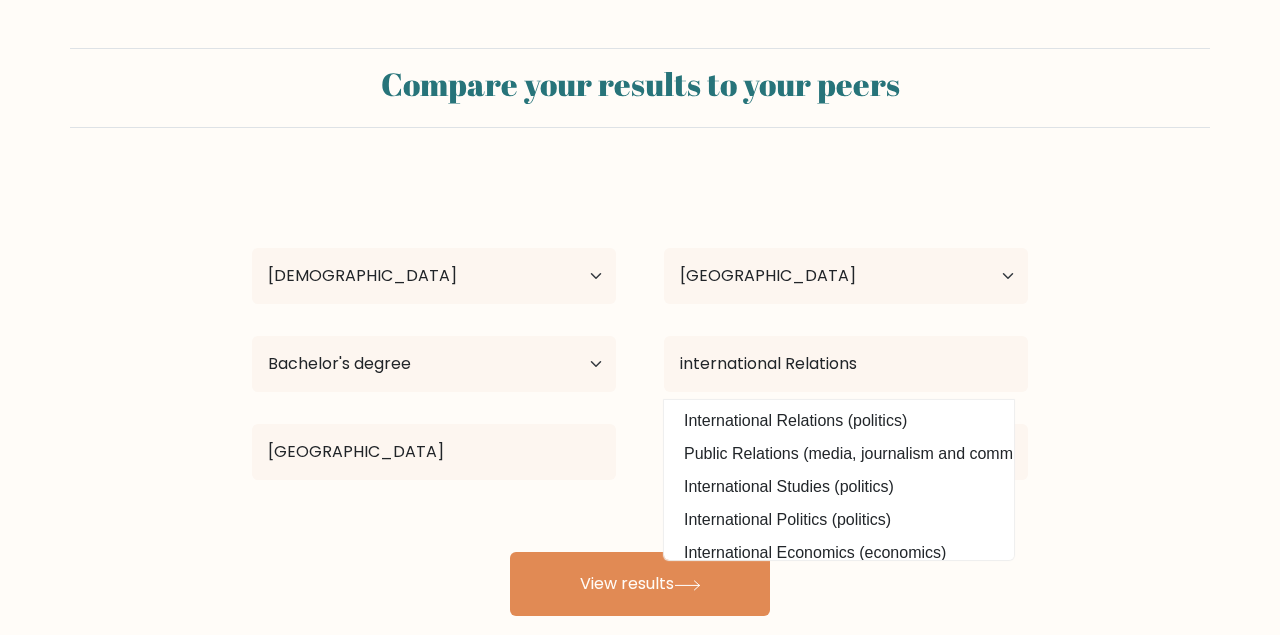 click on "vincent
onwuka
Age
Under 18 years old
18-24 years old
25-34 years old
35-44 years old
45-54 years old
55-64 years old
65 years old and above
Country
Afghanistan
Albania
Algeria
American Samoa
Andorra
Angola
Anguilla
Antarctica
Antigua and Barbuda
Argentina
Armenia
Aruba
Australia
Austria
Azerbaijan
Bahamas
Bahrain
Bangladesh
Barbados
Belarus
Belgium
Belize
Benin
Bermuda
Bhutan
Bolivia
Bonaire, Sint Eustatius and Saba
Bosnia and Herzegovina
Botswana
Bouvet Island
Brazil
Brunei" at bounding box center [640, 396] 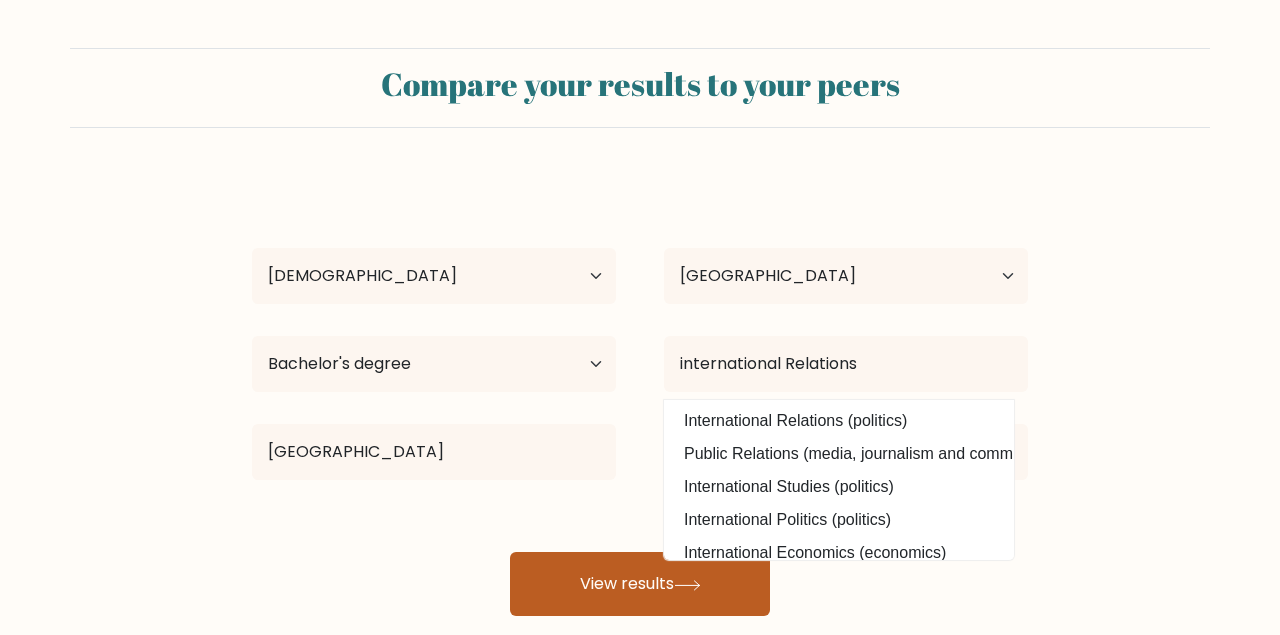 click on "View results" at bounding box center (640, 584) 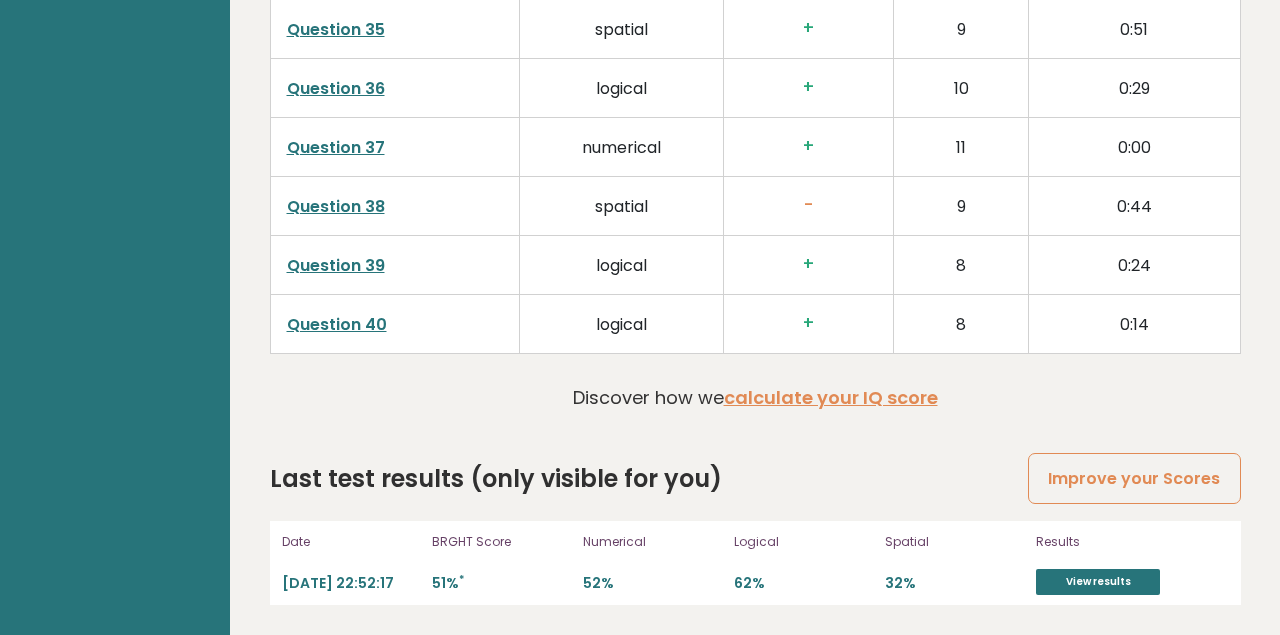 scroll, scrollTop: 6309, scrollLeft: 0, axis: vertical 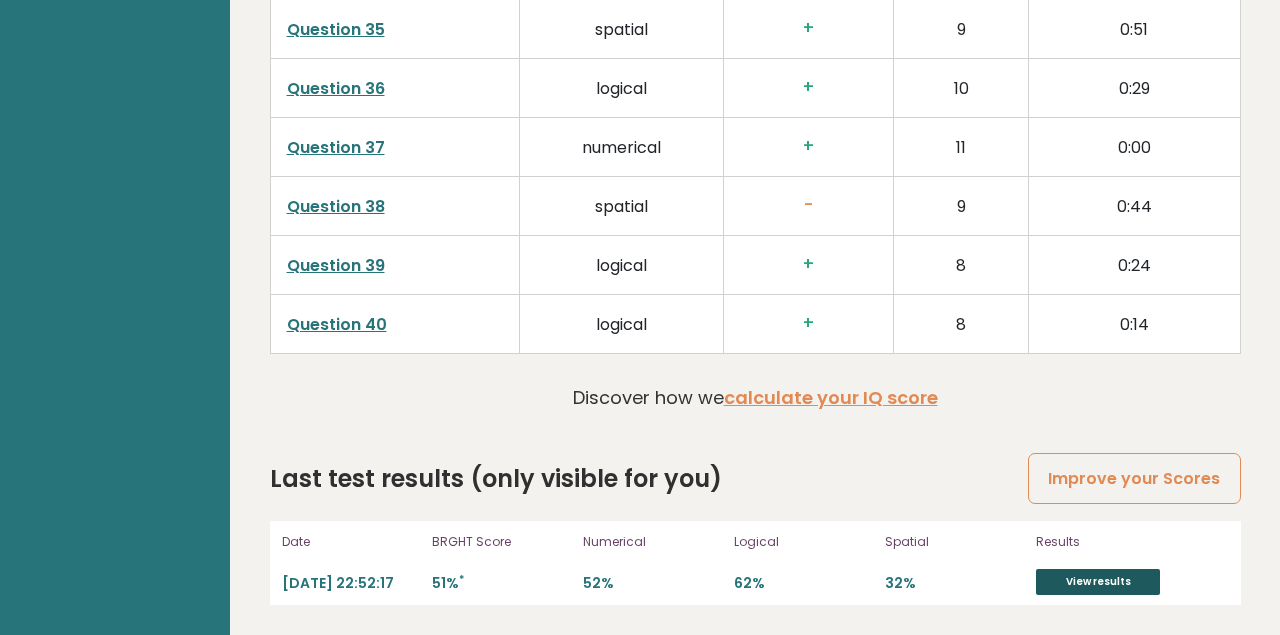 click on "View results" at bounding box center (1098, 582) 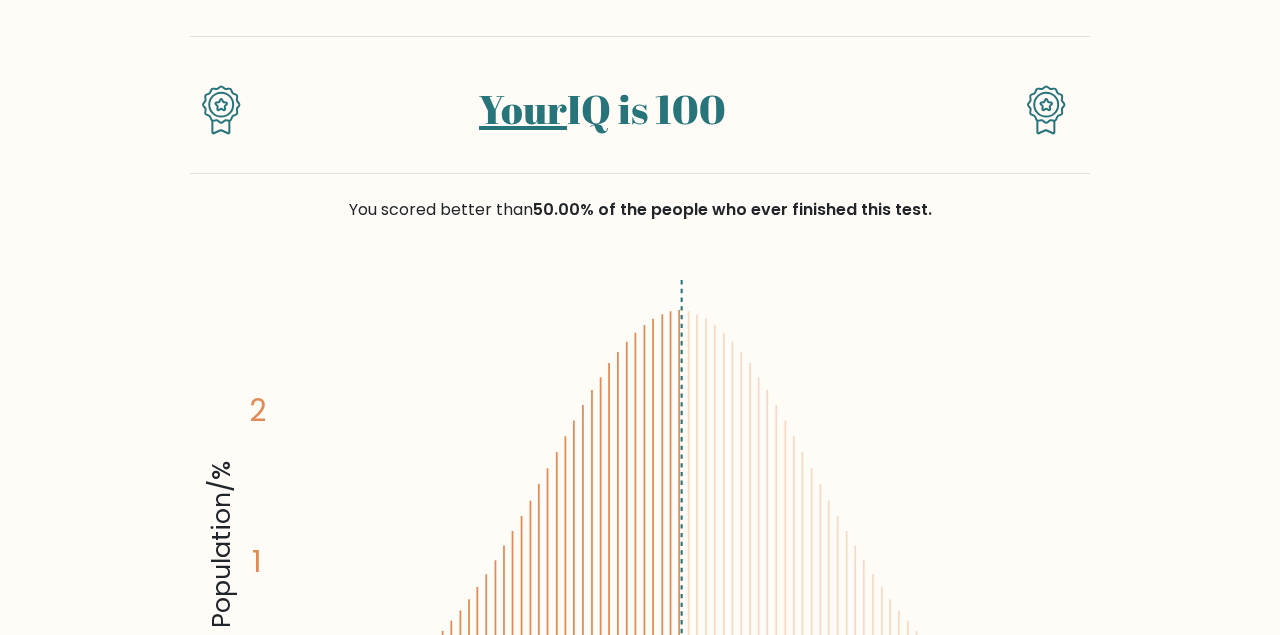 scroll, scrollTop: 208, scrollLeft: 0, axis: vertical 